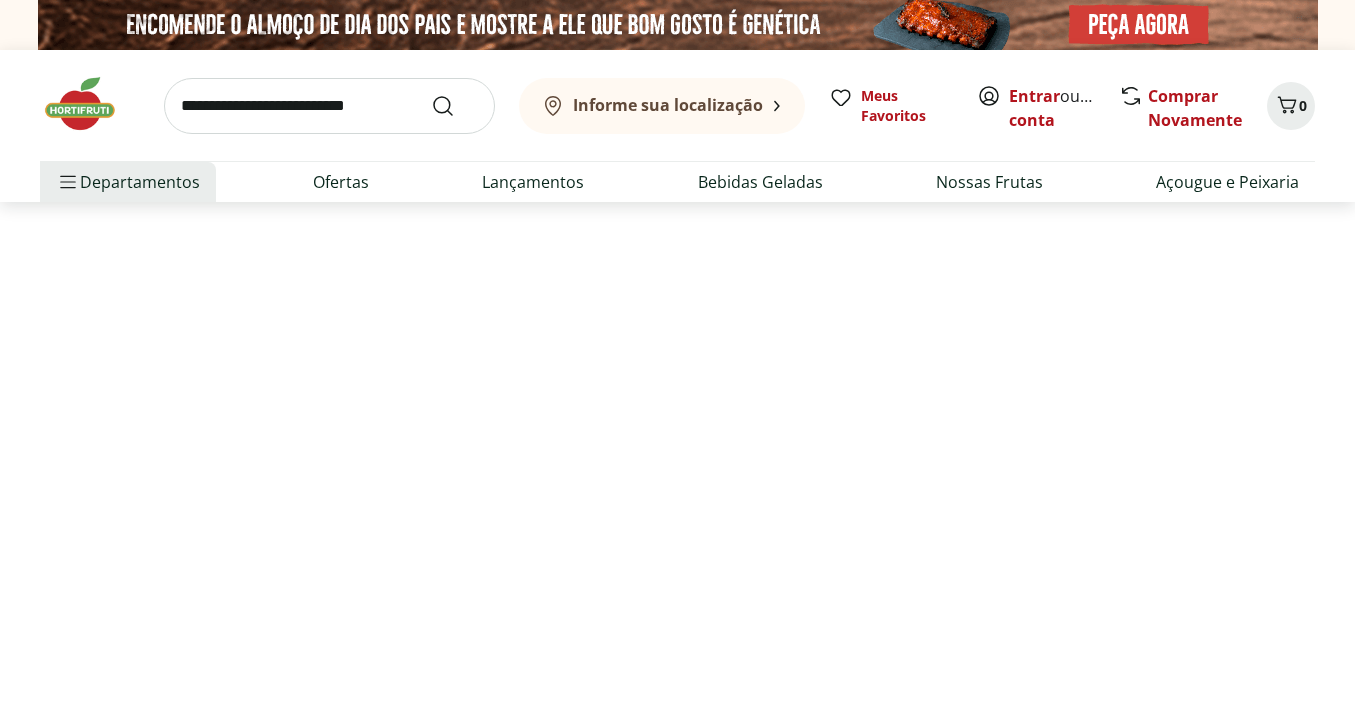 scroll, scrollTop: 0, scrollLeft: 0, axis: both 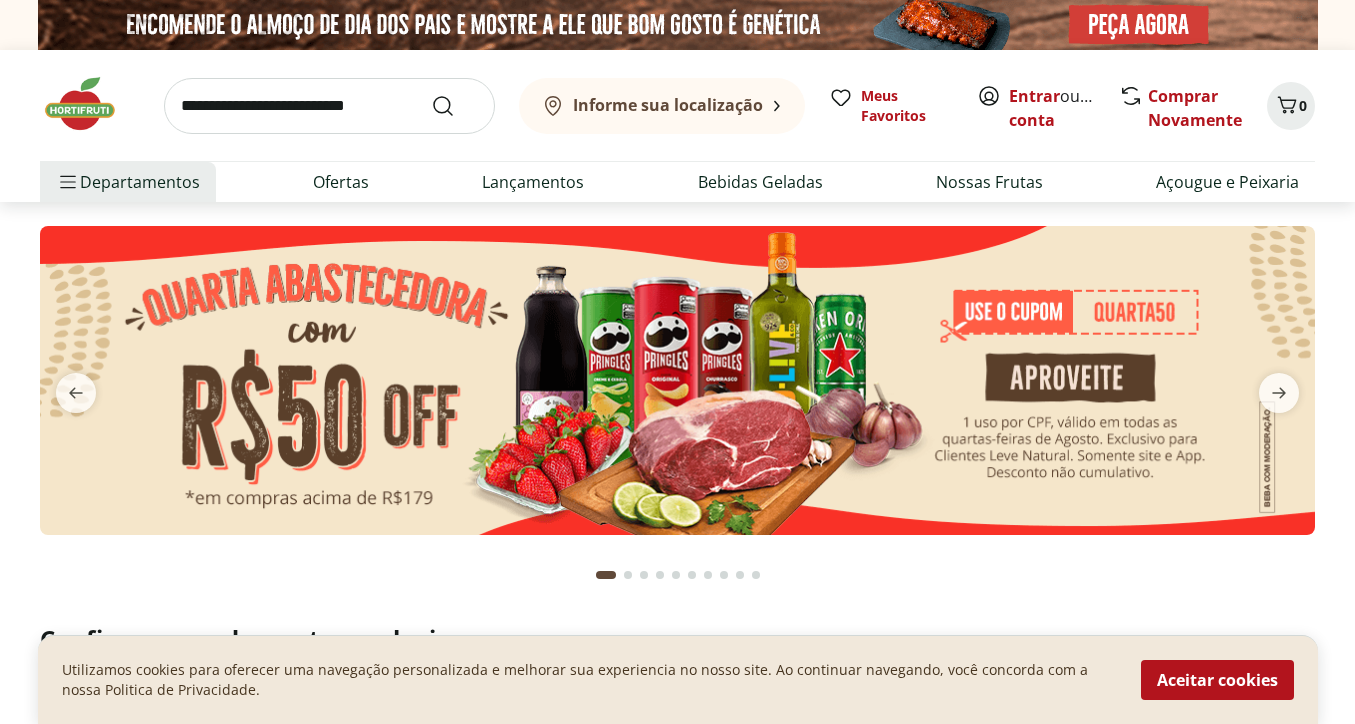 click on "Informe sua localização" at bounding box center [668, 105] 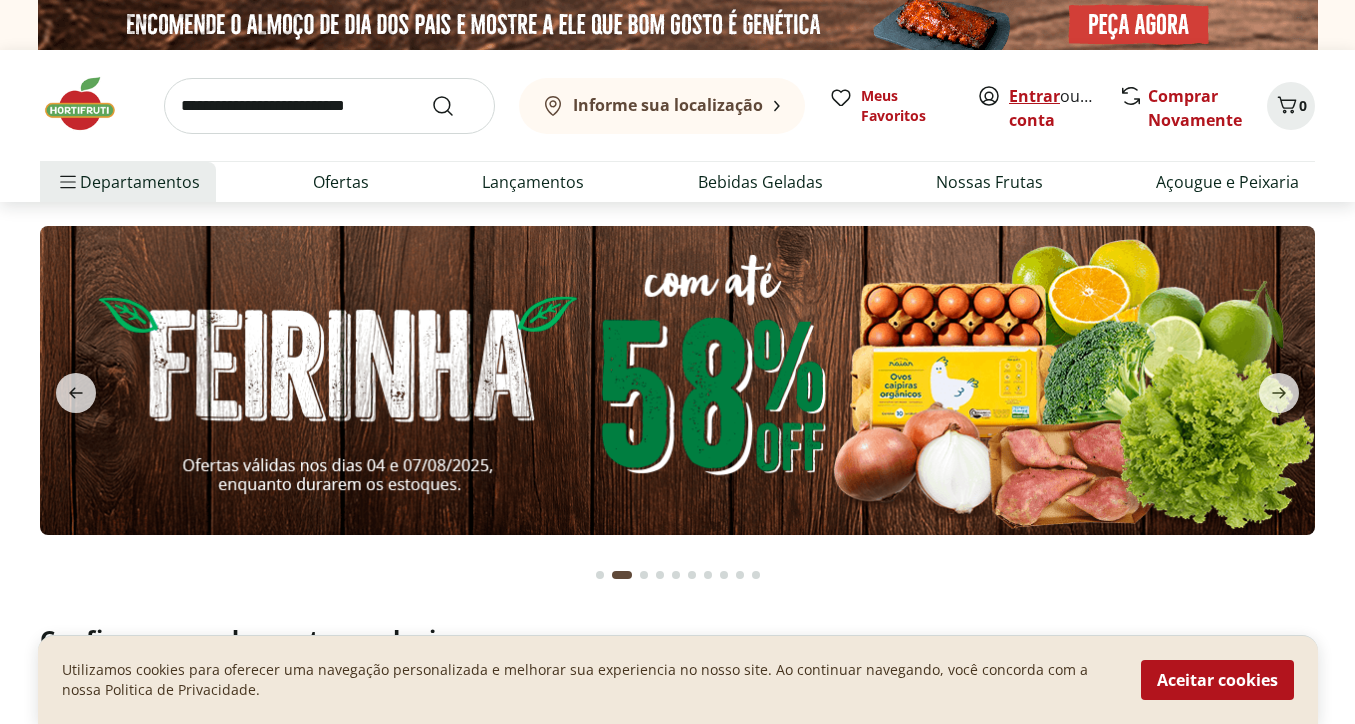 click on "Entrar" at bounding box center [1034, 96] 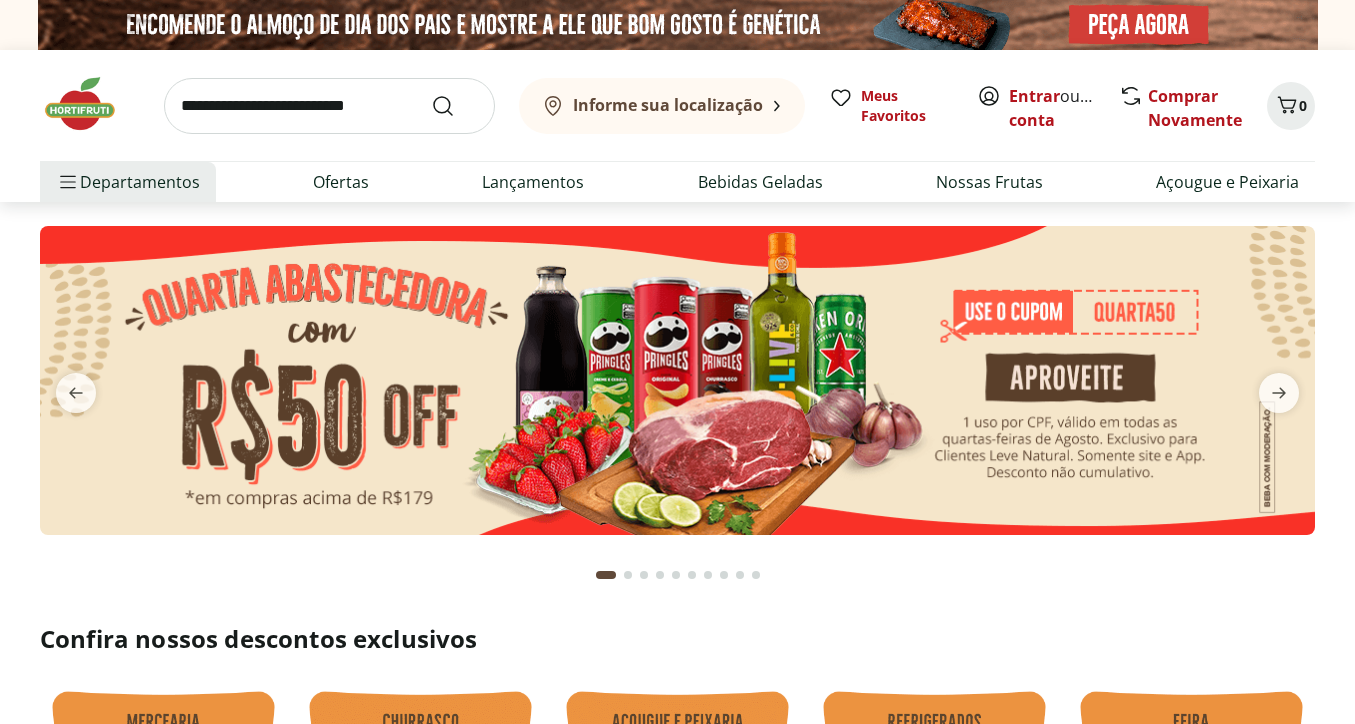scroll, scrollTop: 0, scrollLeft: 0, axis: both 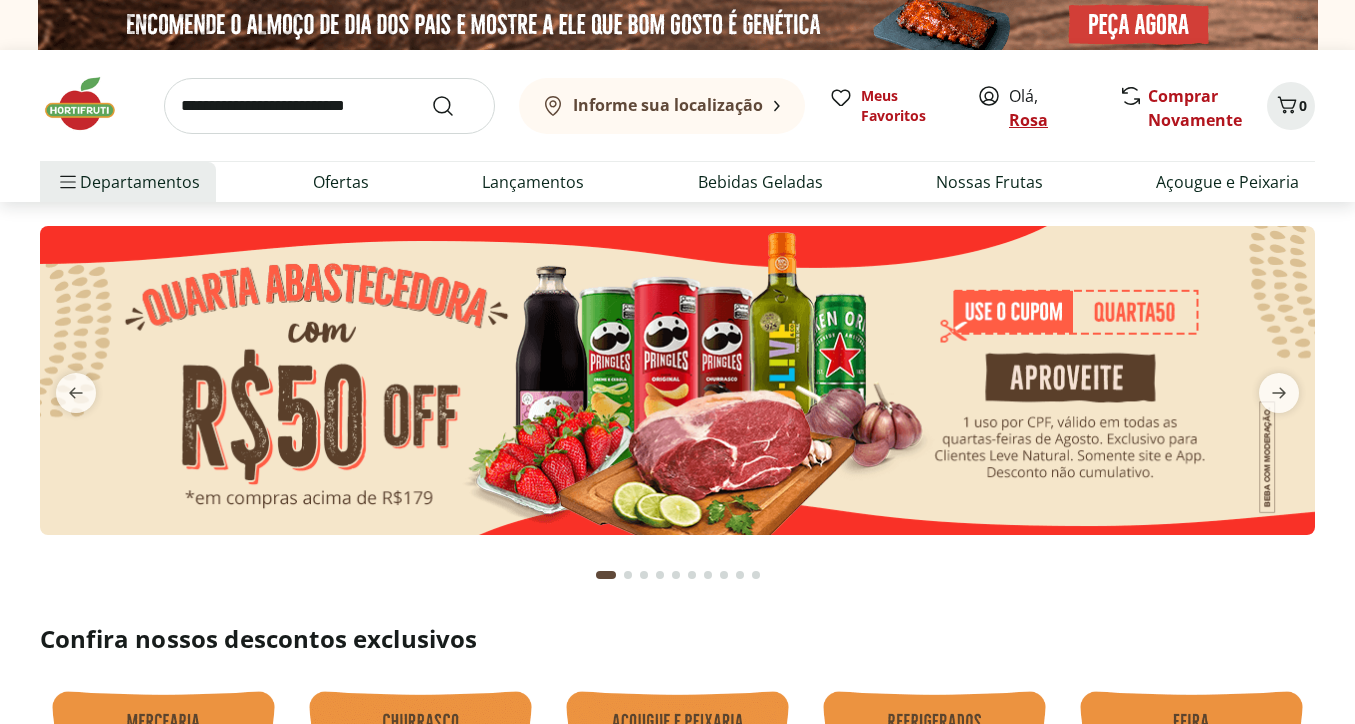 click on "Rosa" at bounding box center [1028, 120] 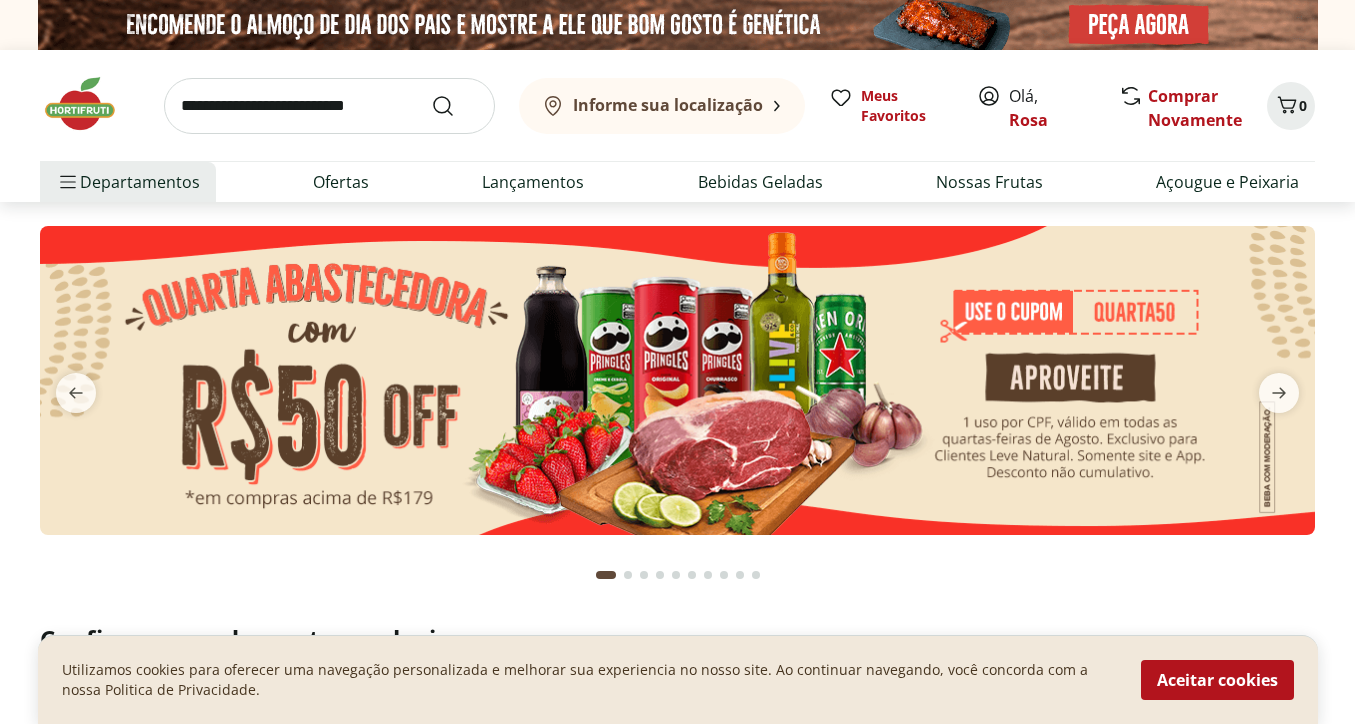 click at bounding box center [329, 106] 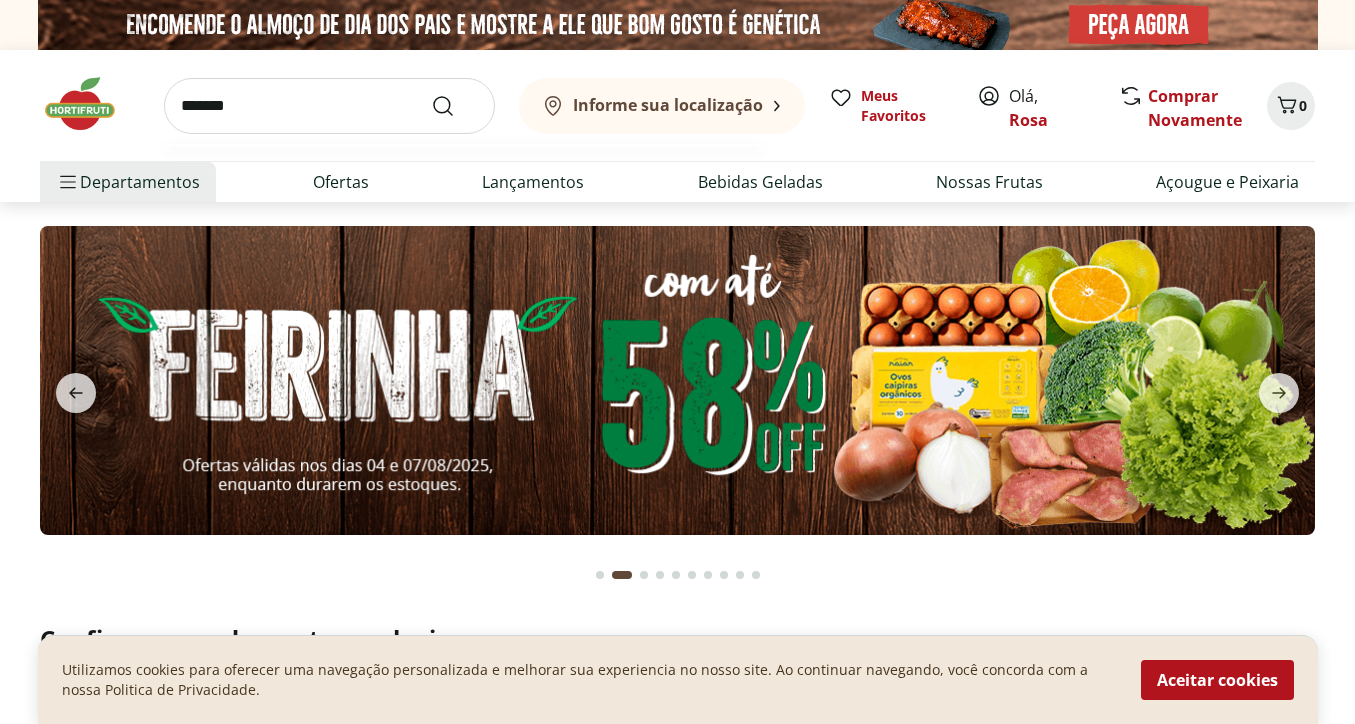 type on "*******" 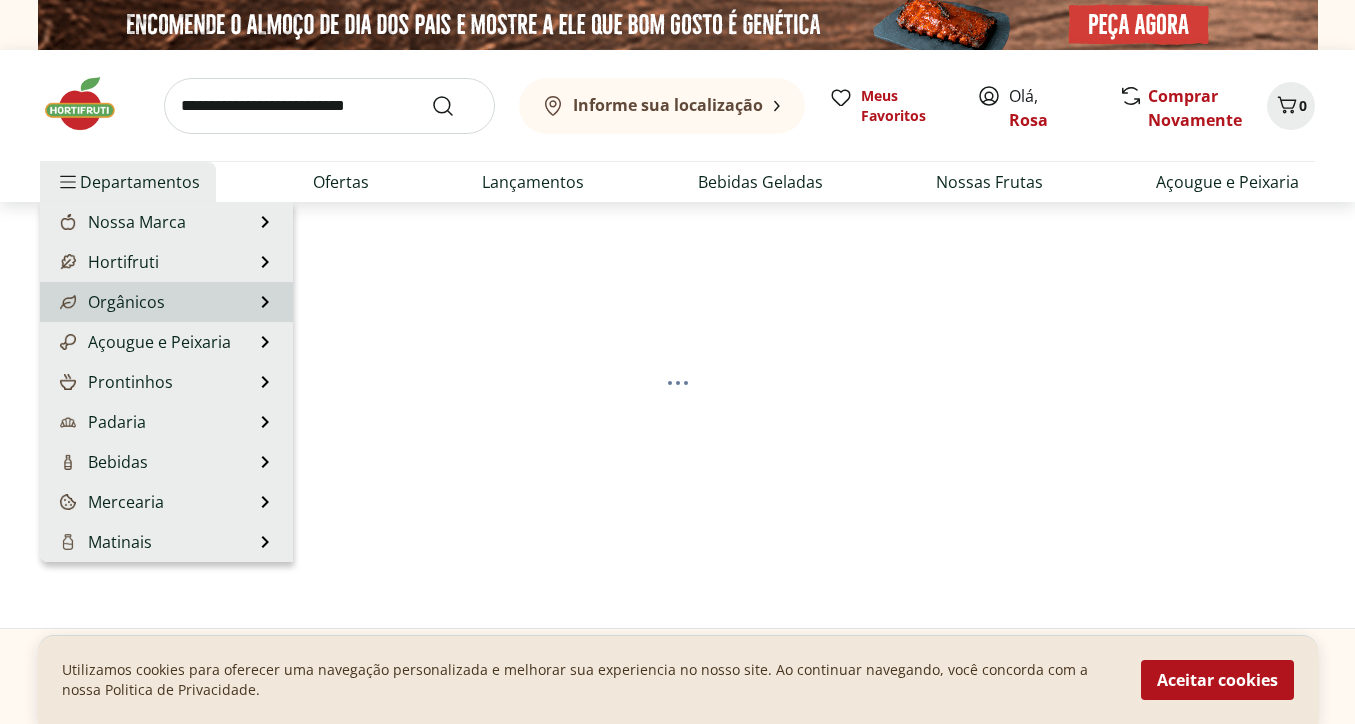 select on "**********" 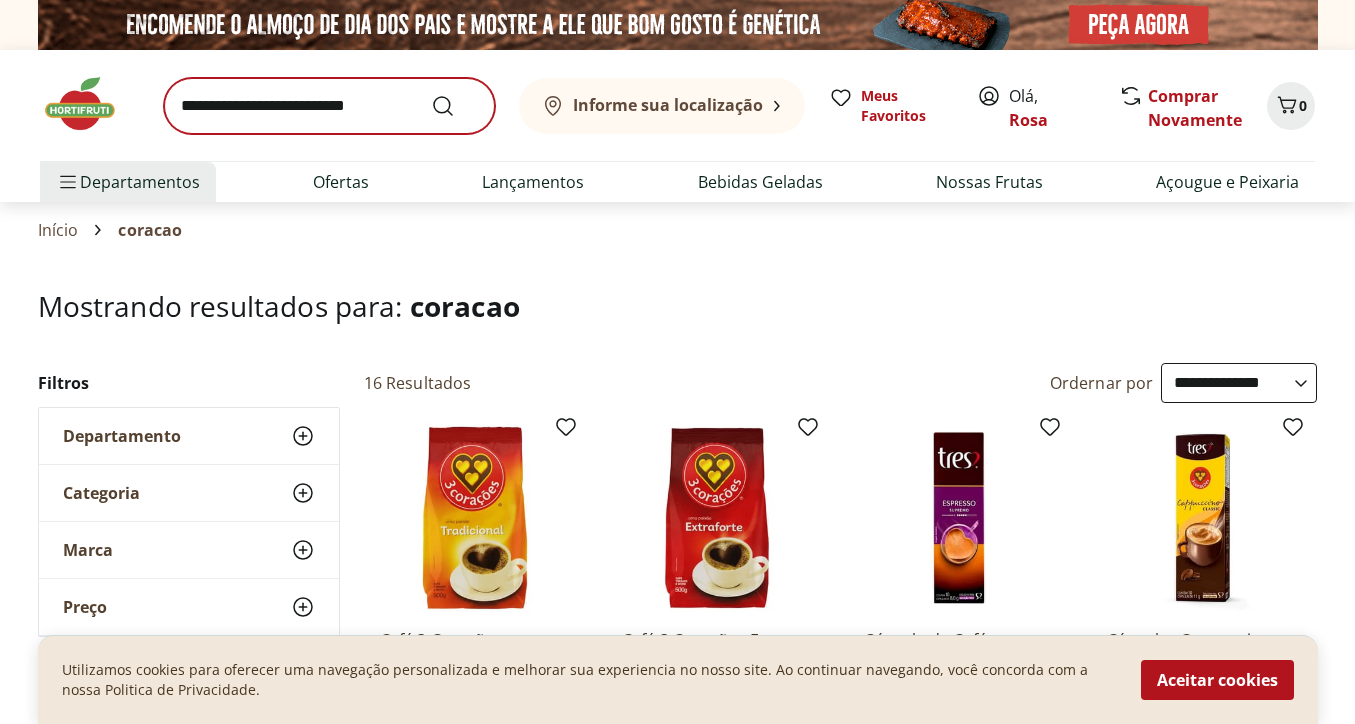 scroll, scrollTop: 0, scrollLeft: 0, axis: both 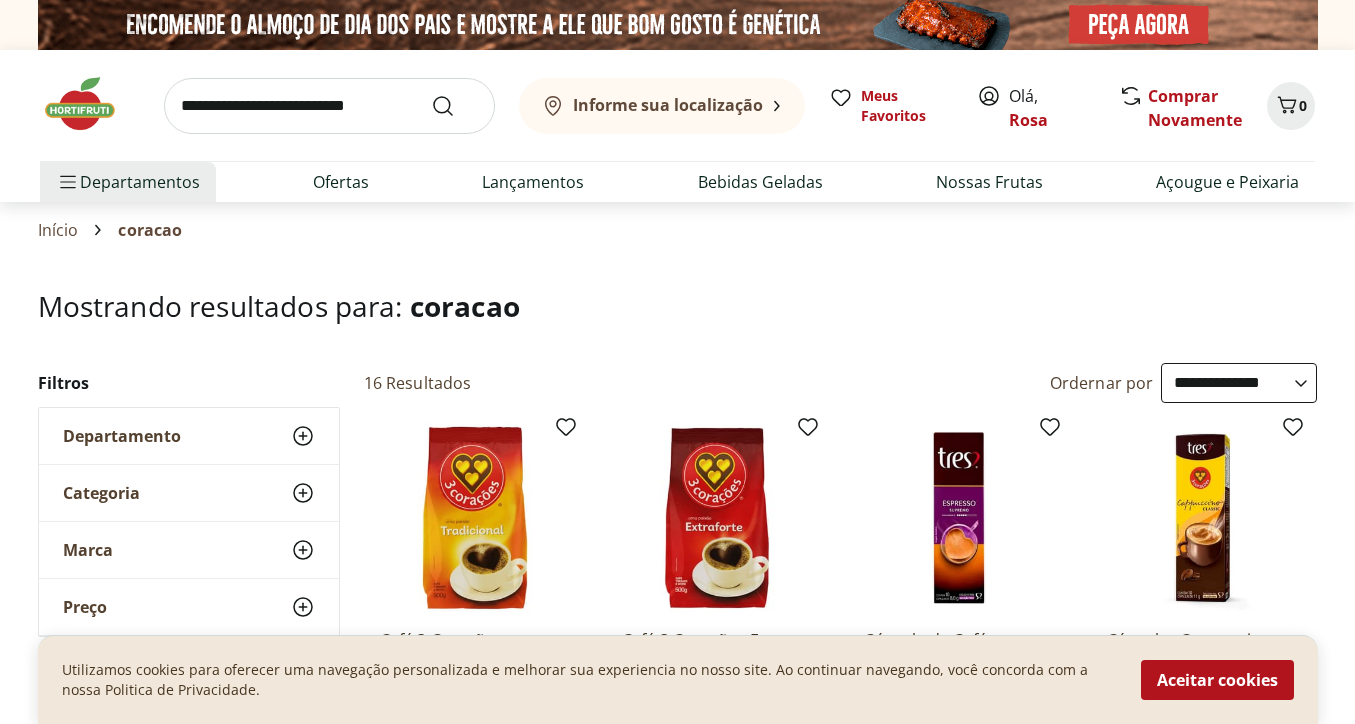 click at bounding box center (329, 106) 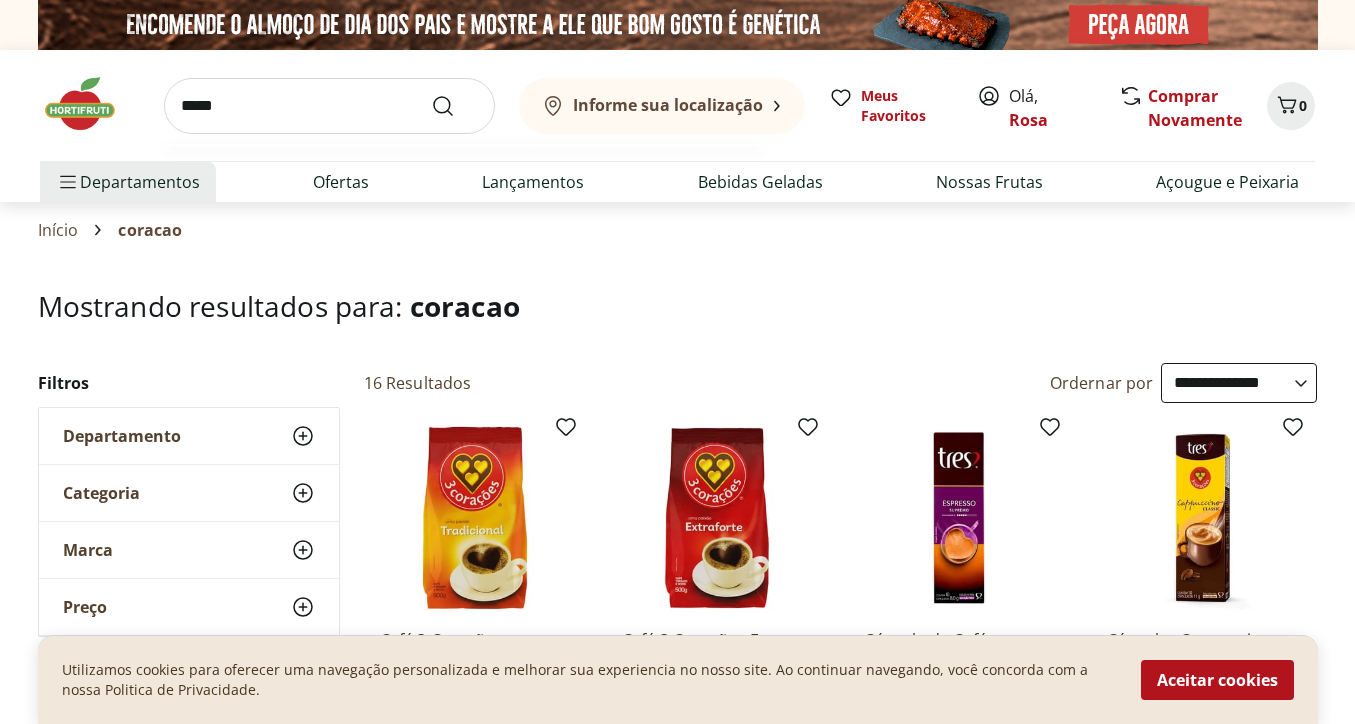 type on "******" 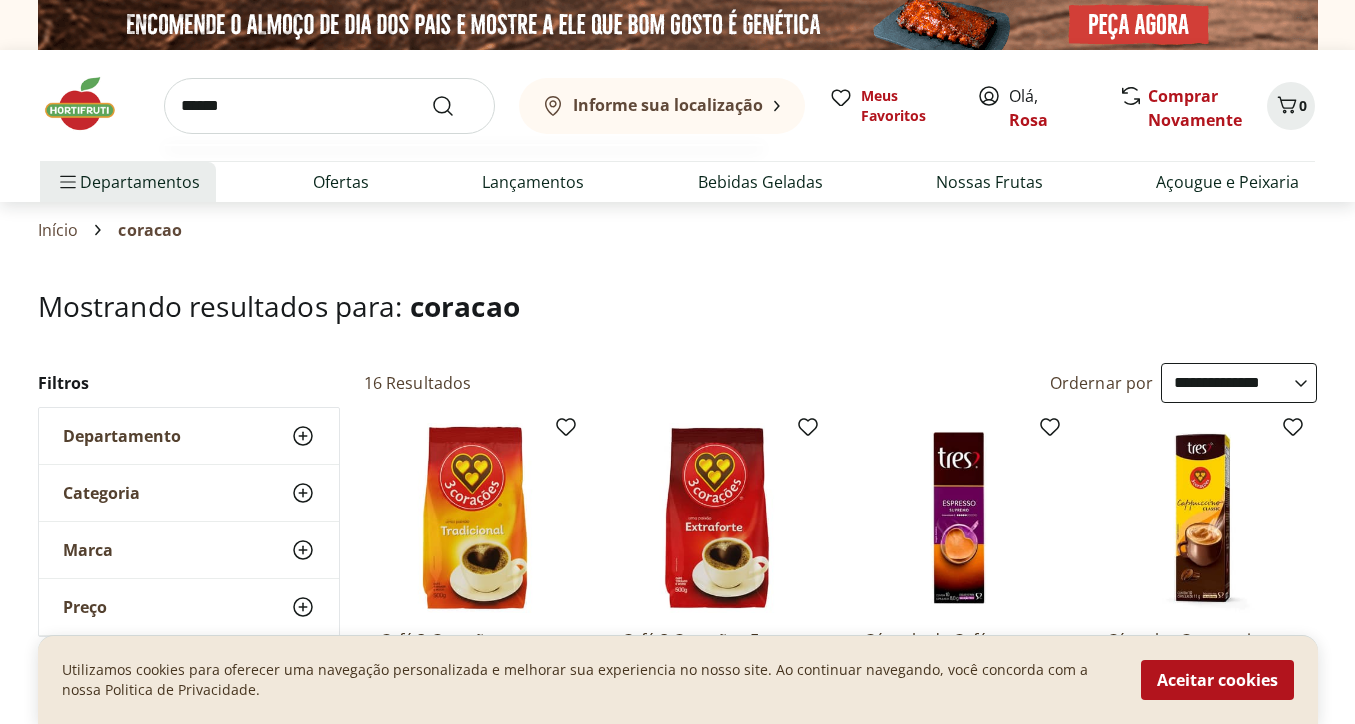 click at bounding box center (455, 106) 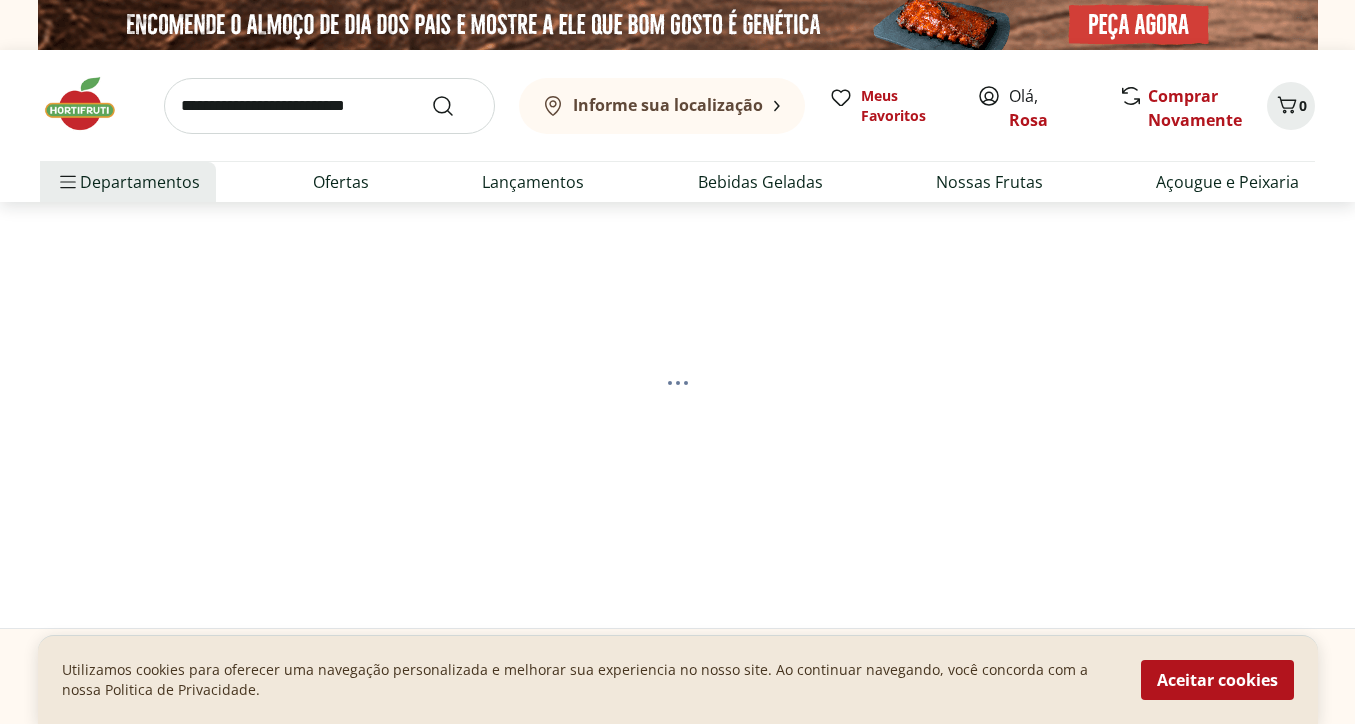 select on "**********" 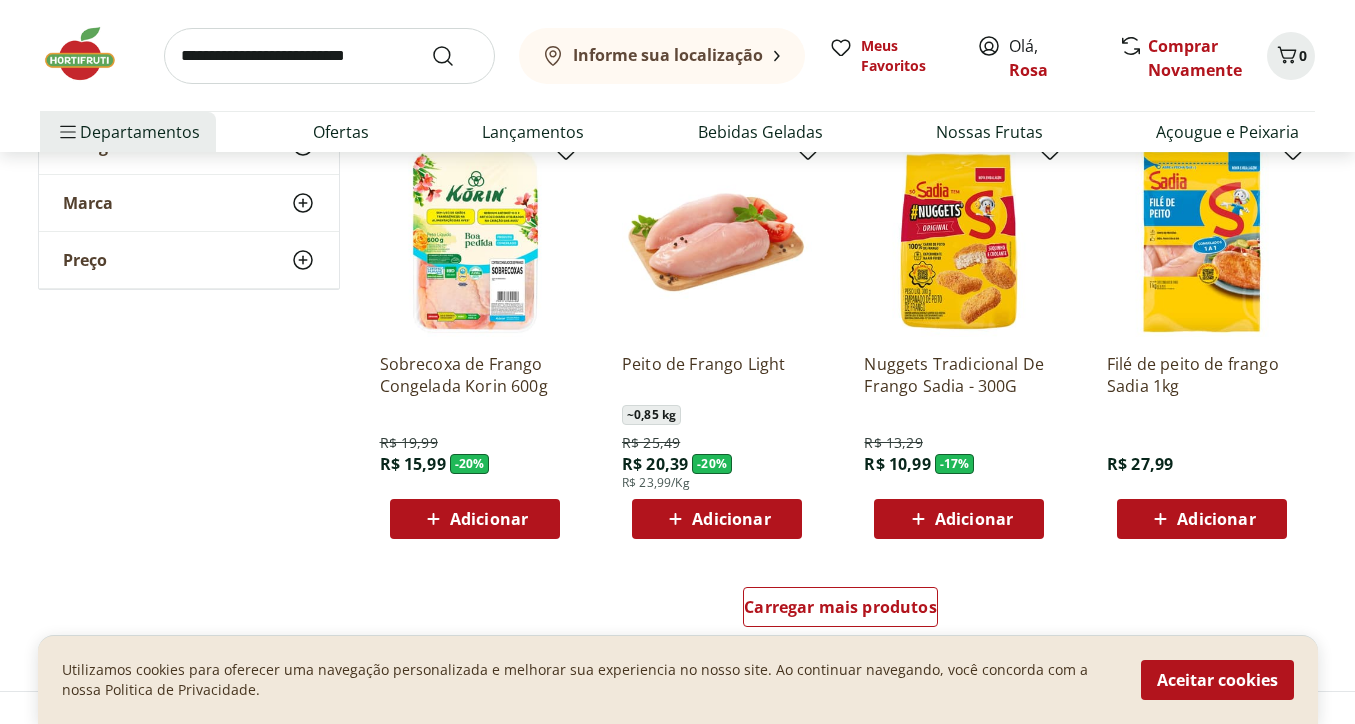 scroll, scrollTop: 1173, scrollLeft: 0, axis: vertical 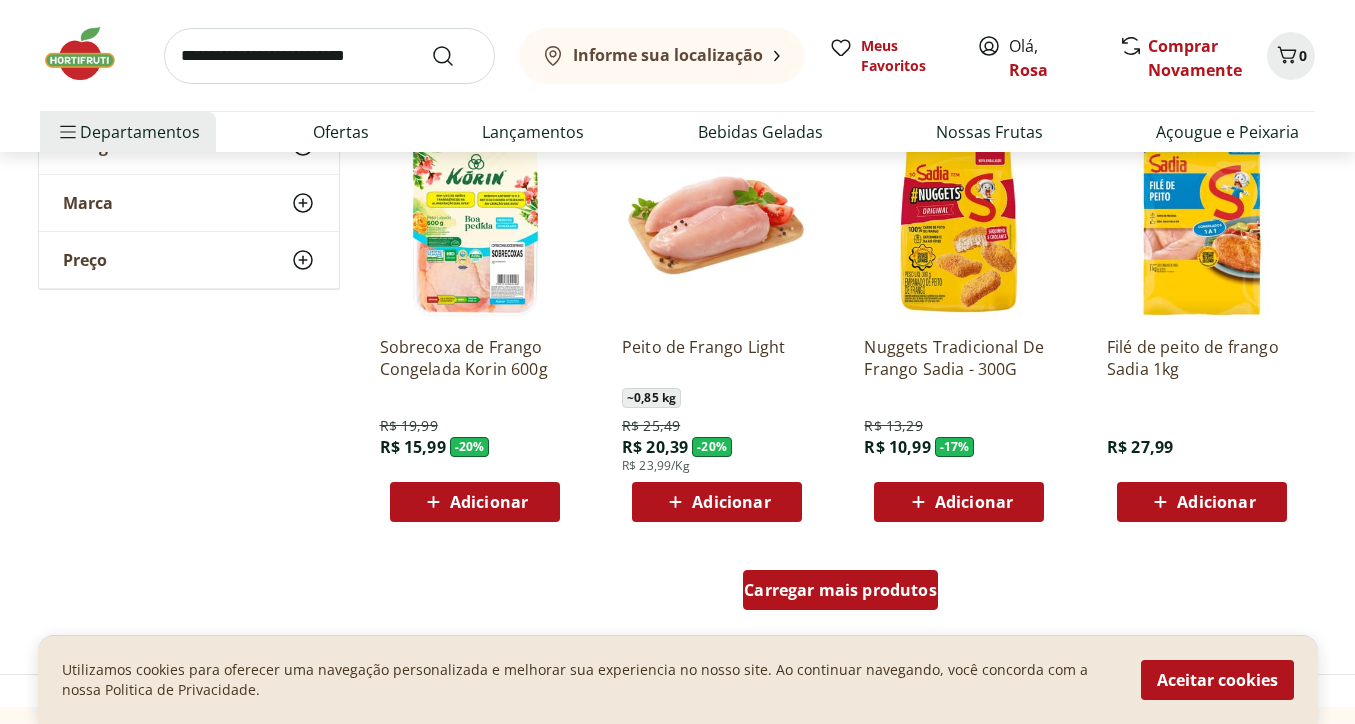 click on "Carregar mais produtos" at bounding box center (840, 590) 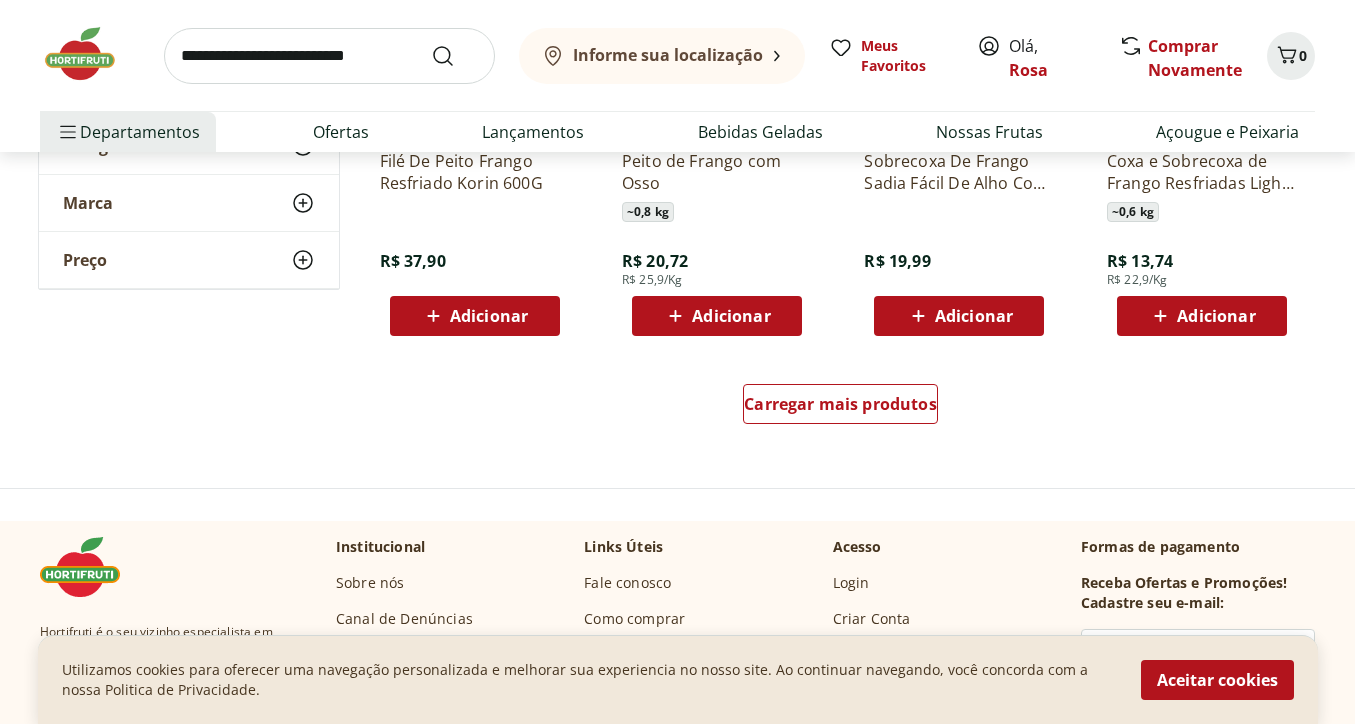 scroll, scrollTop: 2705, scrollLeft: 0, axis: vertical 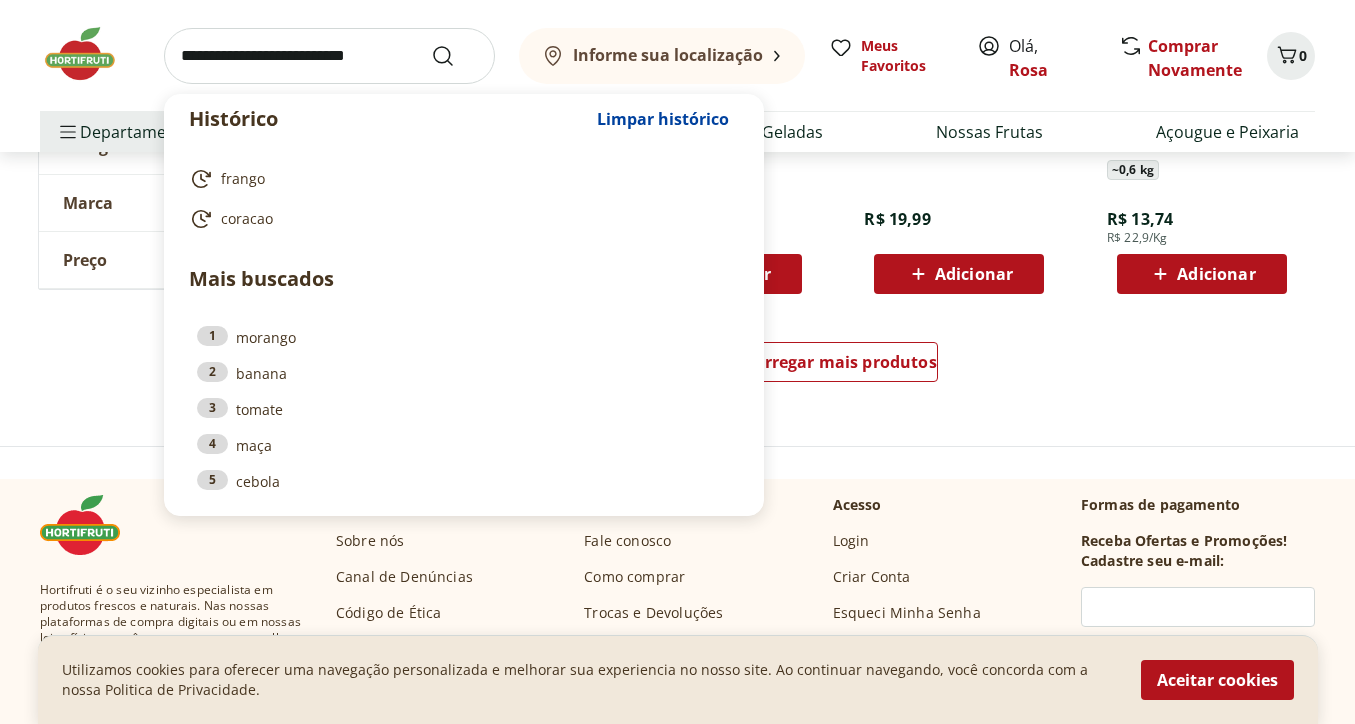 click at bounding box center (329, 56) 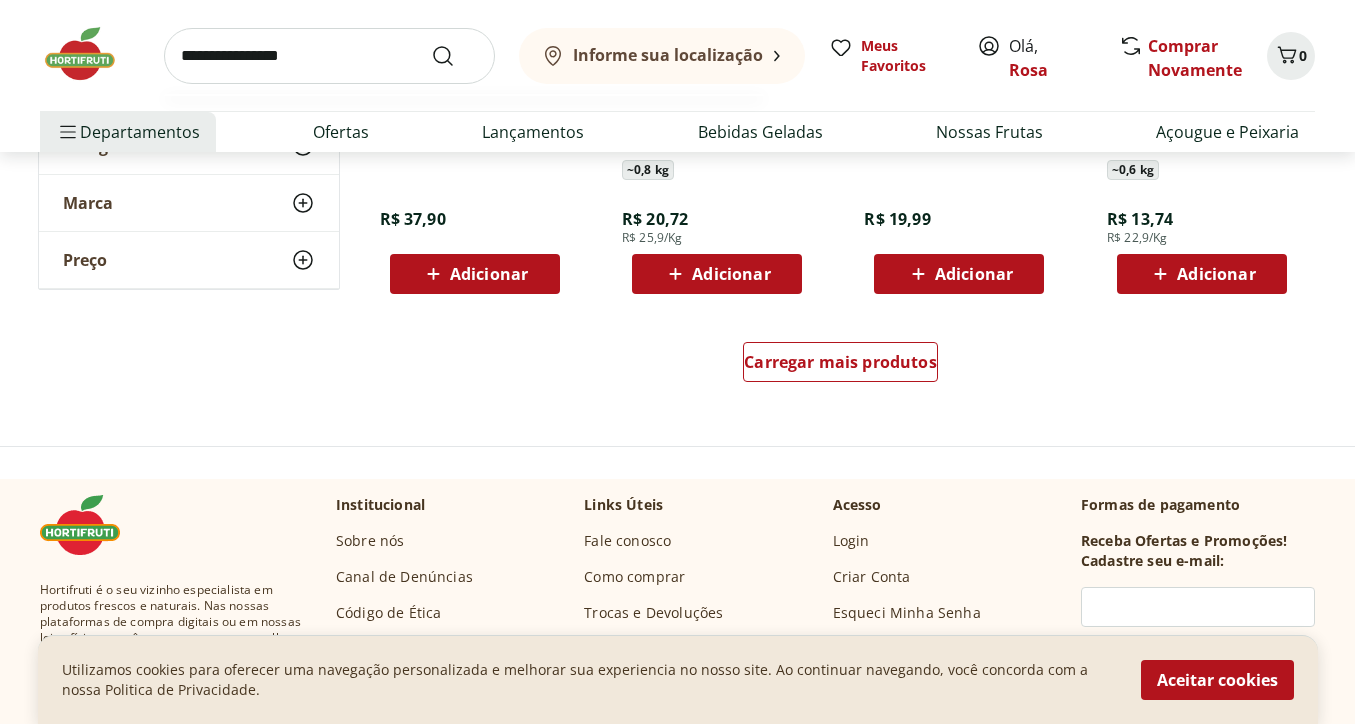 type on "**********" 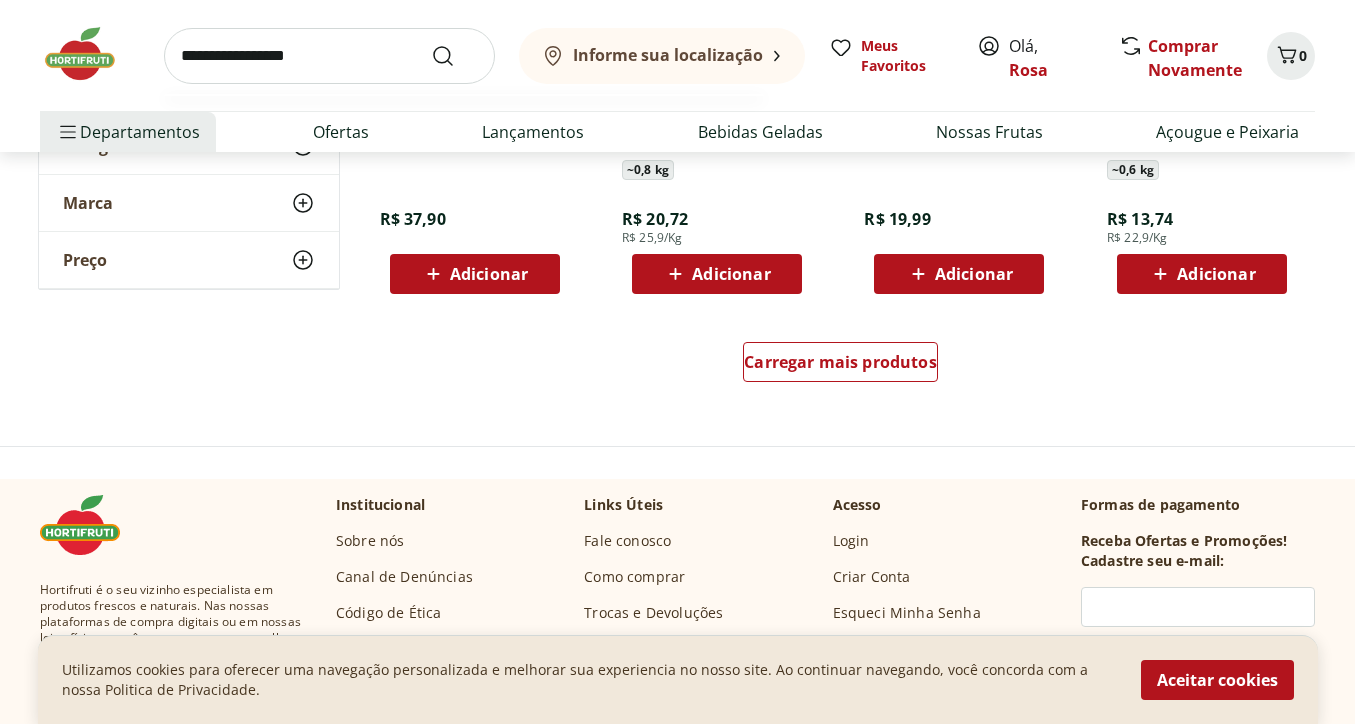 click at bounding box center [455, 56] 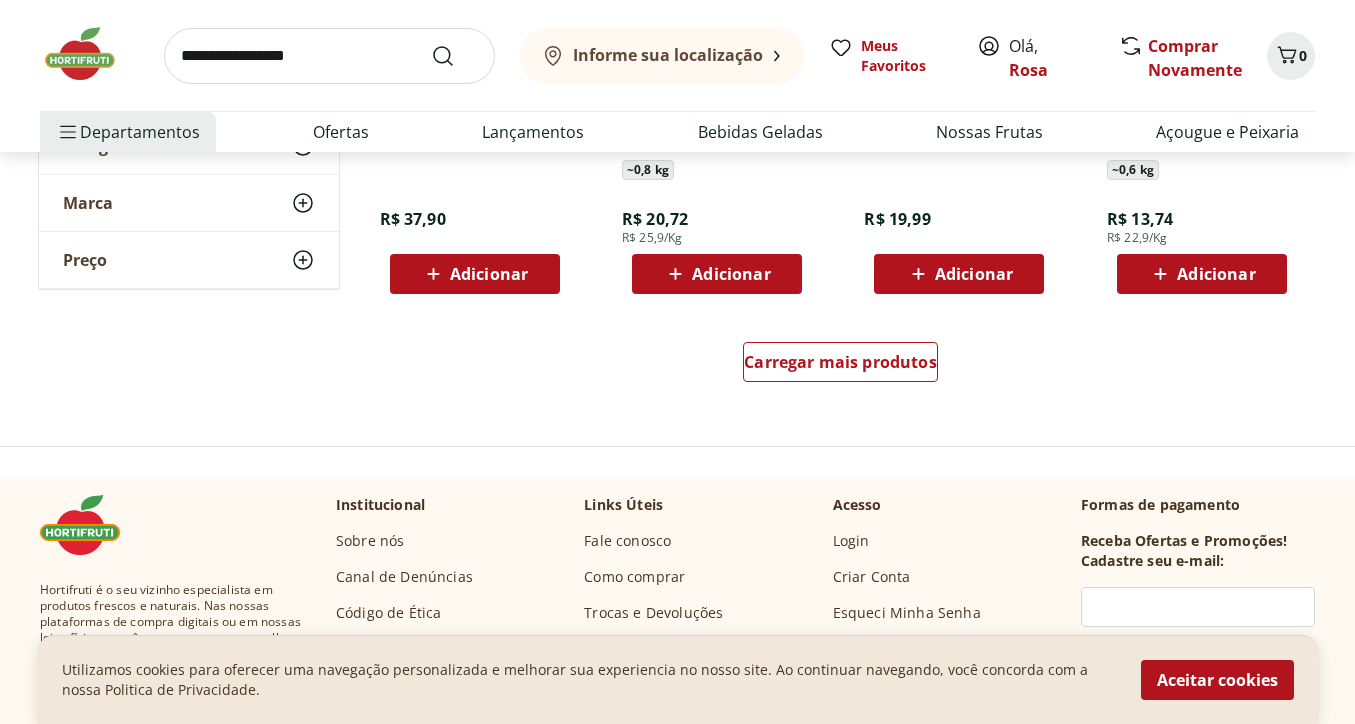 scroll, scrollTop: 0, scrollLeft: 0, axis: both 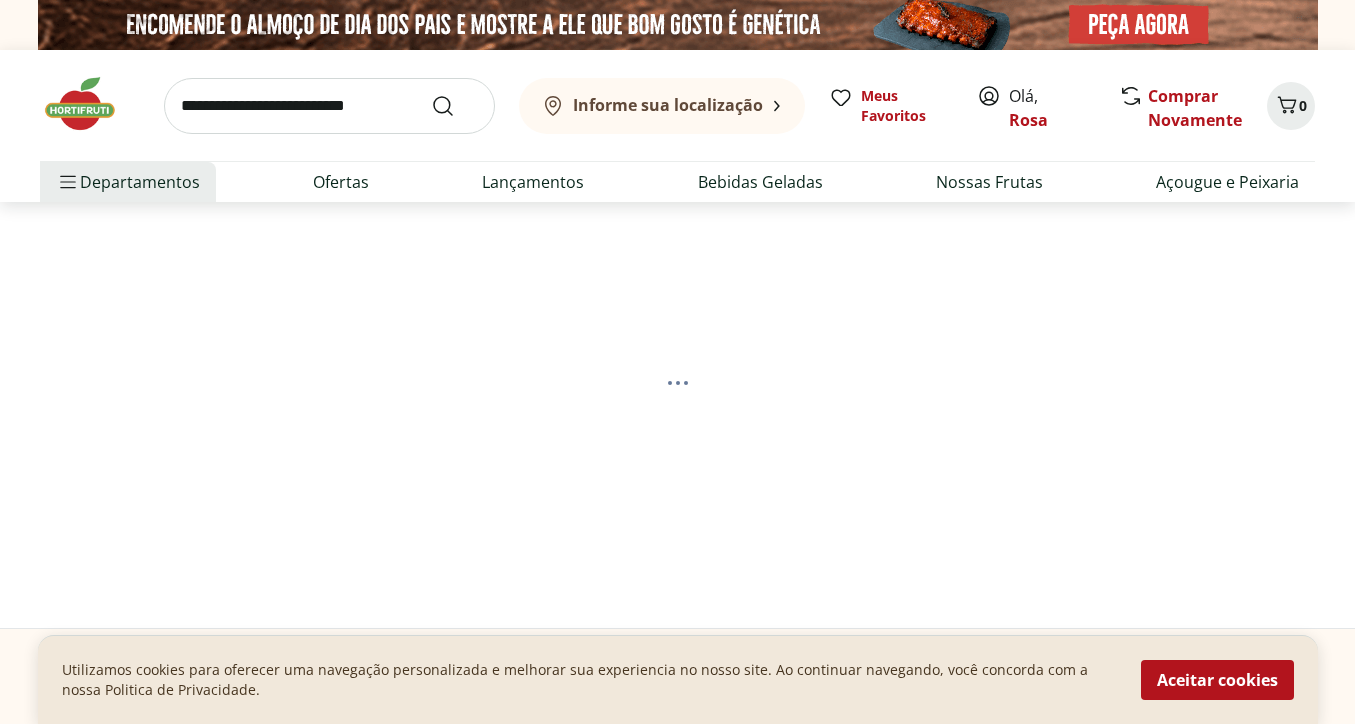 select on "**********" 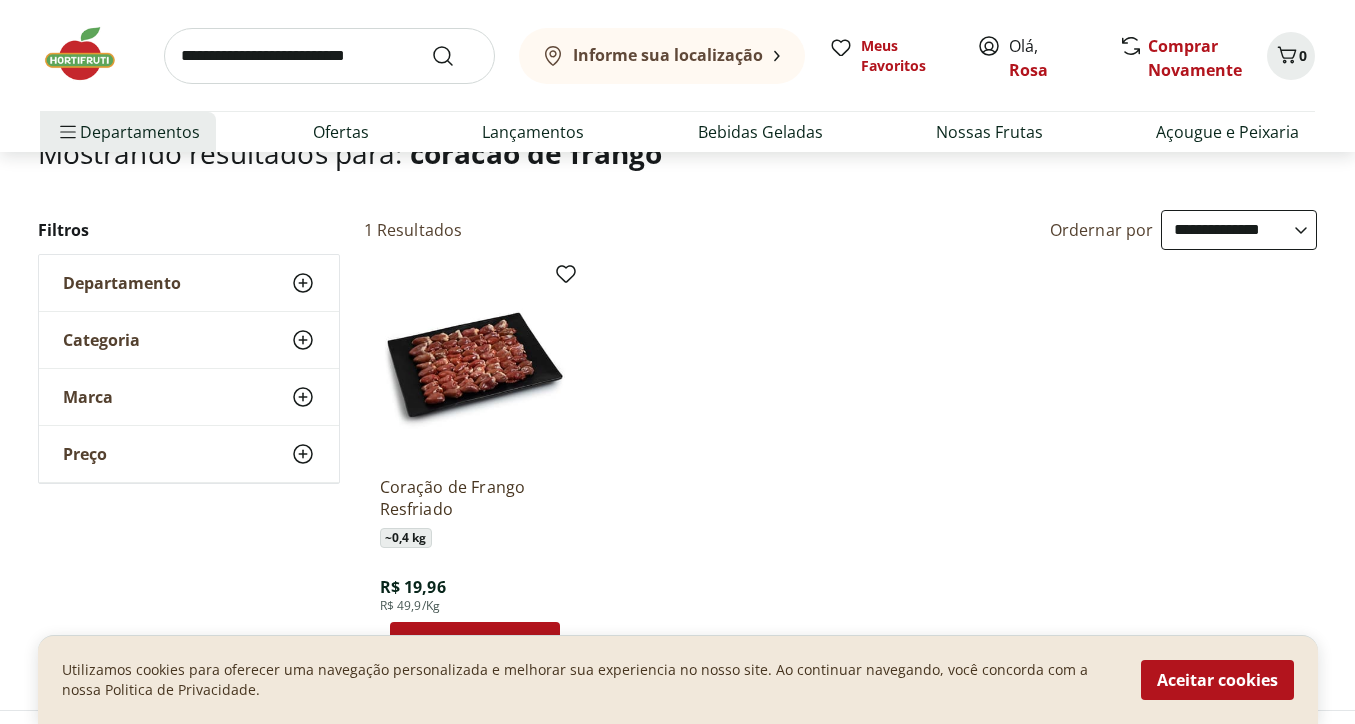 scroll, scrollTop: 173, scrollLeft: 0, axis: vertical 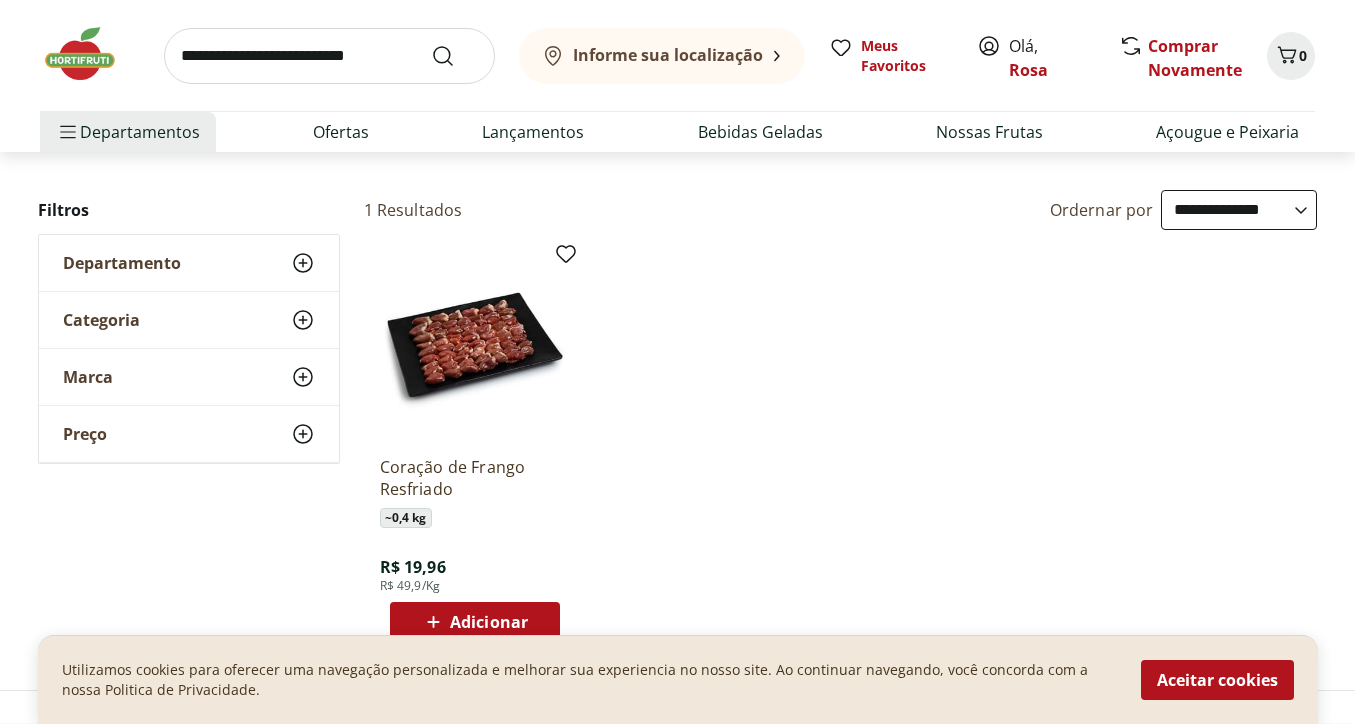 click on "Adicionar" at bounding box center [489, 622] 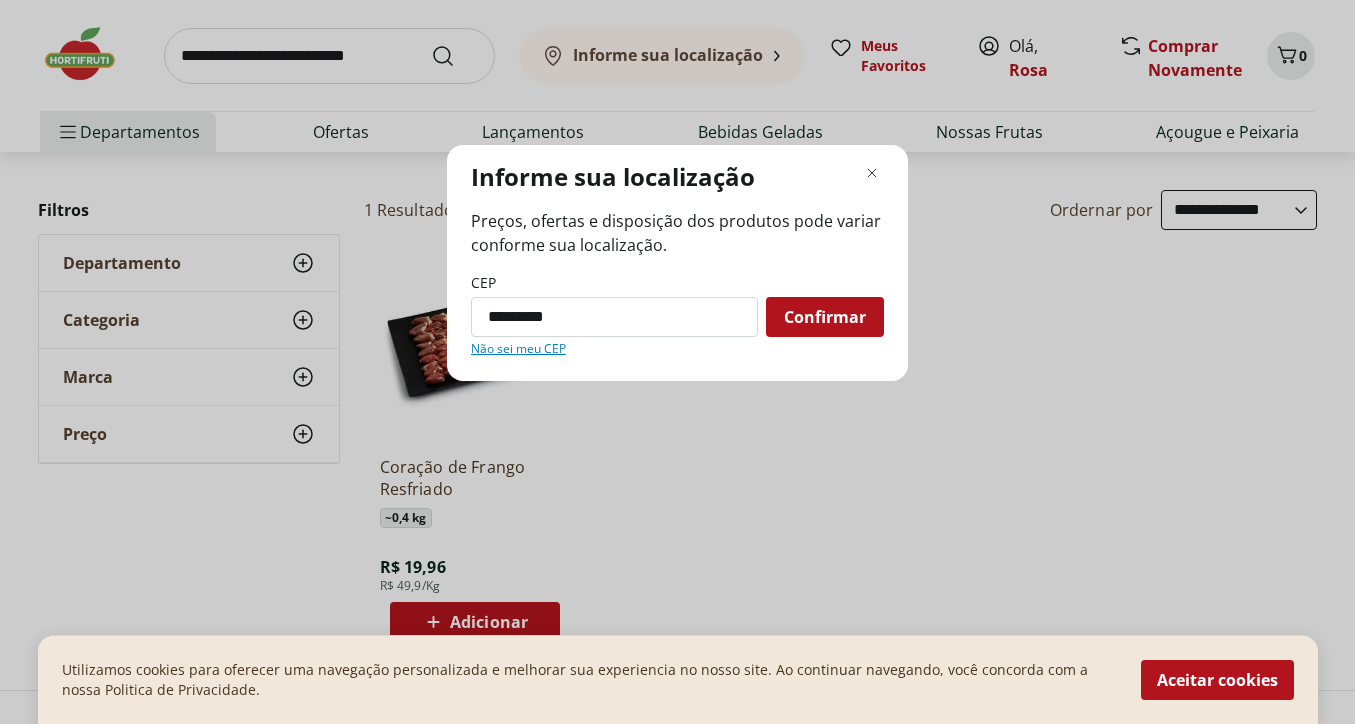 type on "*********" 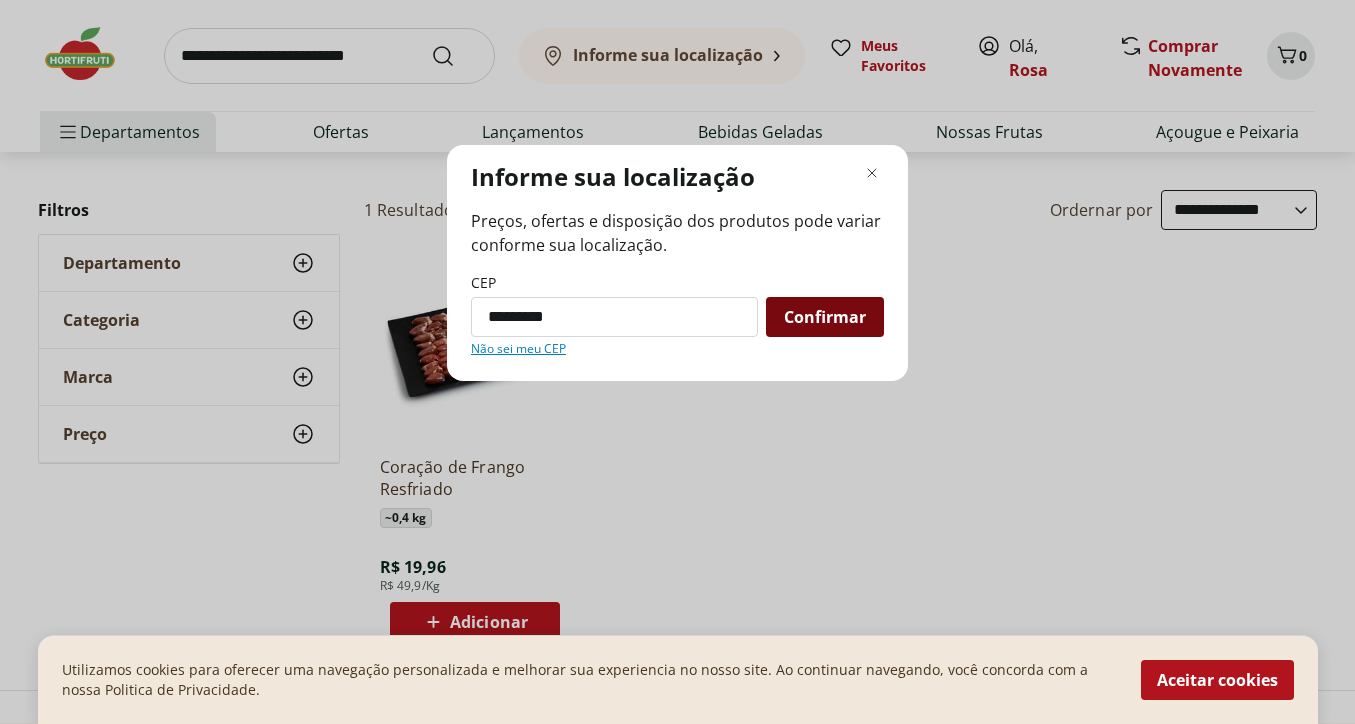 click on "Confirmar" at bounding box center [825, 317] 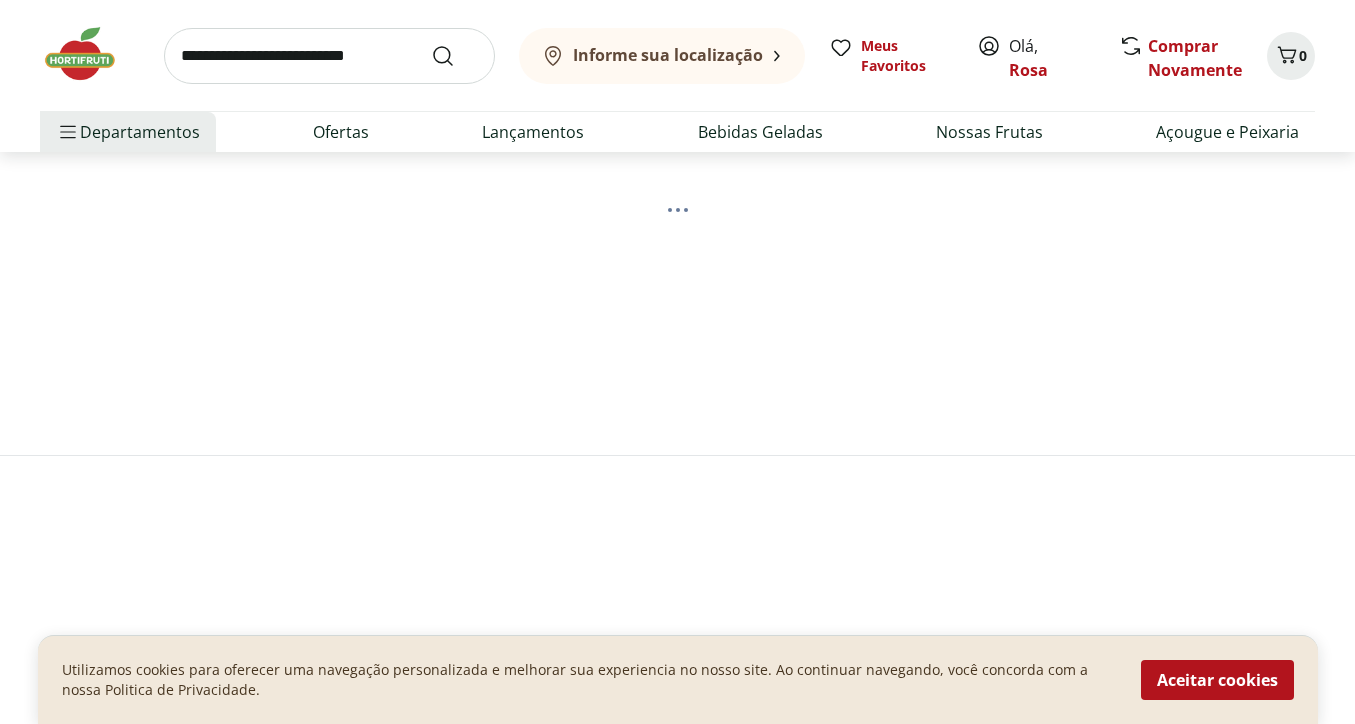 scroll, scrollTop: 0, scrollLeft: 0, axis: both 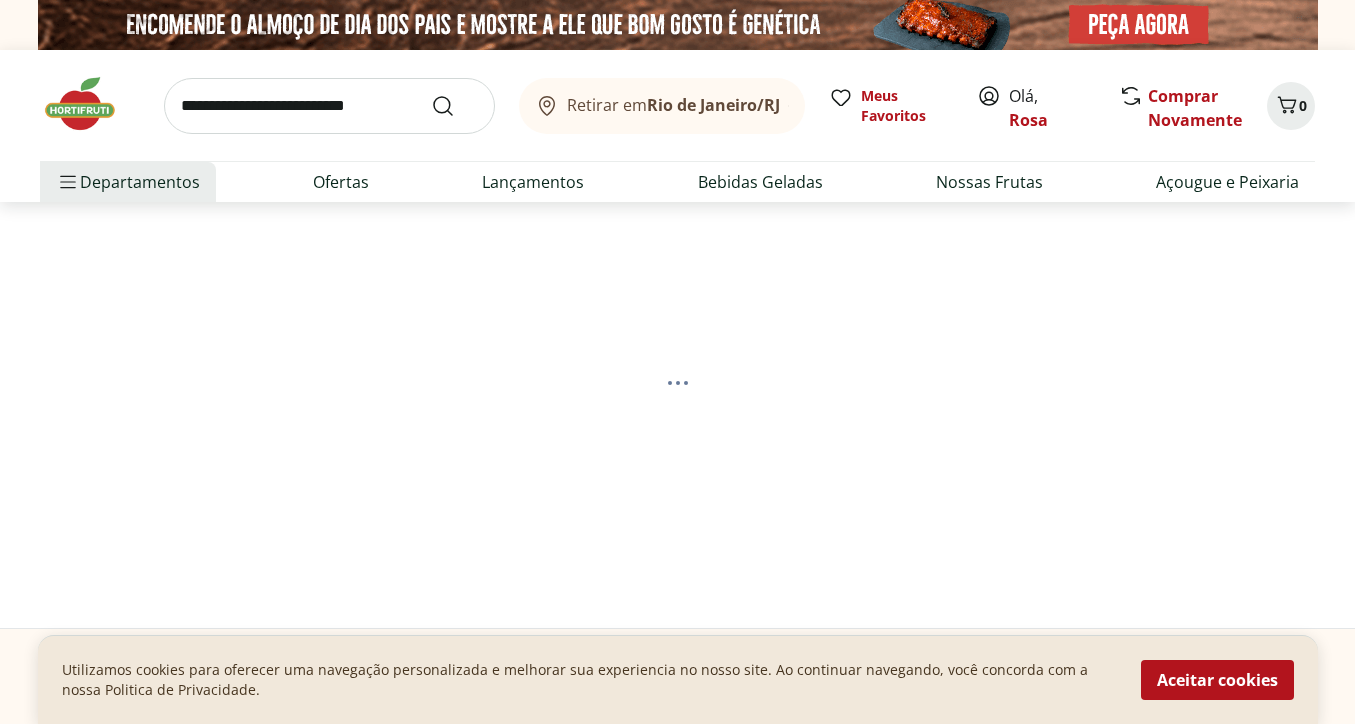 select on "**********" 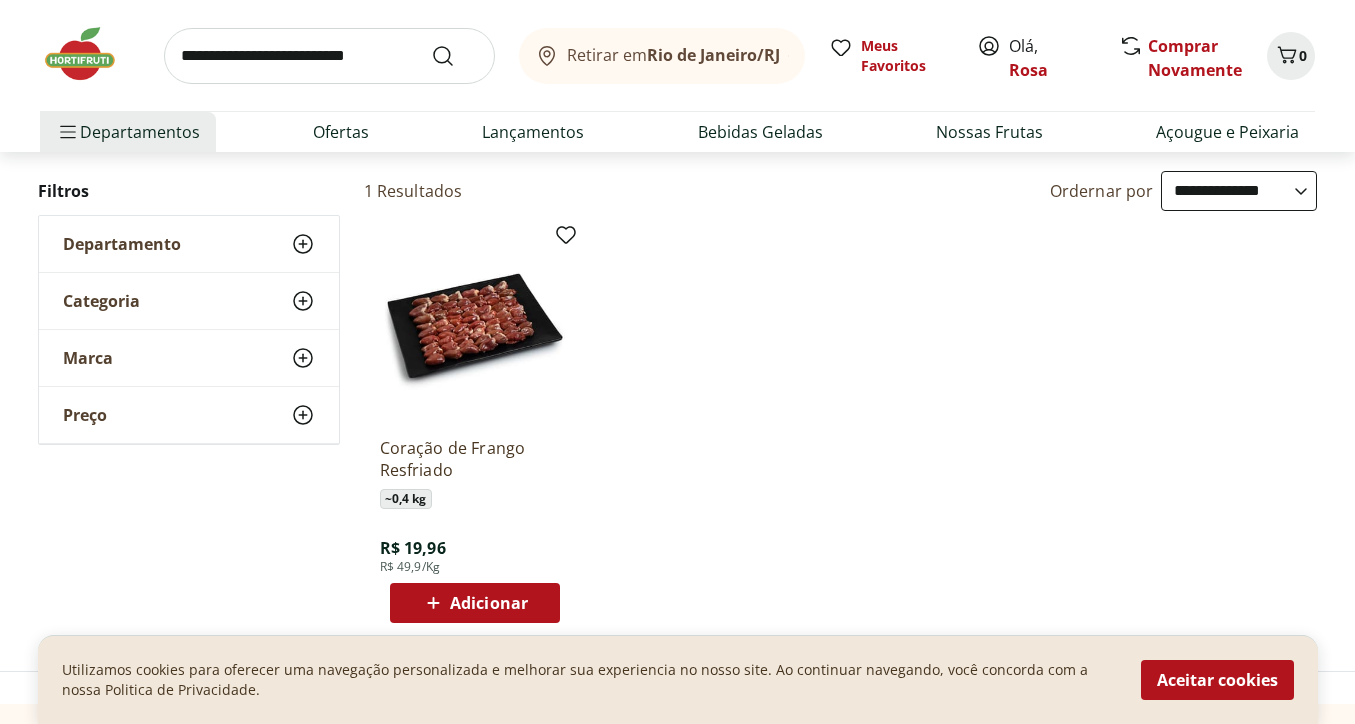 scroll, scrollTop: 212, scrollLeft: 0, axis: vertical 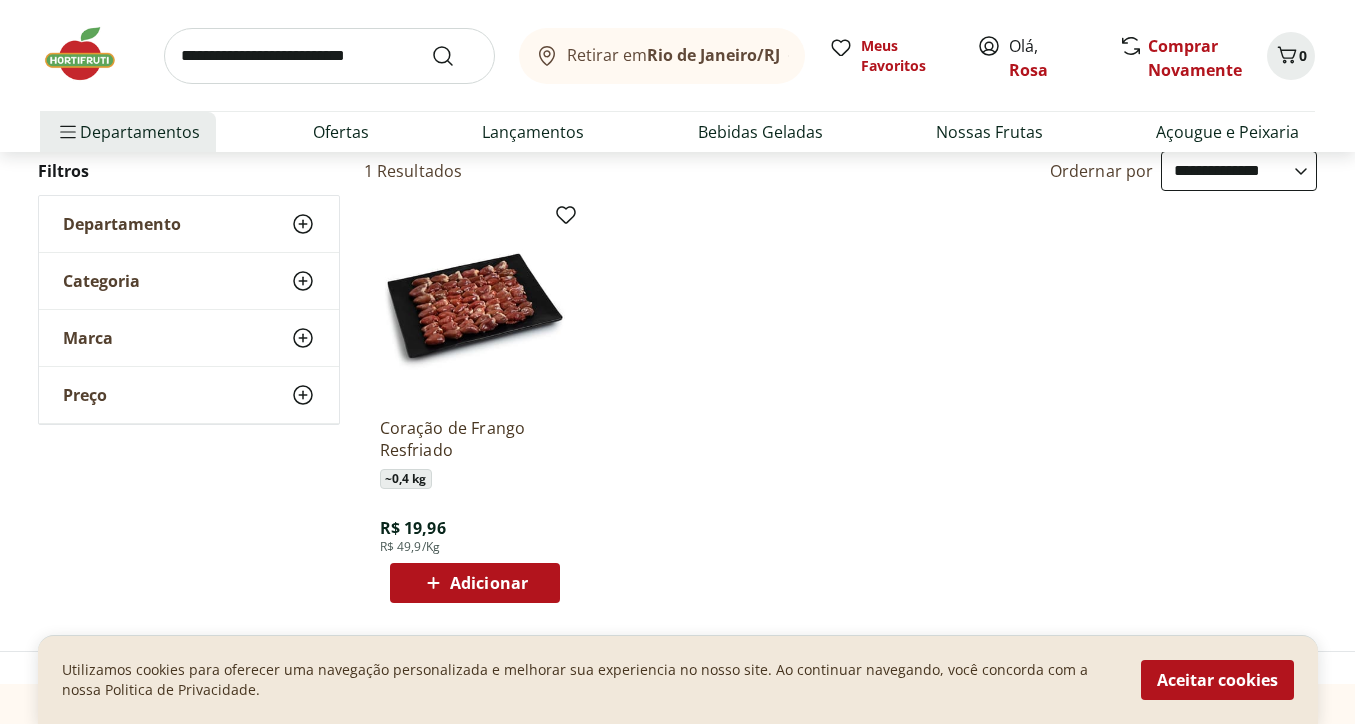 click on "Adicionar" at bounding box center [489, 583] 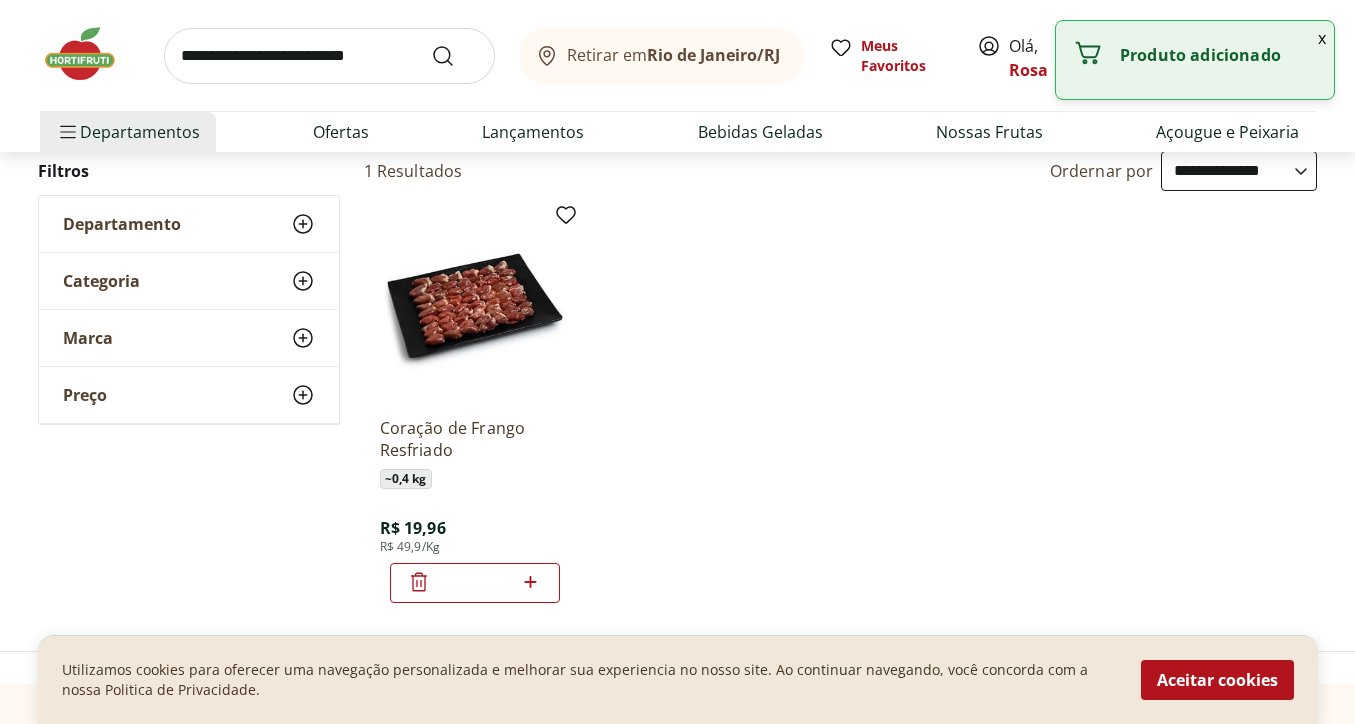 click at bounding box center (329, 56) 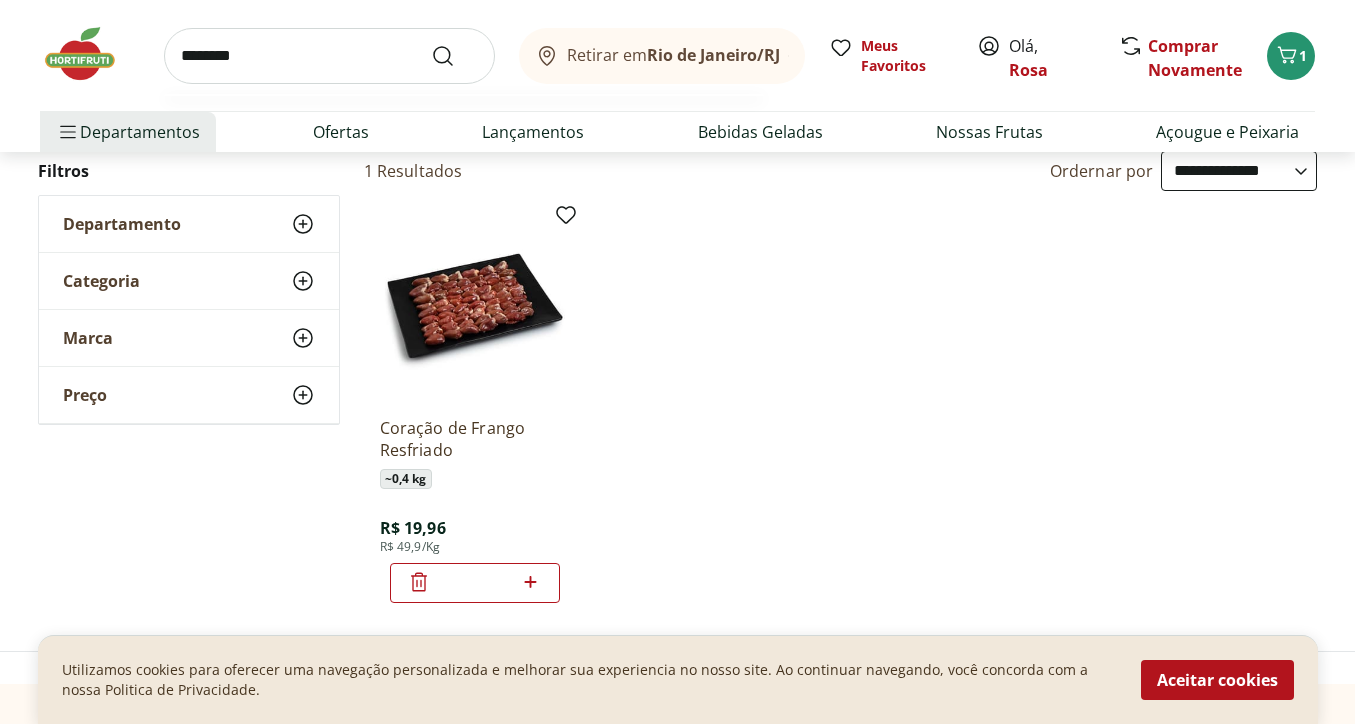 type on "*********" 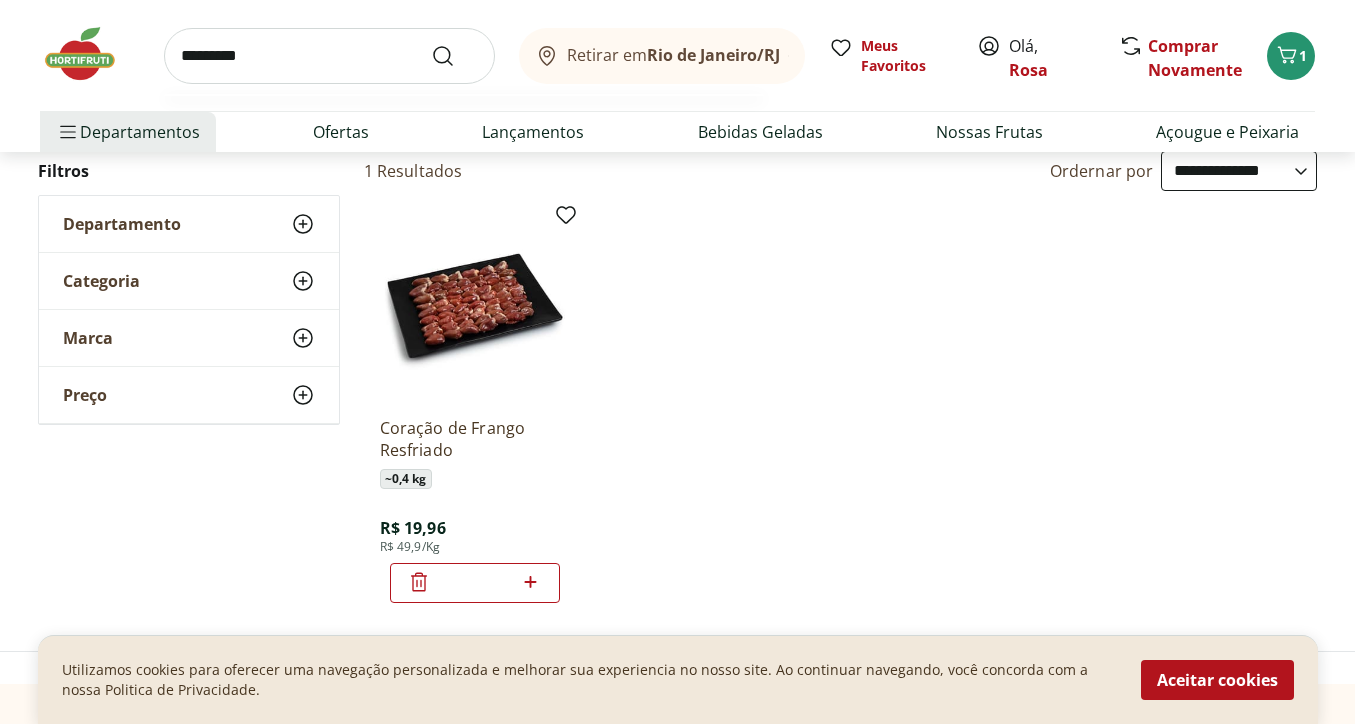click at bounding box center [455, 56] 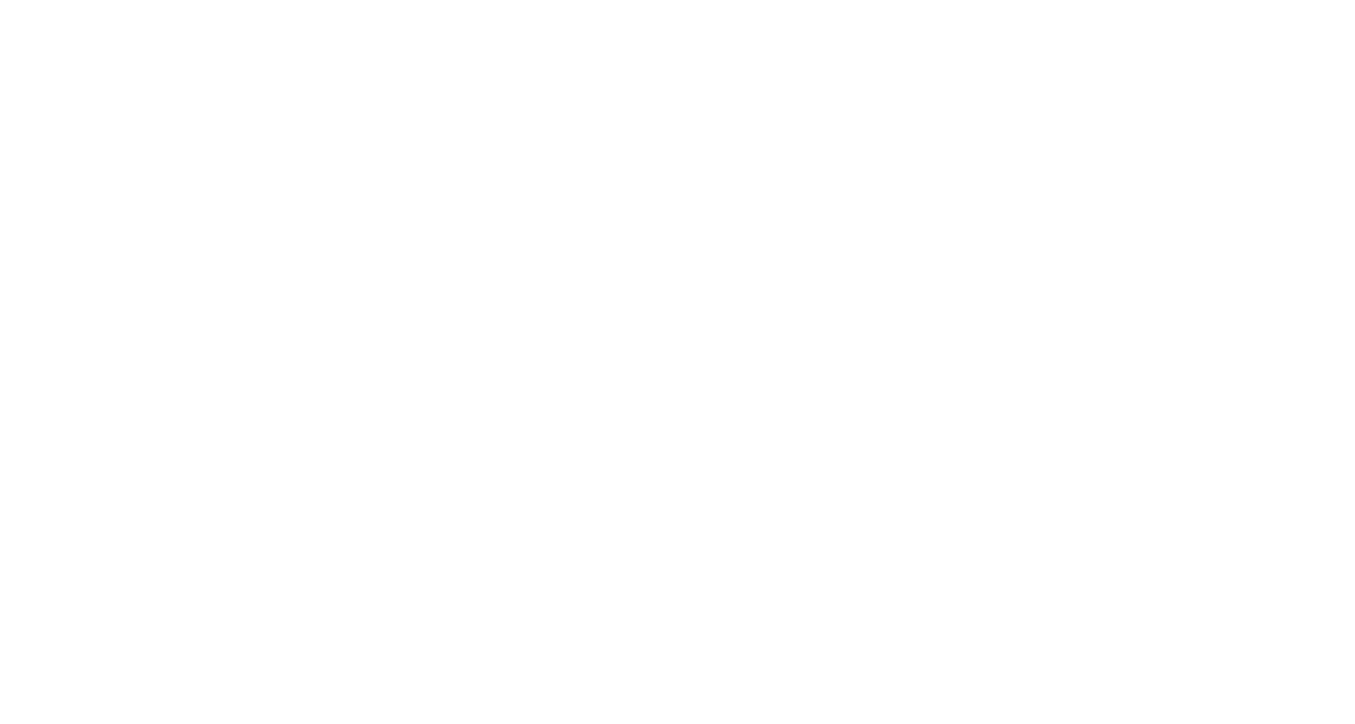 scroll, scrollTop: 0, scrollLeft: 0, axis: both 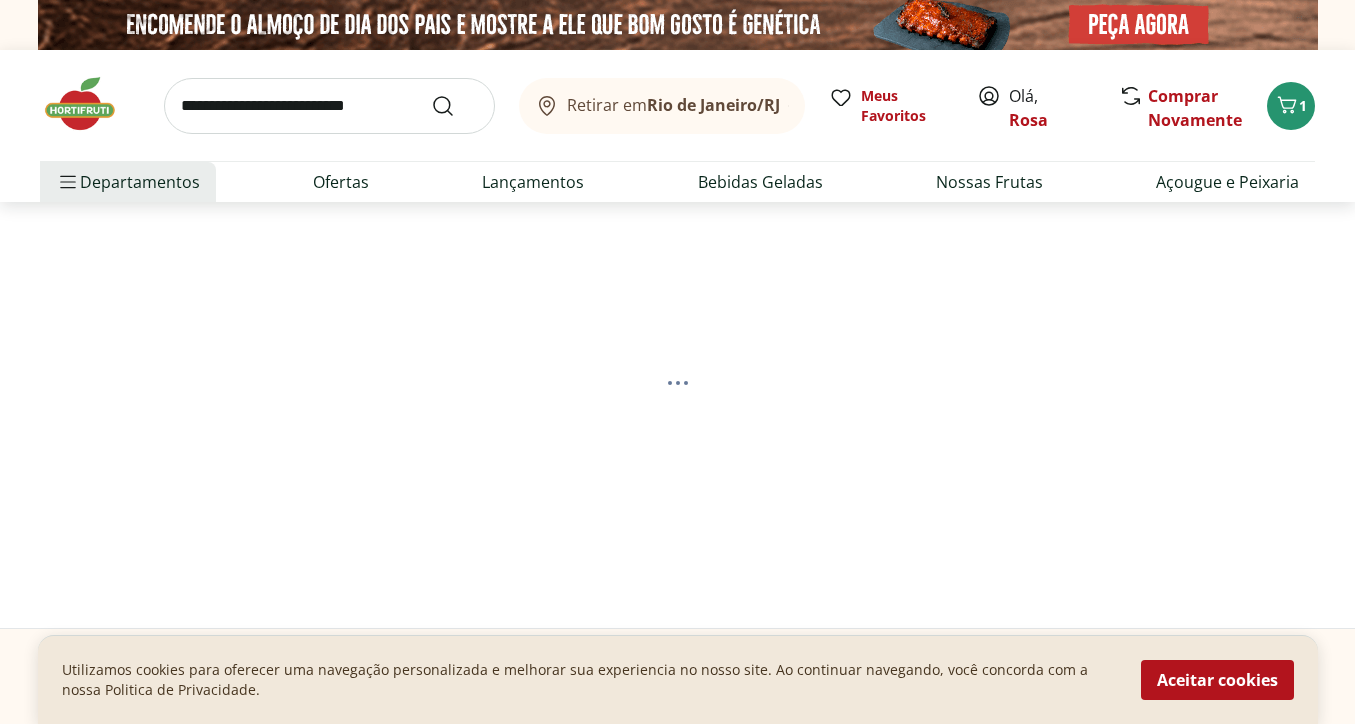 select on "**********" 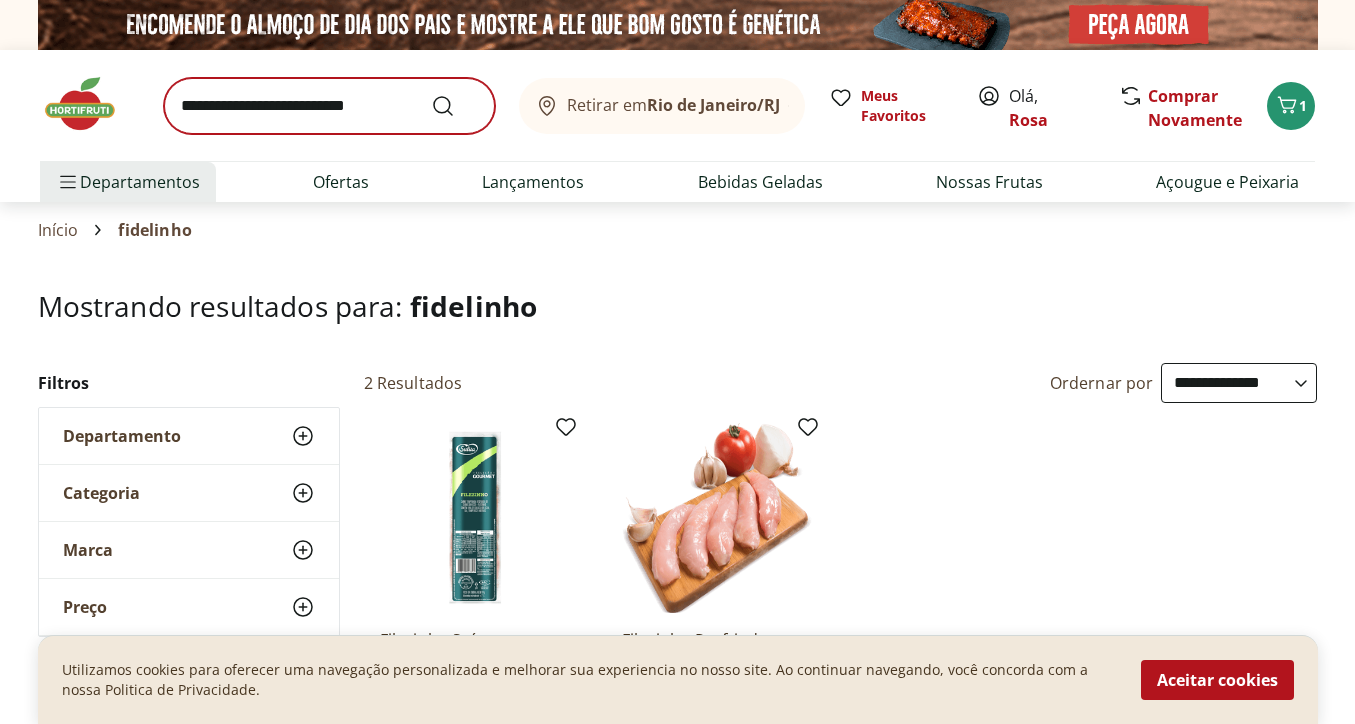 scroll, scrollTop: 0, scrollLeft: 0, axis: both 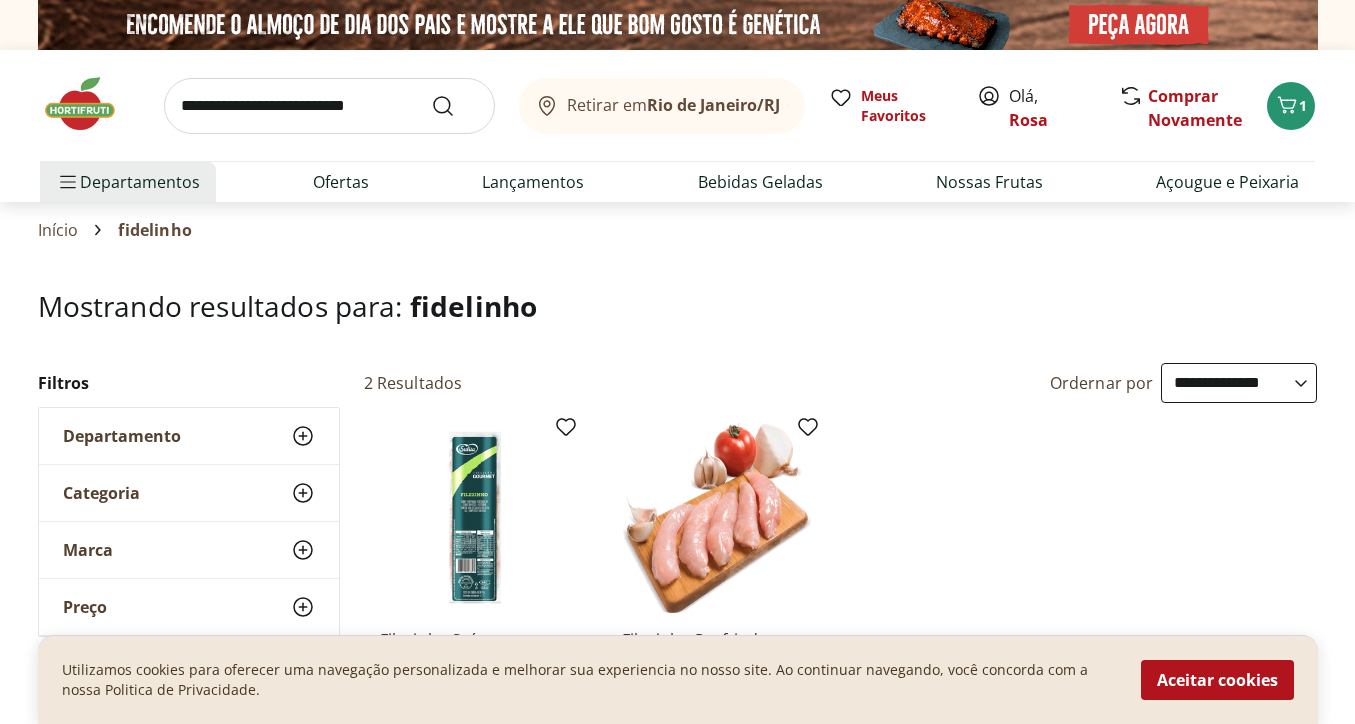 click at bounding box center (329, 106) 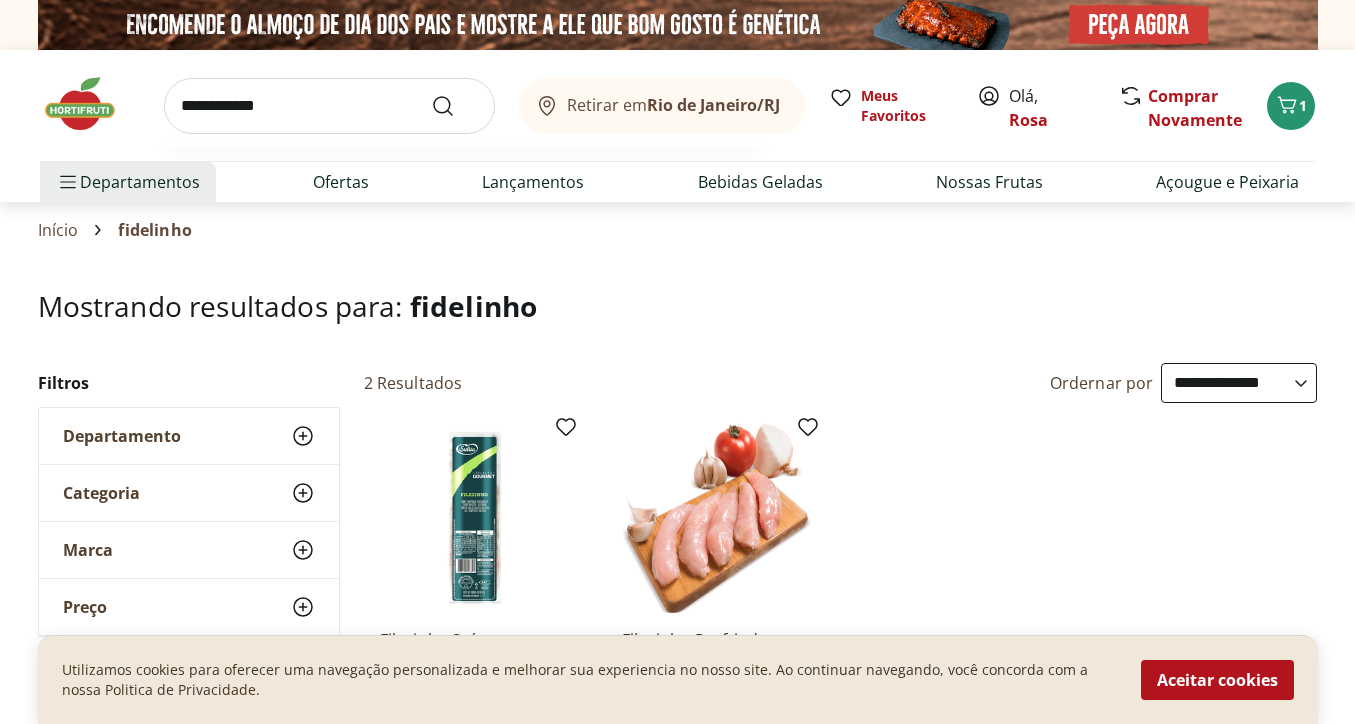 type on "**********" 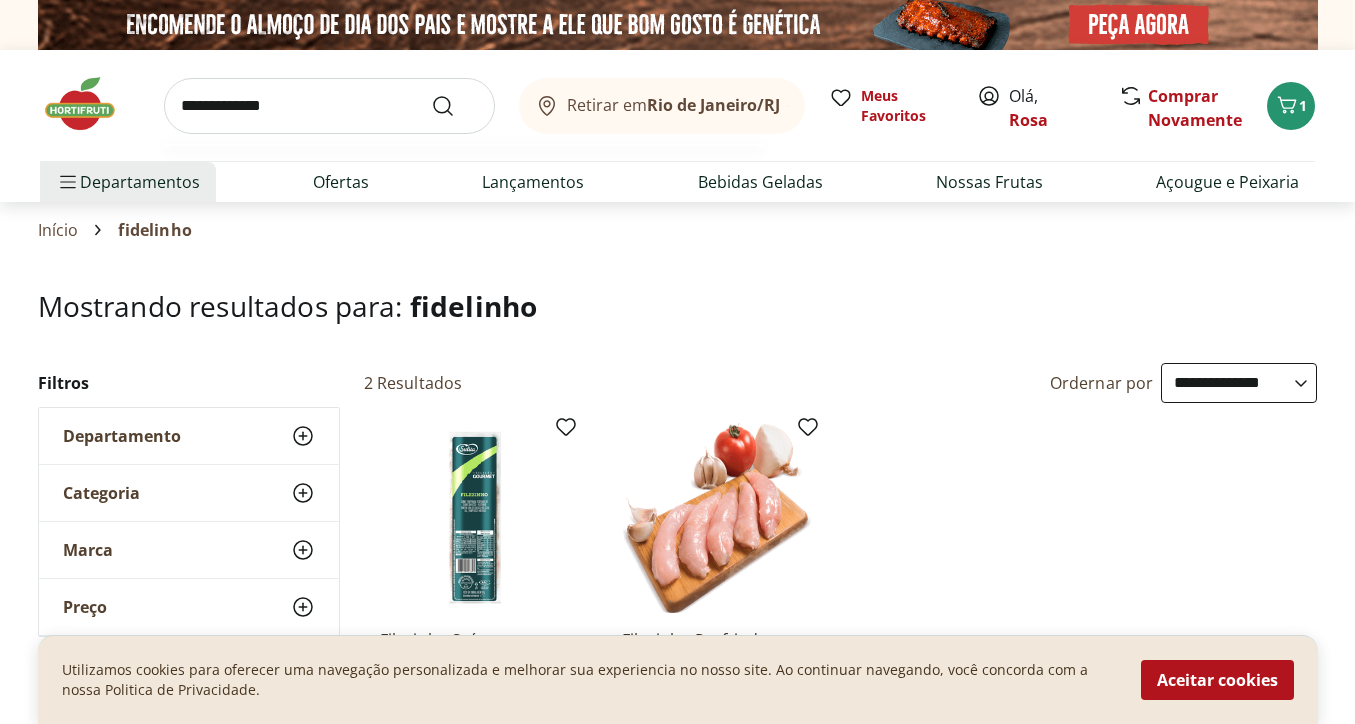 click at bounding box center [455, 106] 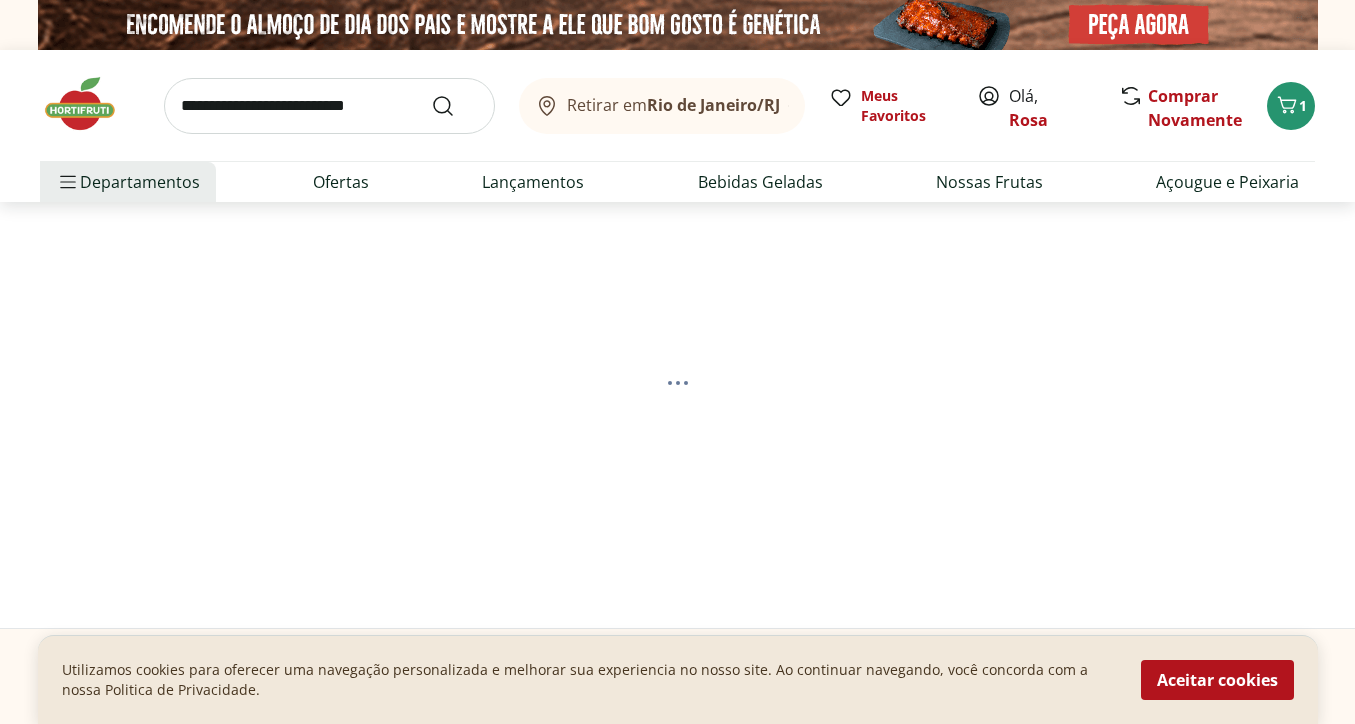 select on "**********" 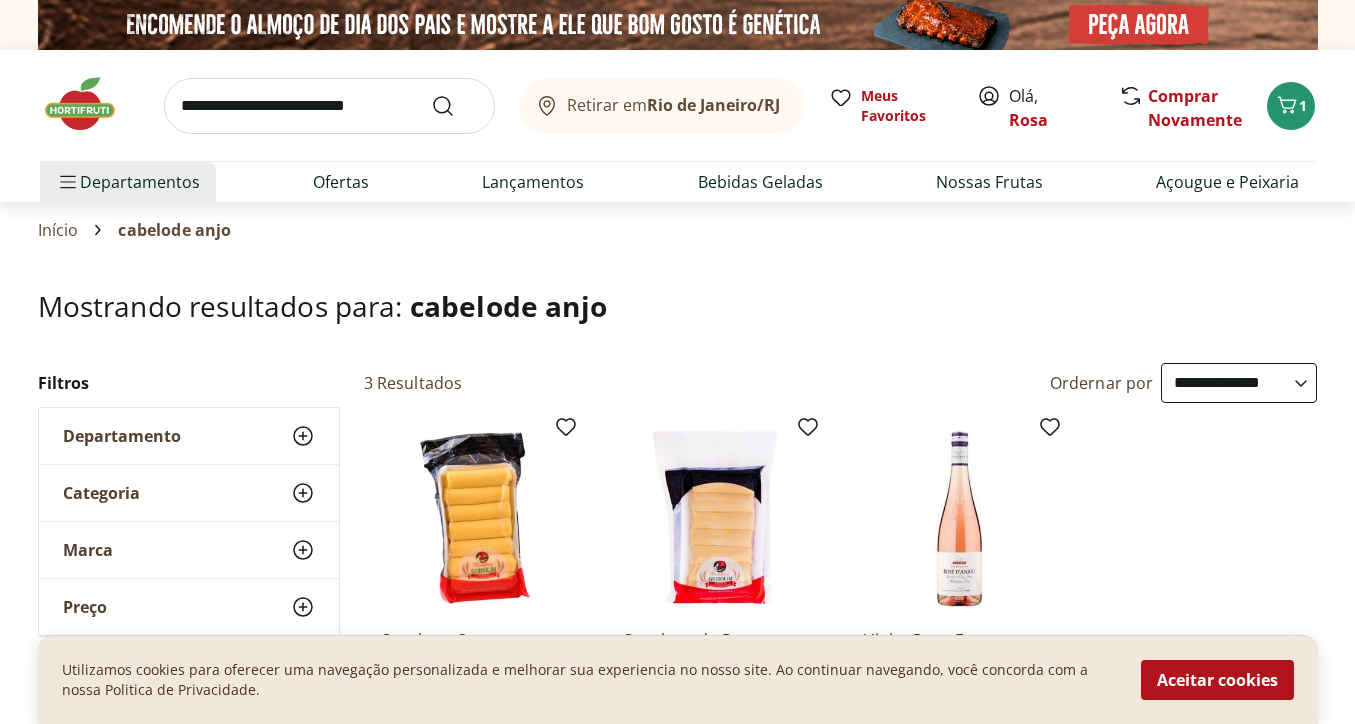 scroll, scrollTop: 0, scrollLeft: 0, axis: both 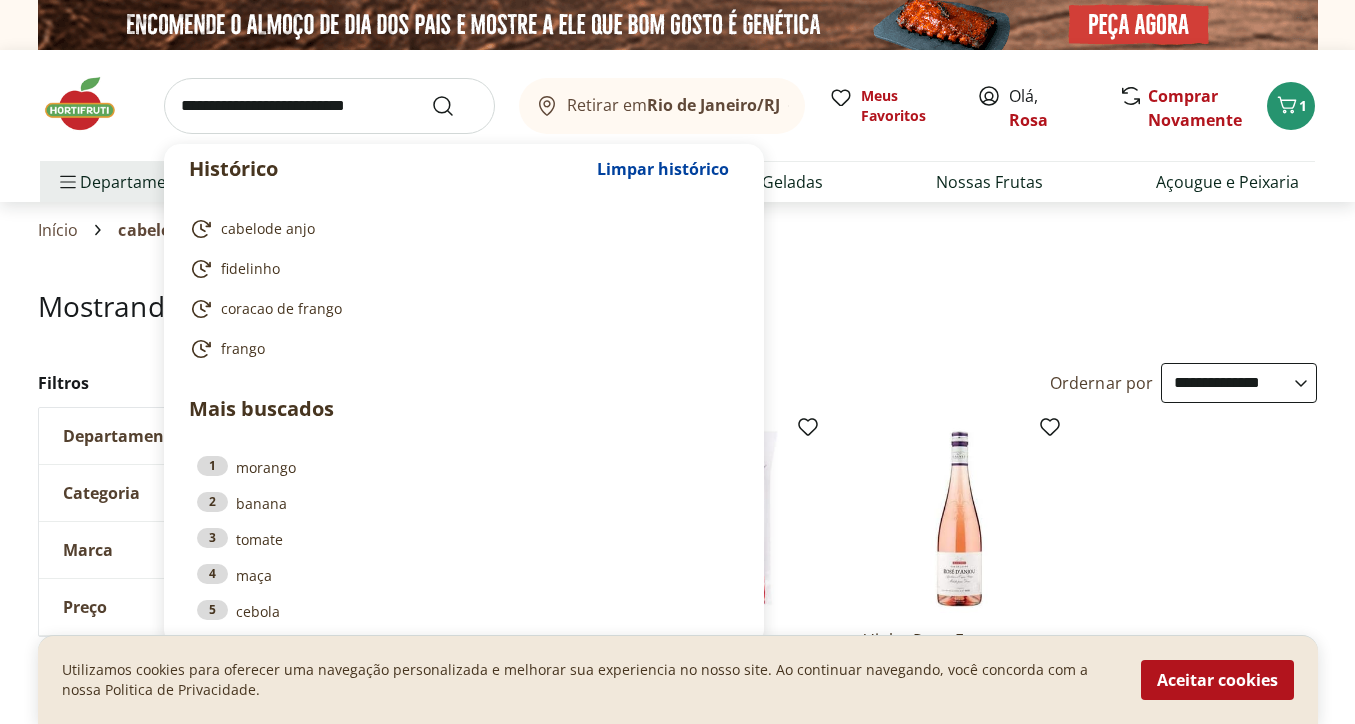 click at bounding box center [329, 106] 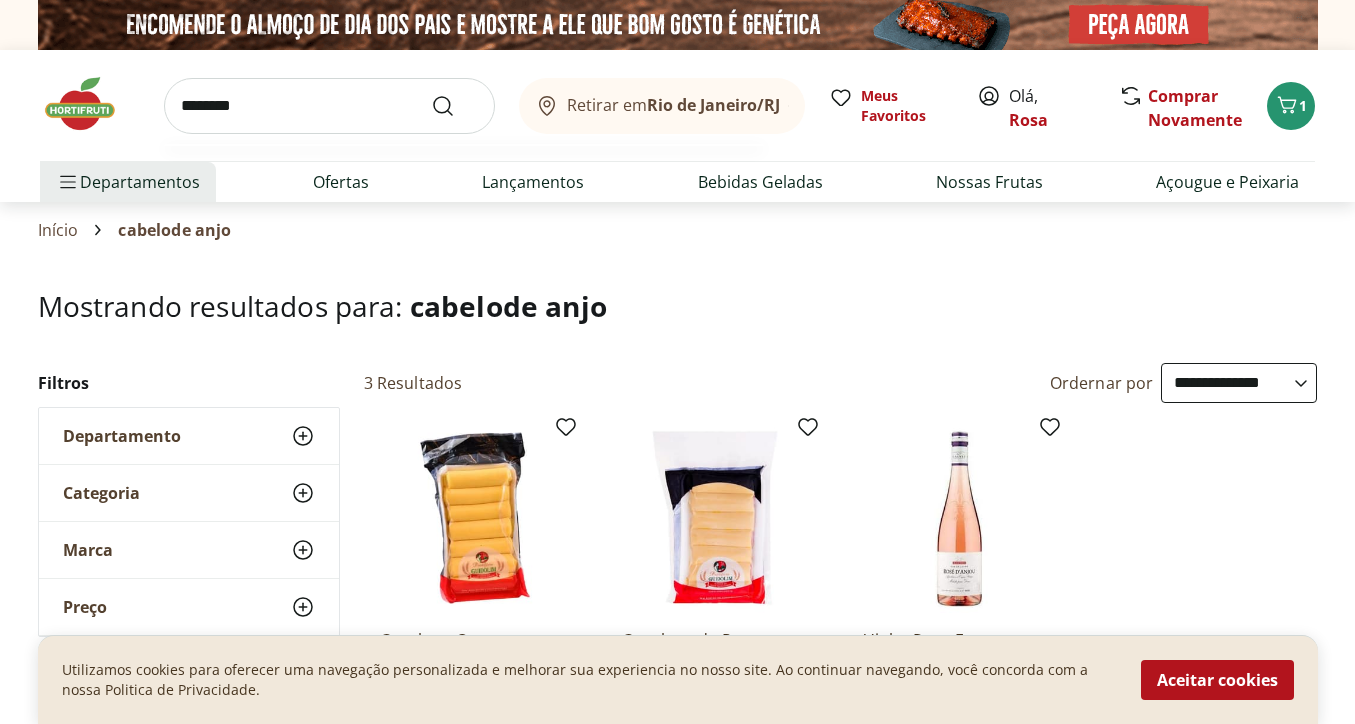 type on "*********" 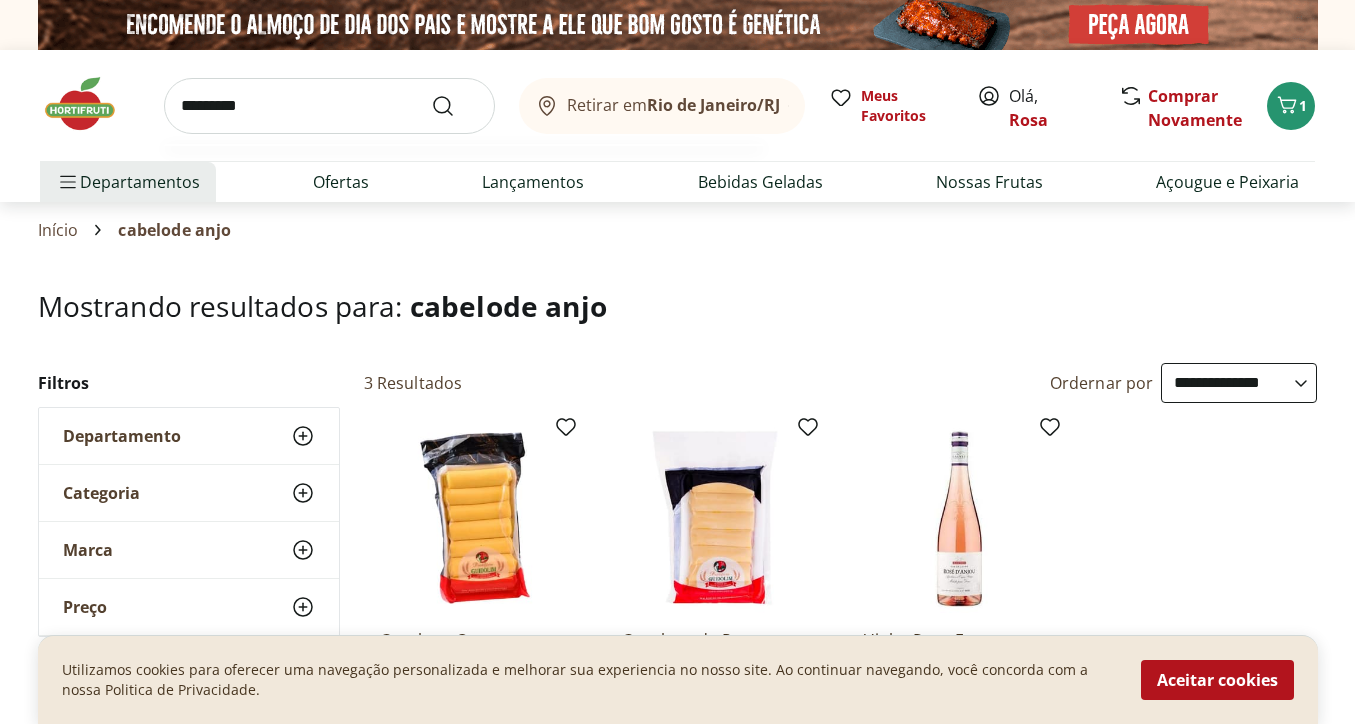 click at bounding box center (455, 106) 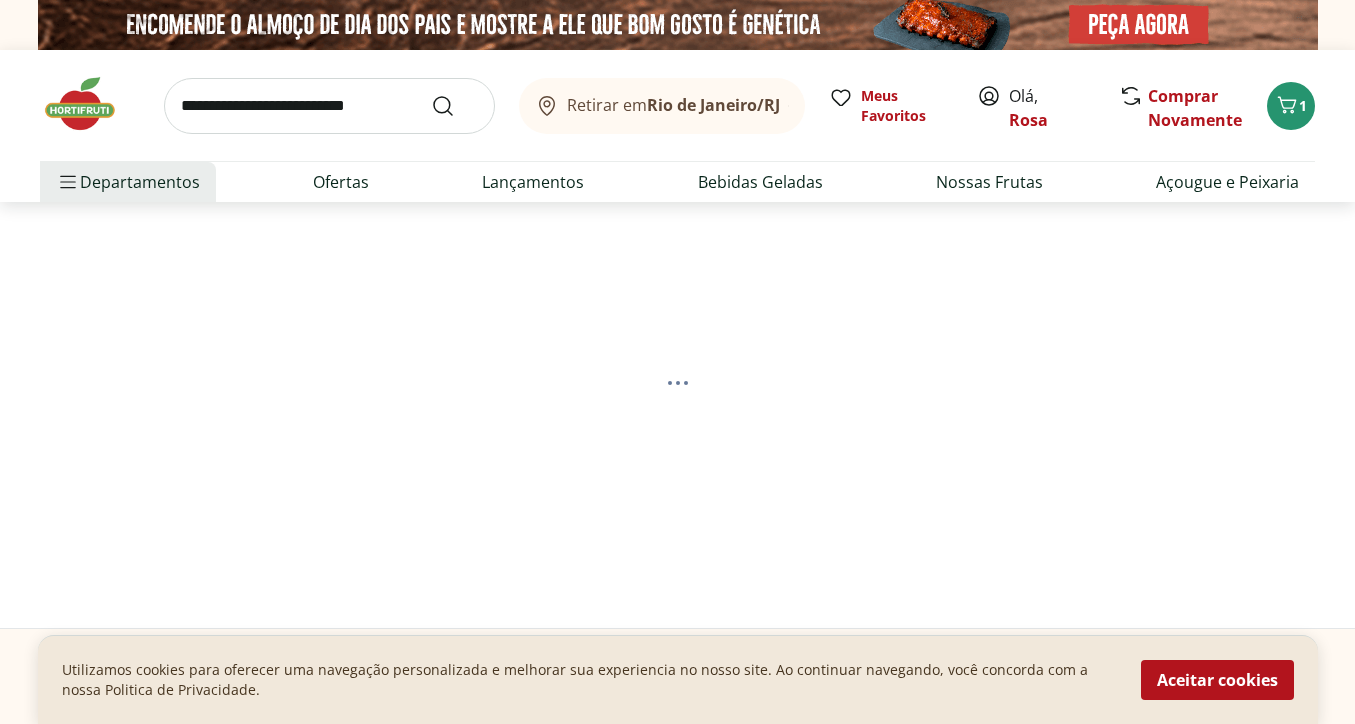 select on "**********" 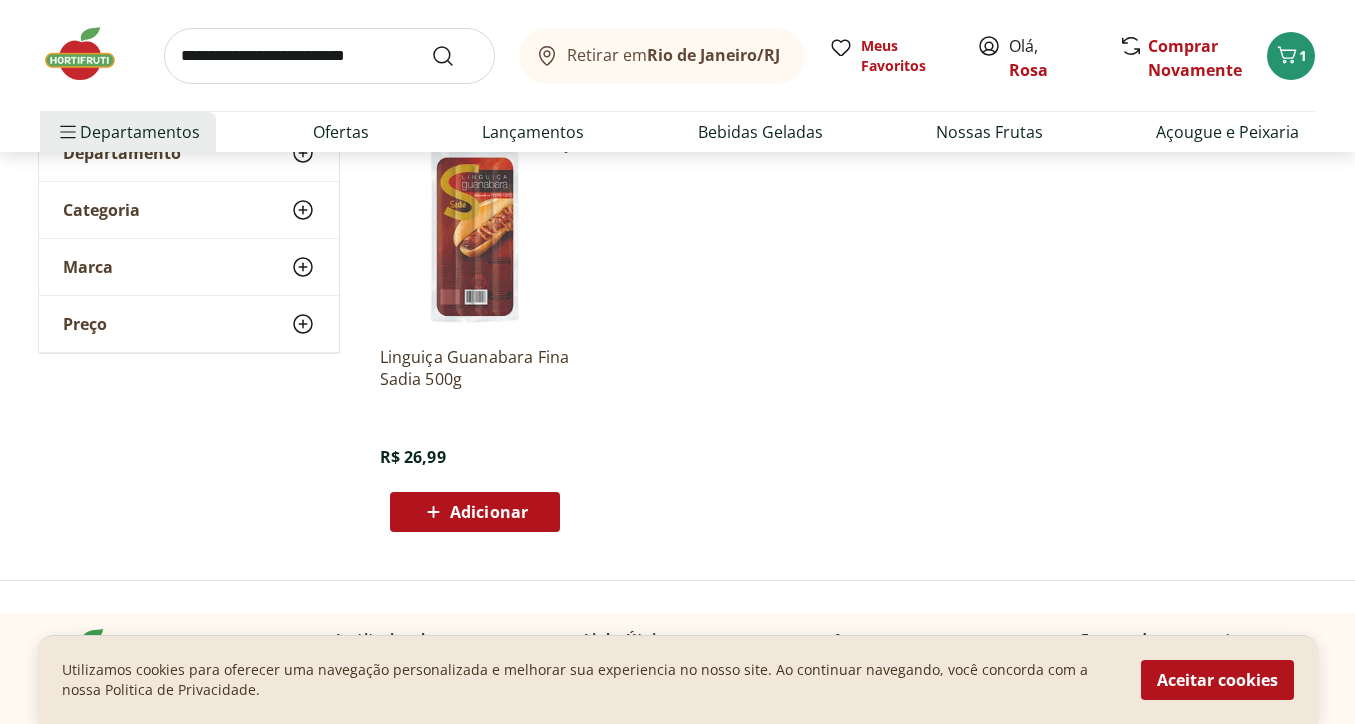 scroll, scrollTop: 292, scrollLeft: 0, axis: vertical 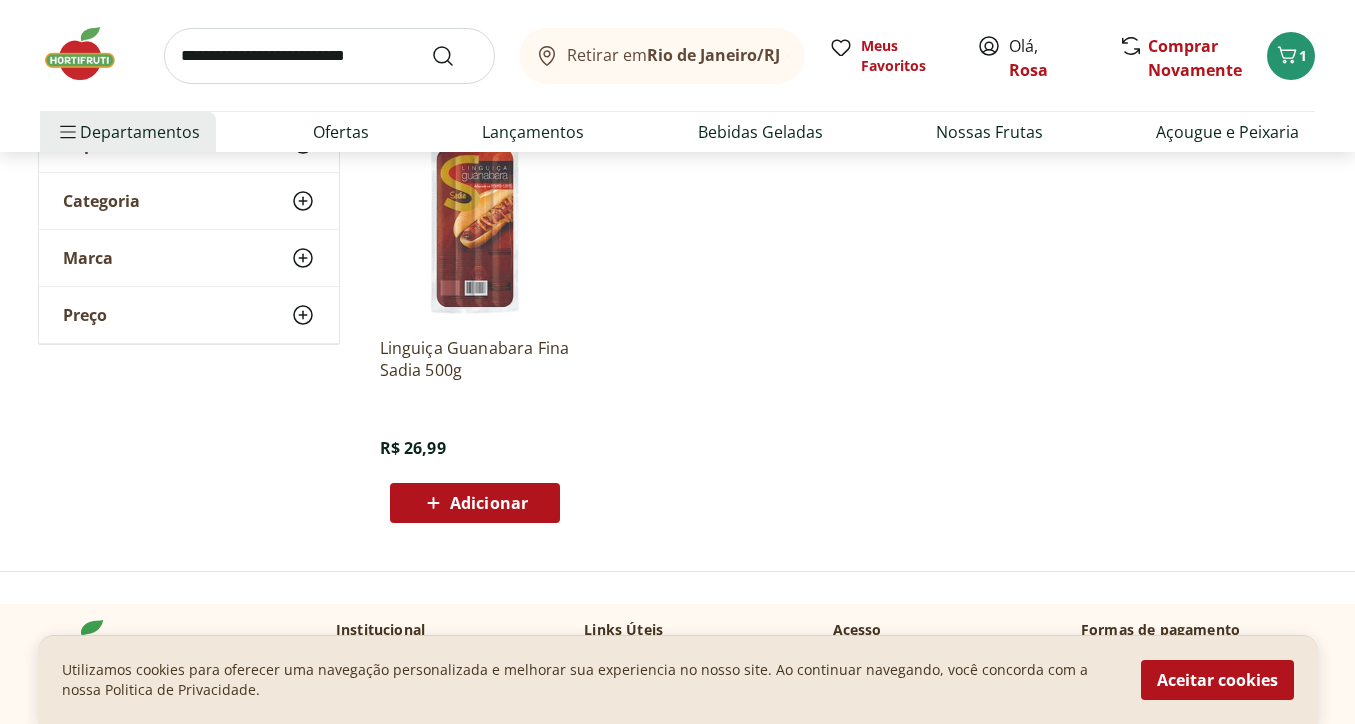 click on "Adicionar" at bounding box center [489, 503] 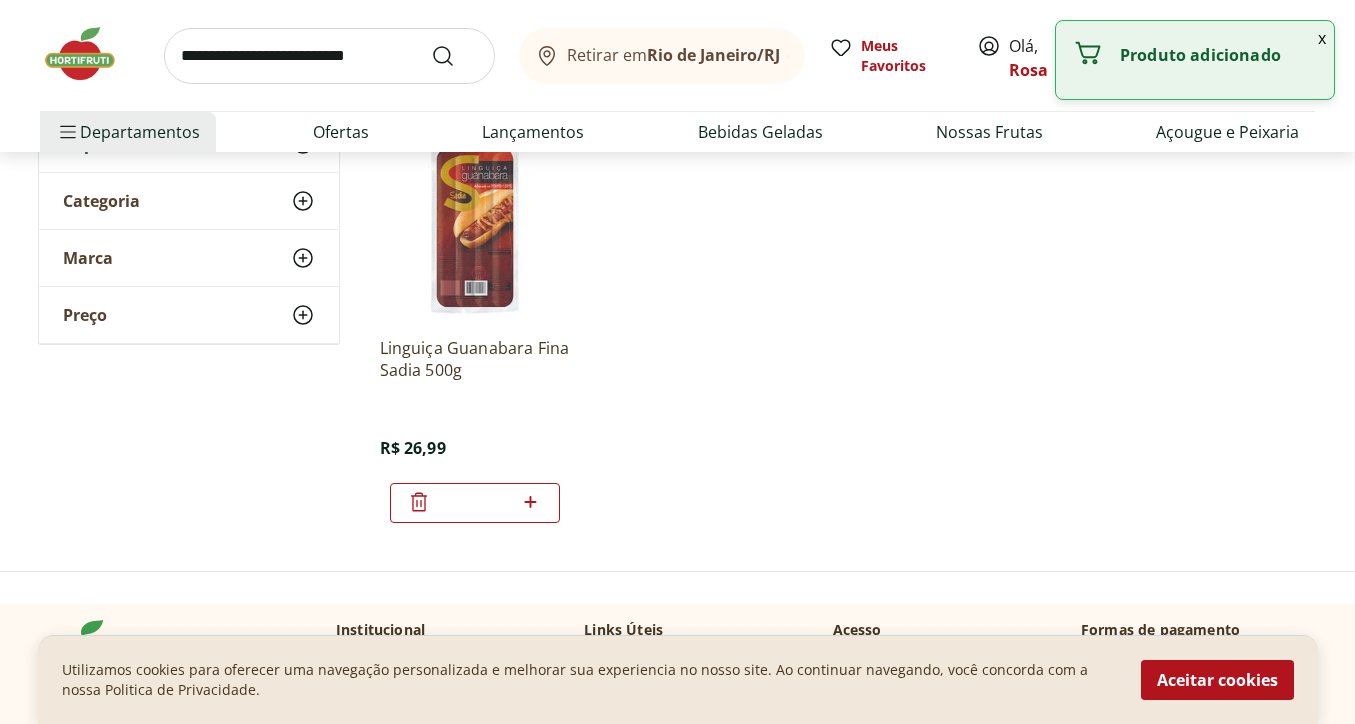 click 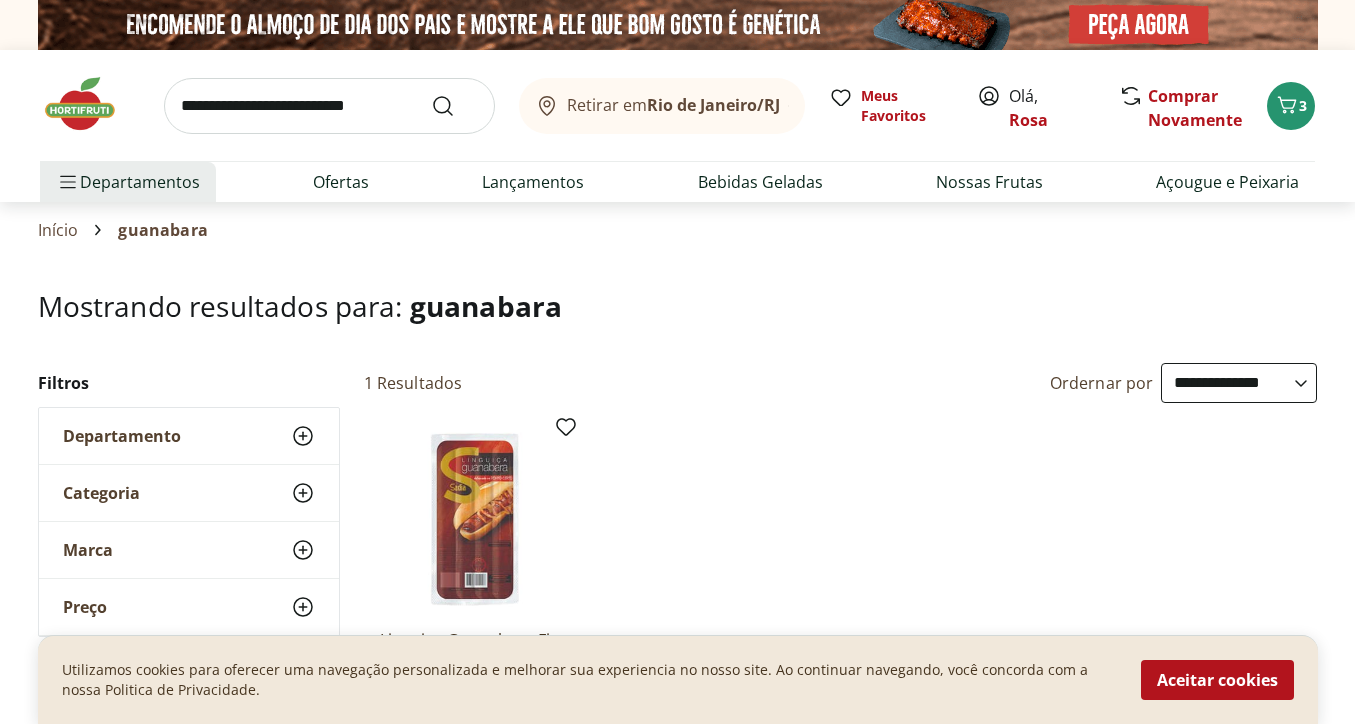 scroll, scrollTop: 0, scrollLeft: 0, axis: both 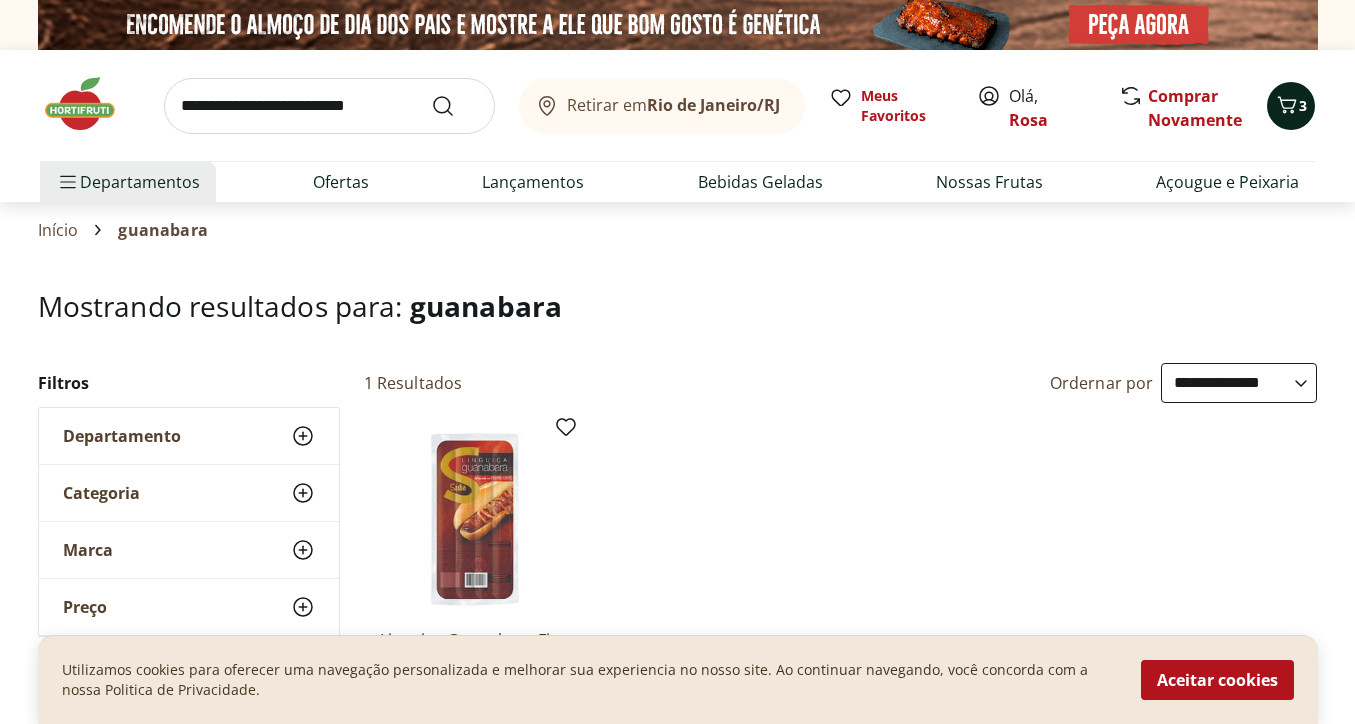 click on "3" at bounding box center (1303, 105) 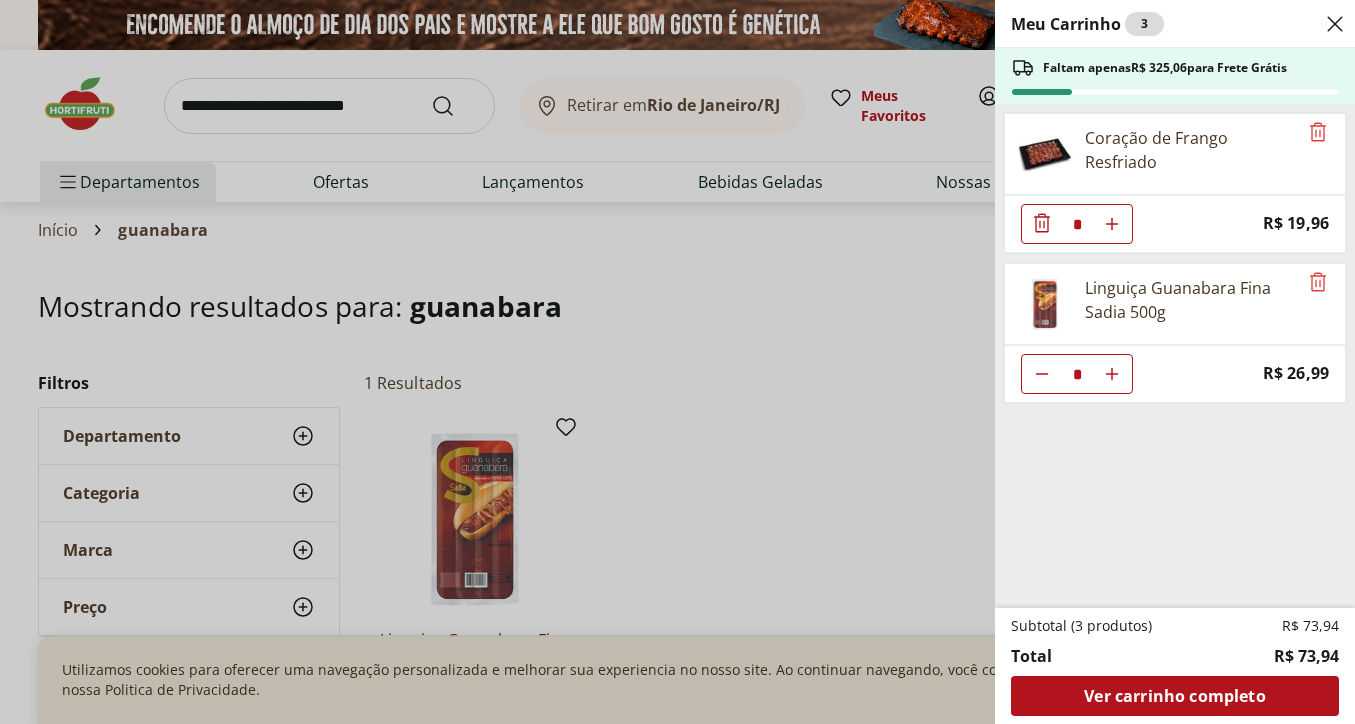 click on "Meu Carrinho 3 Faltam apenas  R$ 325,06  para Frete Grátis Coração de Frango Resfriado * Price: R$ 19,96 Linguiça Guanabara Fina Sadia 500g * Price: R$ 26,99 Subtotal (3 produtos) R$ 73,94 Total R$ 73,94 Ver carrinho completo" at bounding box center [677, 362] 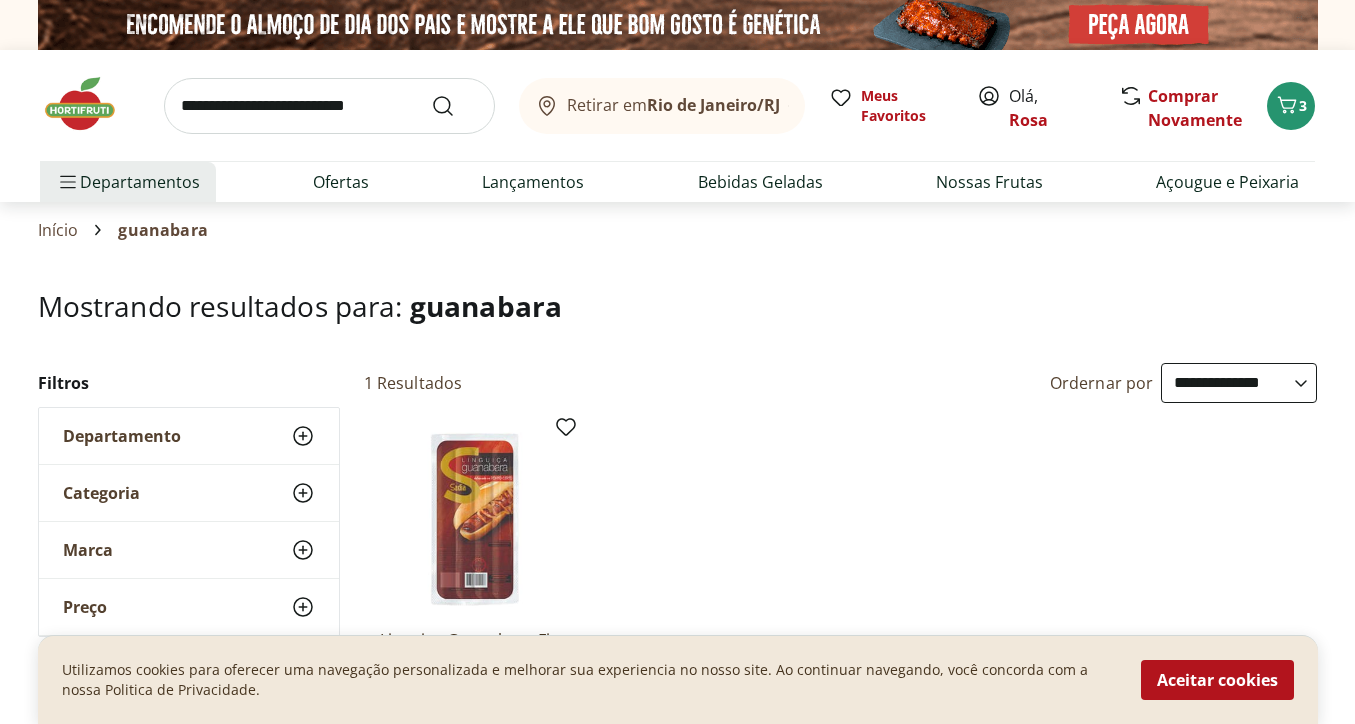 click at bounding box center [329, 106] 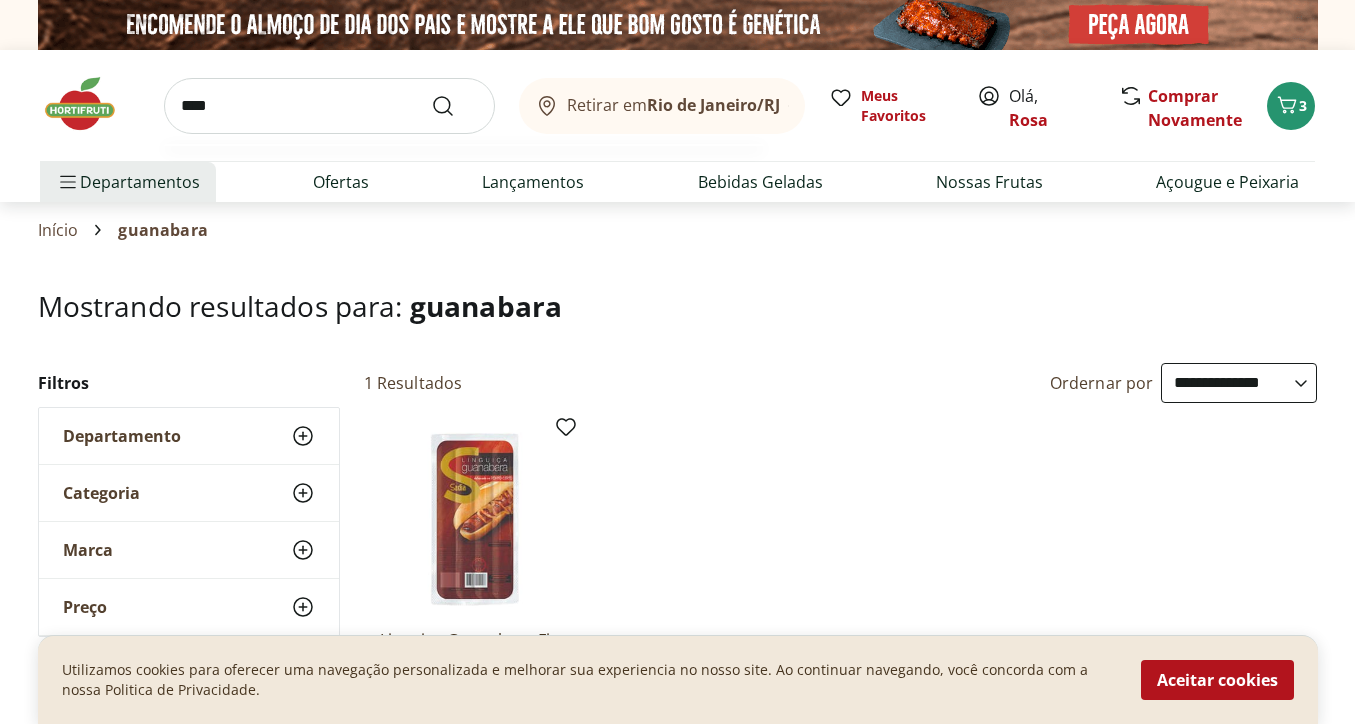 type on "*****" 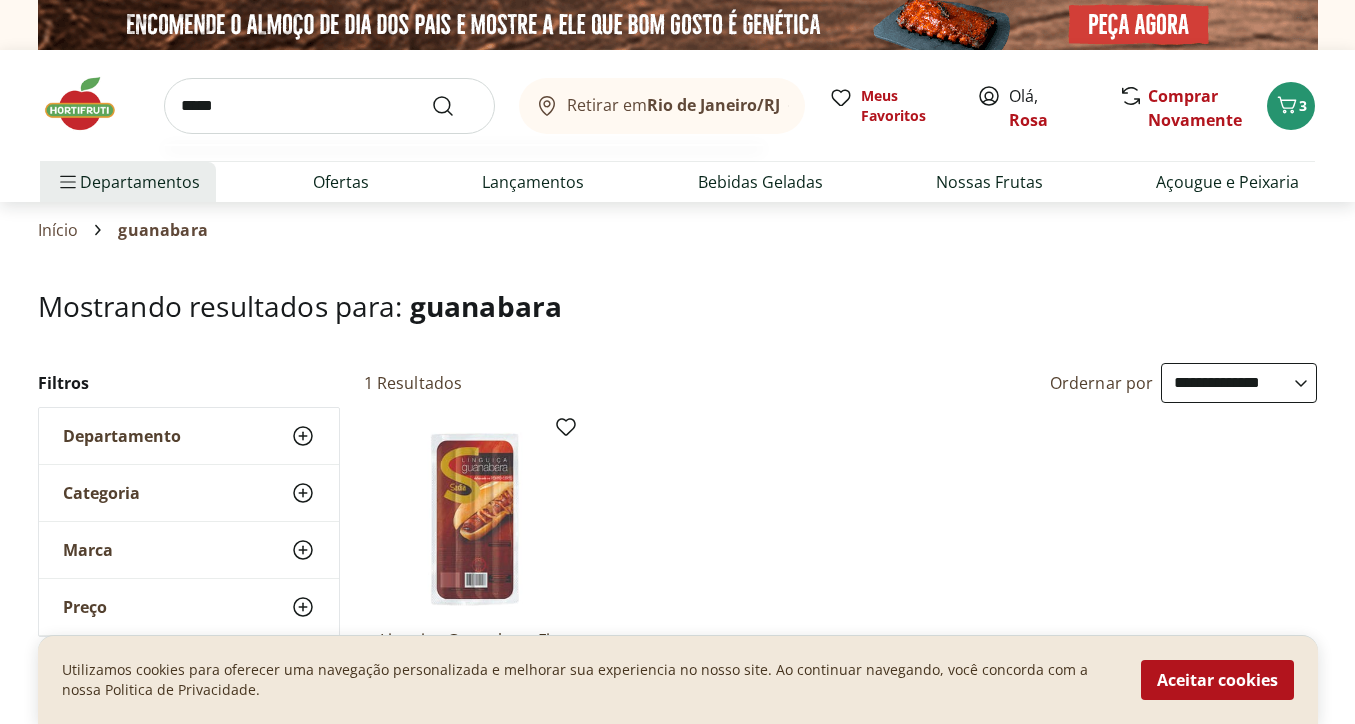 click at bounding box center (455, 106) 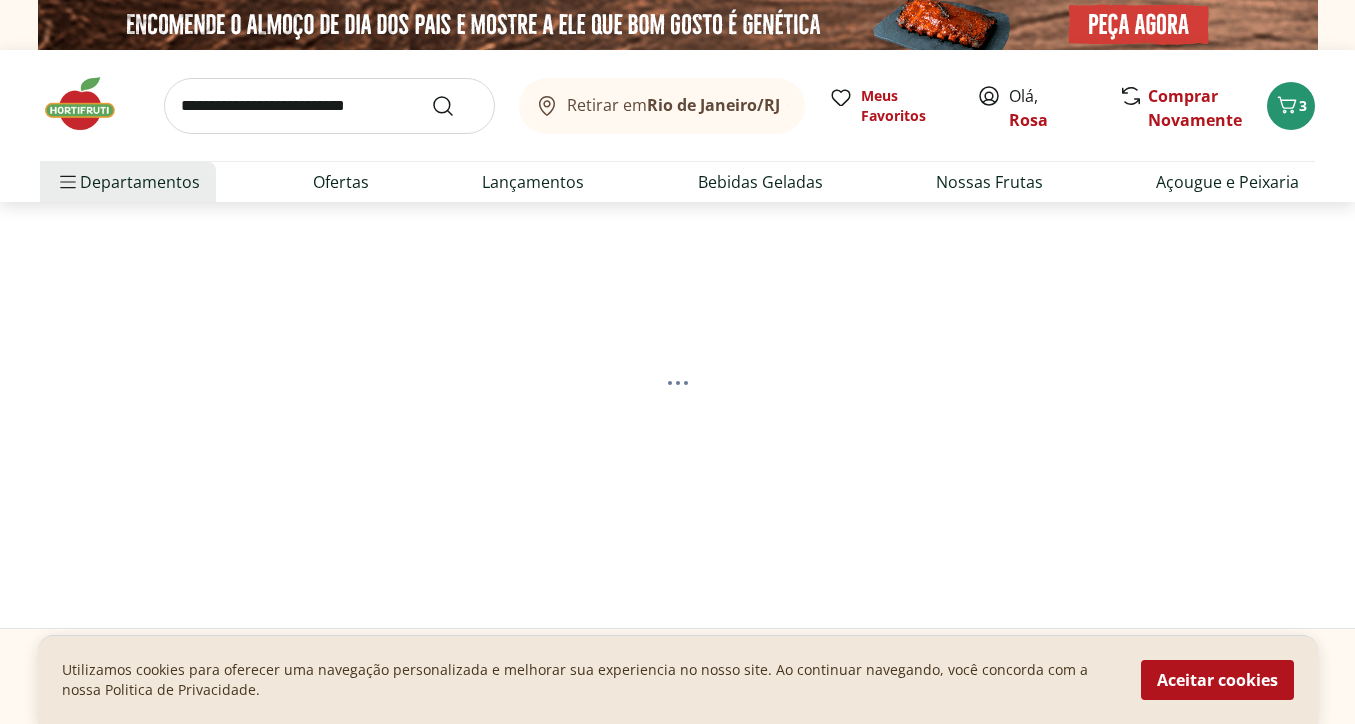 select on "**********" 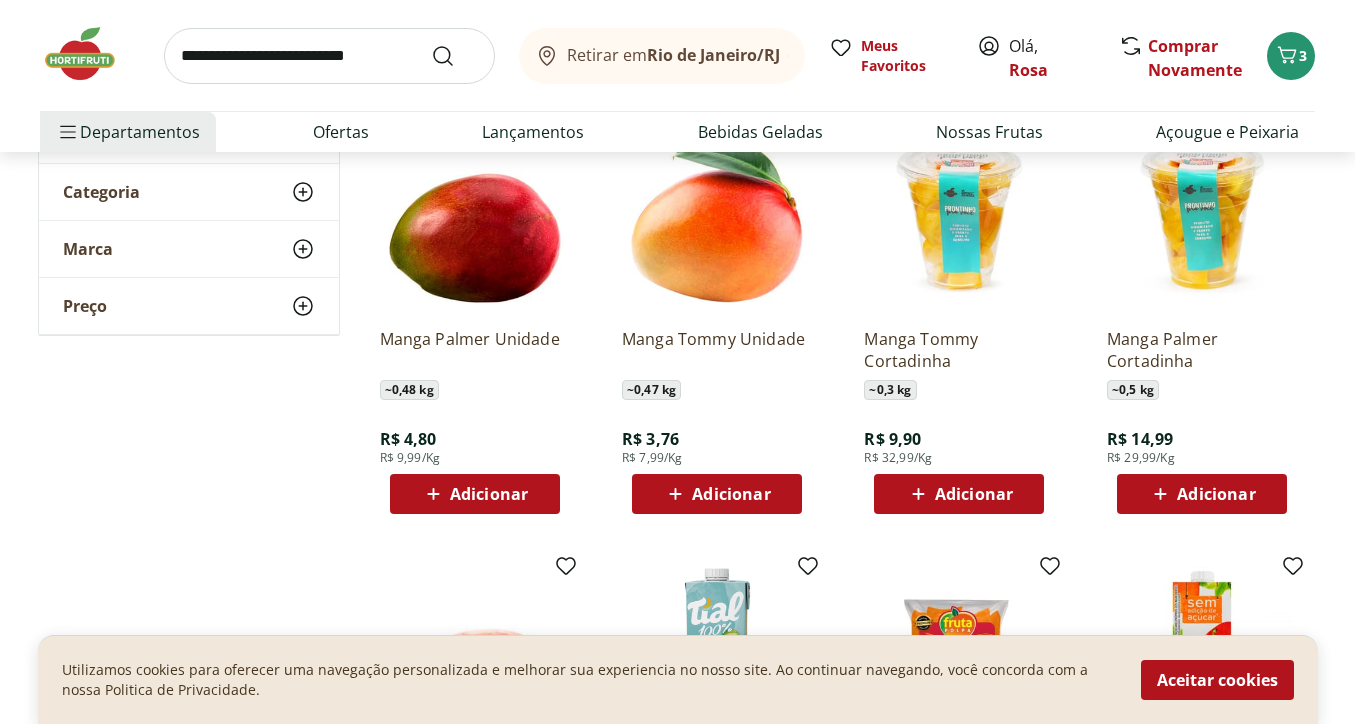 scroll, scrollTop: 309, scrollLeft: 0, axis: vertical 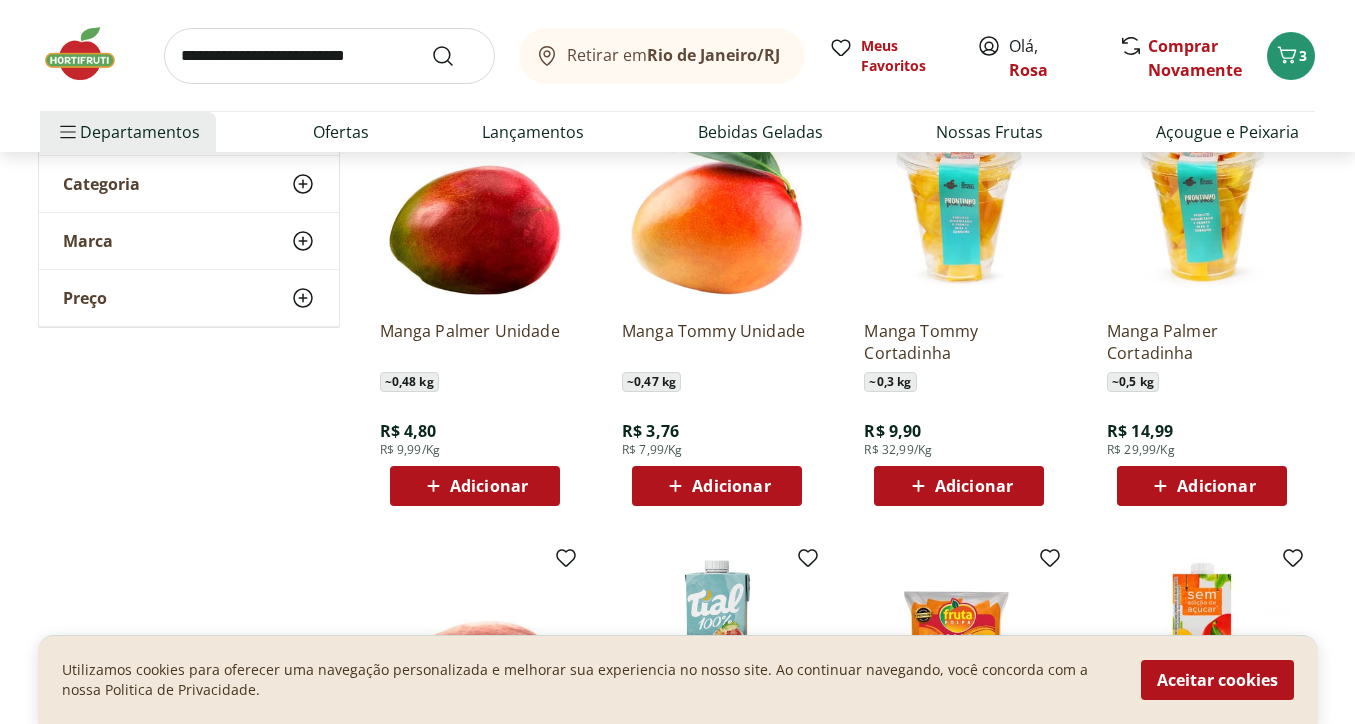 click on "Adicionar" at bounding box center (474, 486) 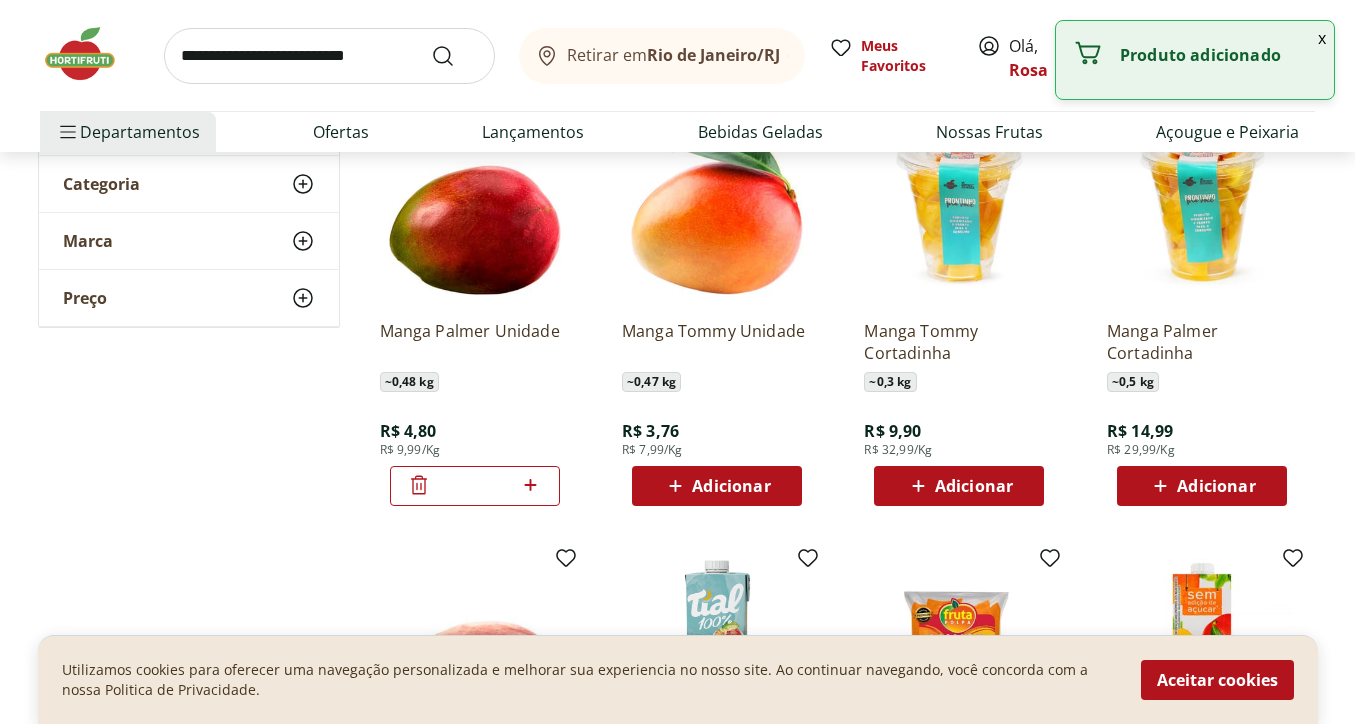 click 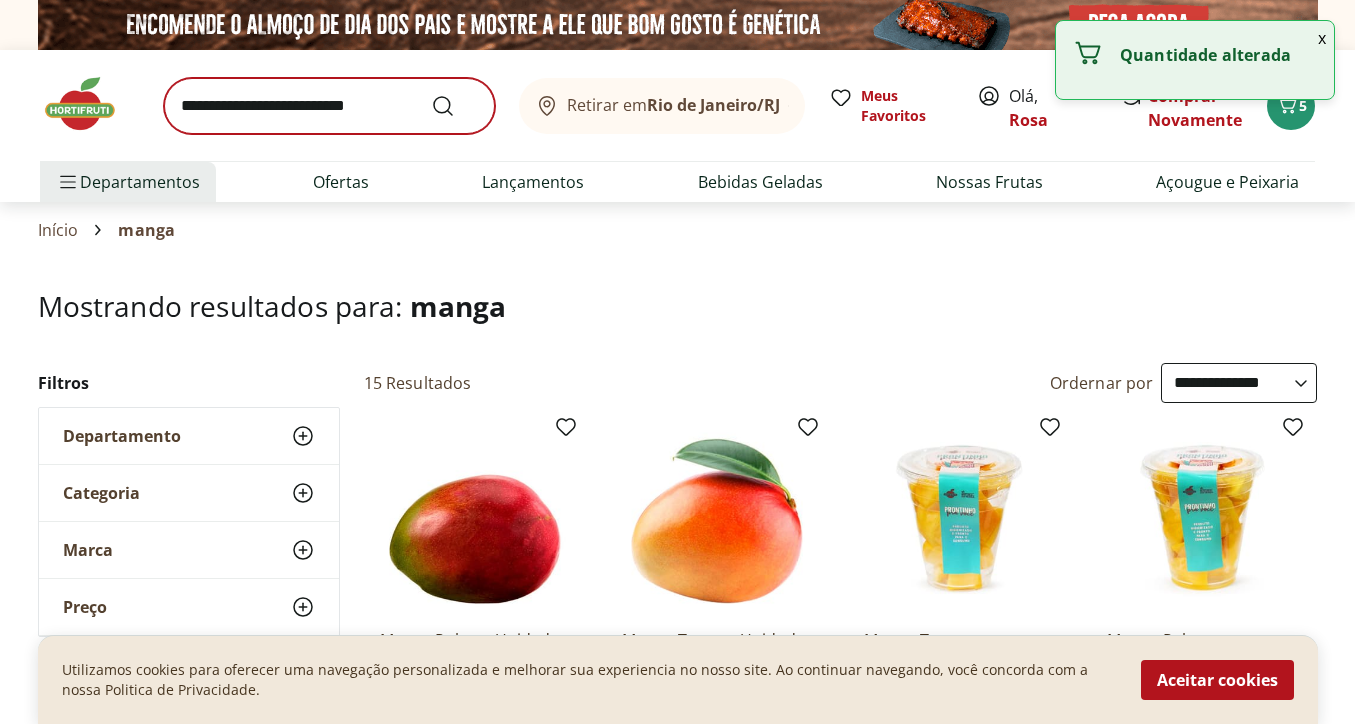 scroll, scrollTop: 0, scrollLeft: 0, axis: both 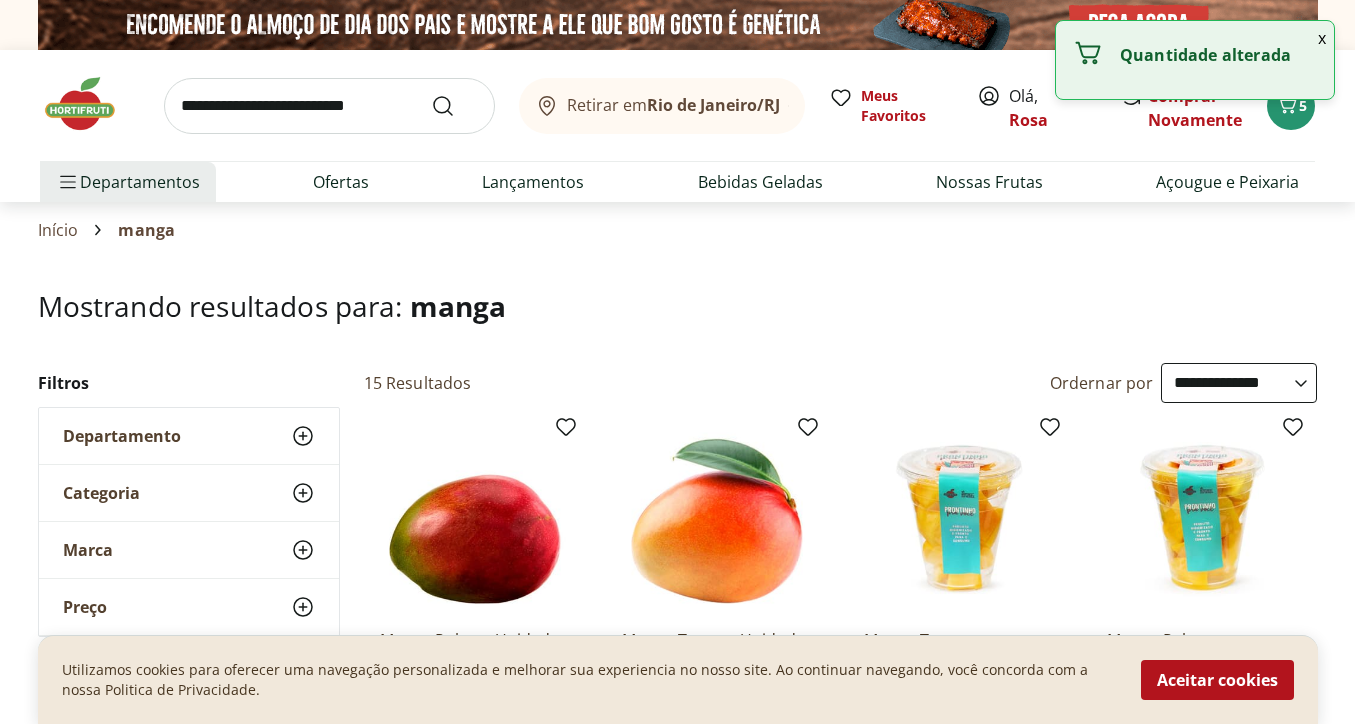 click at bounding box center (329, 106) 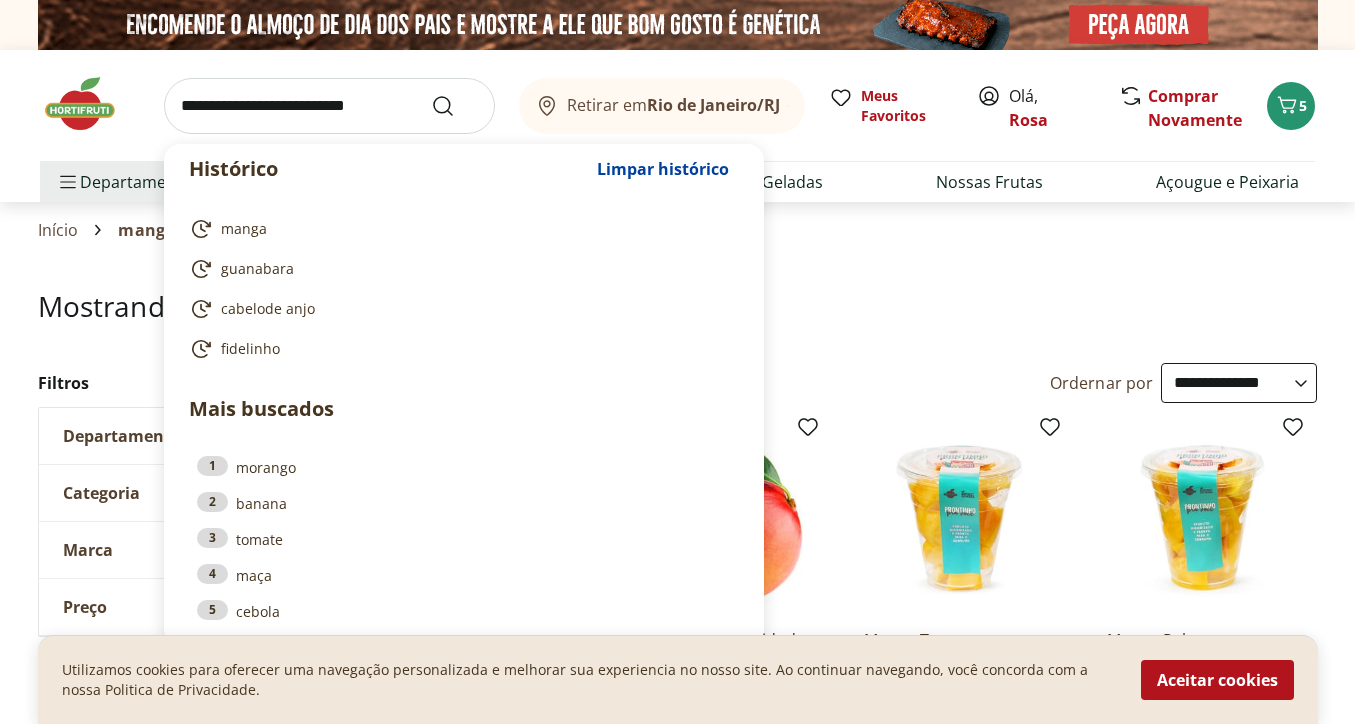 click on "Hortifruti Retirar em  Rio de Janeiro/RJ Olá,  Rosa 5 Histórico Limpar histórico manga guanabara cabelode anjo fidelinho Mais buscados 1 morango 2 banana 3 tomate 4 maça 5 cebola Retirar em  Rio de Janeiro/RJ Meus Favoritos Olá,  Rosa Comprar Novamente 5  Departamentos Nossa Marca Nossa Marca Ver tudo do departamento Açougue & Peixaria Congelados e Refrigerados Frutas, Legumes e Verduras Orgânicos Mercearia Sorvetes Hortifruti Hortifruti Ver tudo do departamento Cogumelos Frutas Legumes Ovos Temperos Frescos Verduras Orgânicos Orgânicos Ver tudo do departamento Bebidas Orgânicas Frutas Orgânicas Legumes Orgânicos Ovos Orgânicos Perecíveis Orgânicos Verduras Orgânicas Temperos Frescos Açougue e Peixaria Açougue e Peixaria Ver tudo do departamento Aves Bovinos Exóticos Frutos do Mar Linguiça e Salsicha Peixes Salgados e Defumados Suínos Prontinhos Prontinhos Ver tudo do departamento Frutas Cortadinhas Pré Preparados Prontos para Consumo Saladas Sucos e Água de Coco Padaria Padaria Doces" at bounding box center [677, 2604] 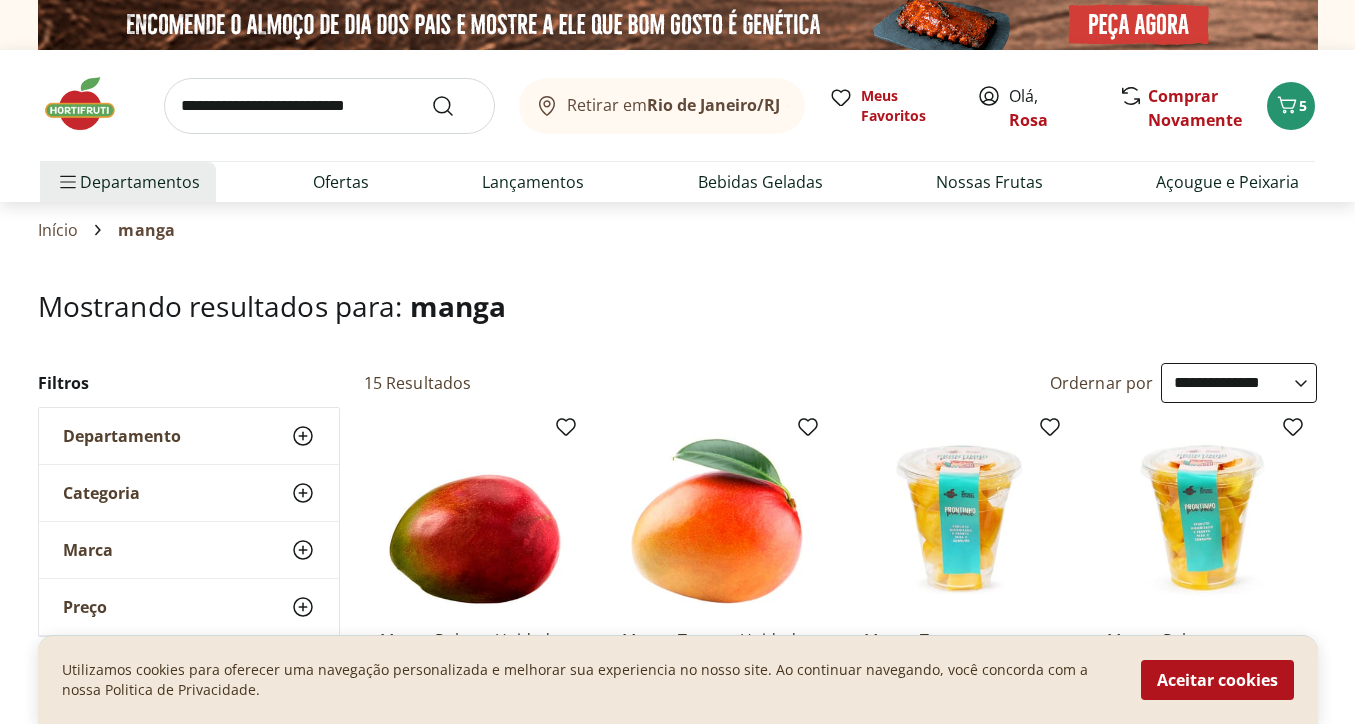 scroll, scrollTop: 0, scrollLeft: 0, axis: both 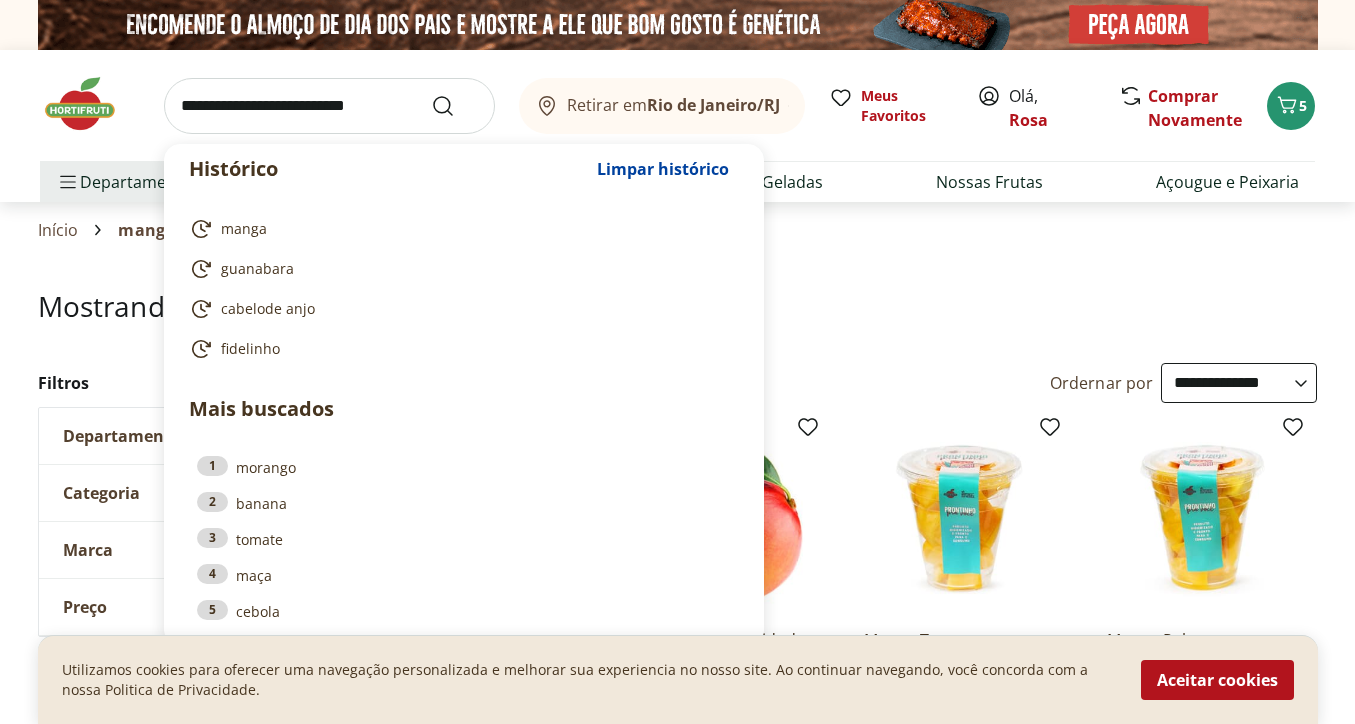 click at bounding box center [329, 106] 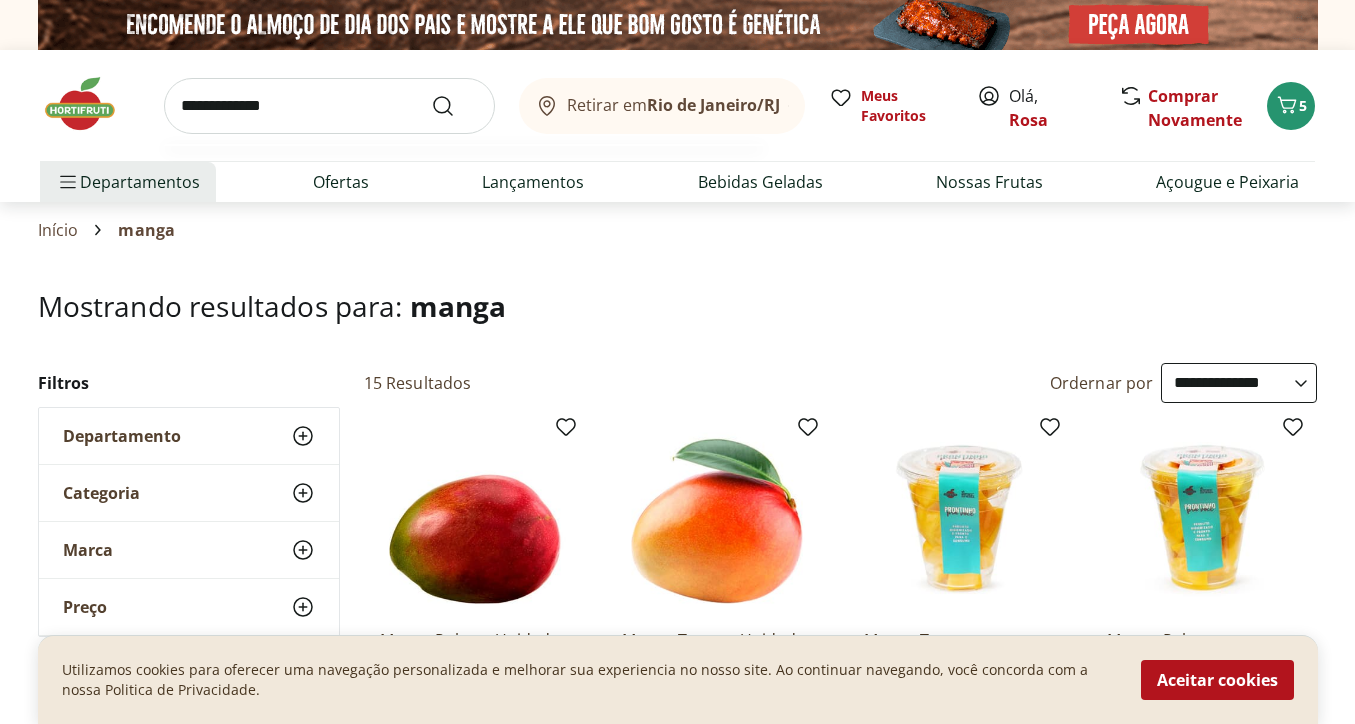 type on "**********" 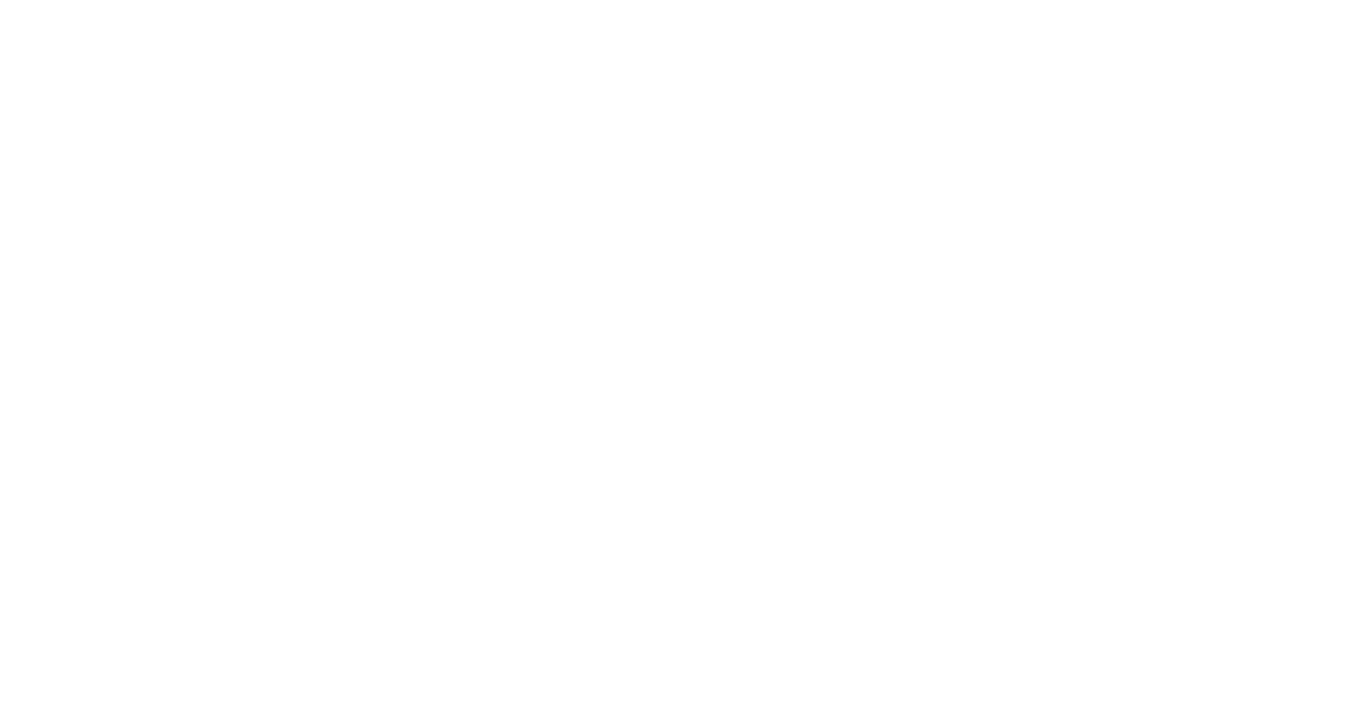 scroll, scrollTop: 0, scrollLeft: 0, axis: both 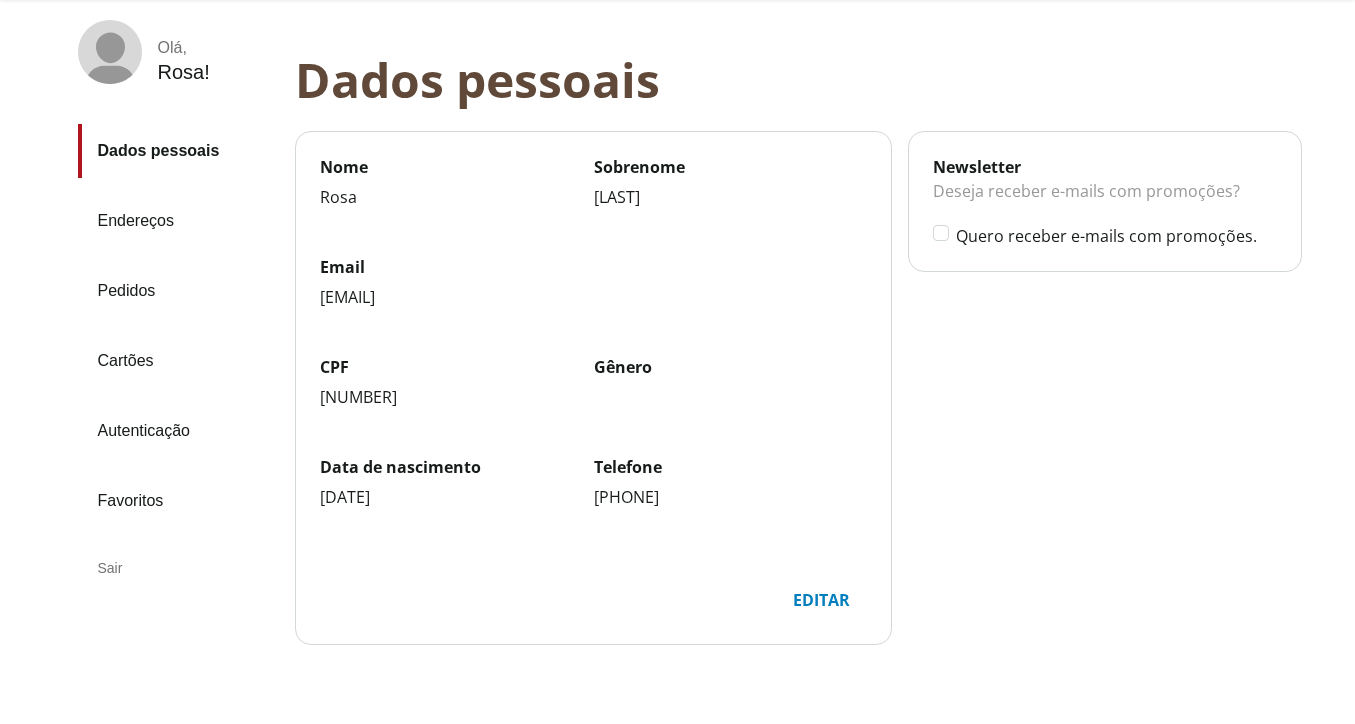 click on "Autenticação" at bounding box center [178, 431] 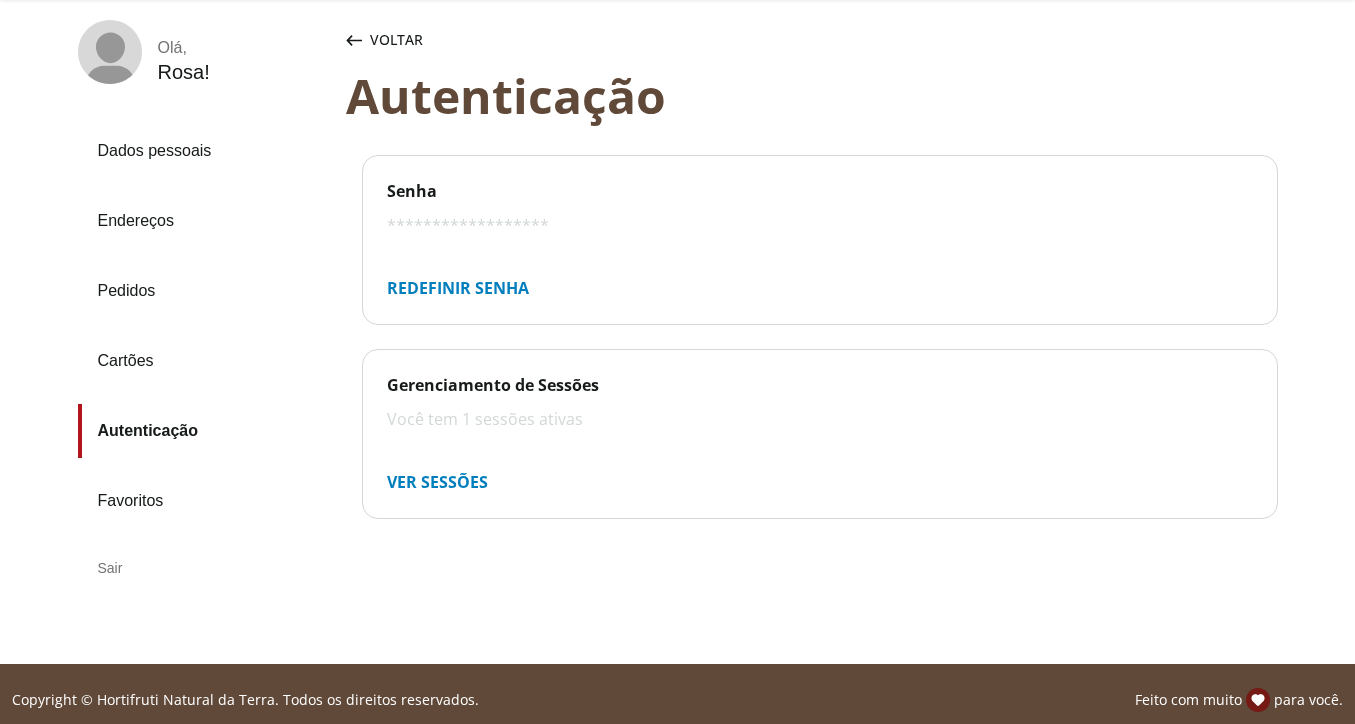 click on "Redefinir senha" at bounding box center [458, 288] 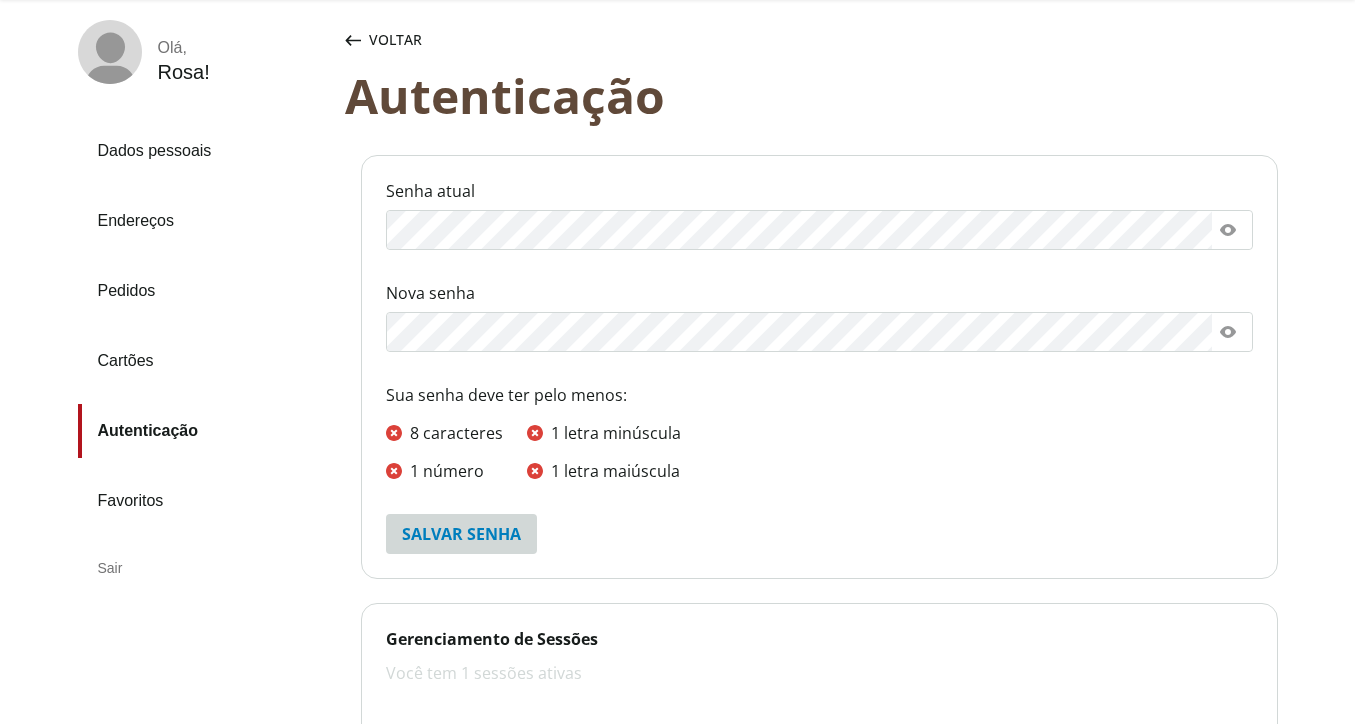 click on "Pedidos" at bounding box center (203, 291) 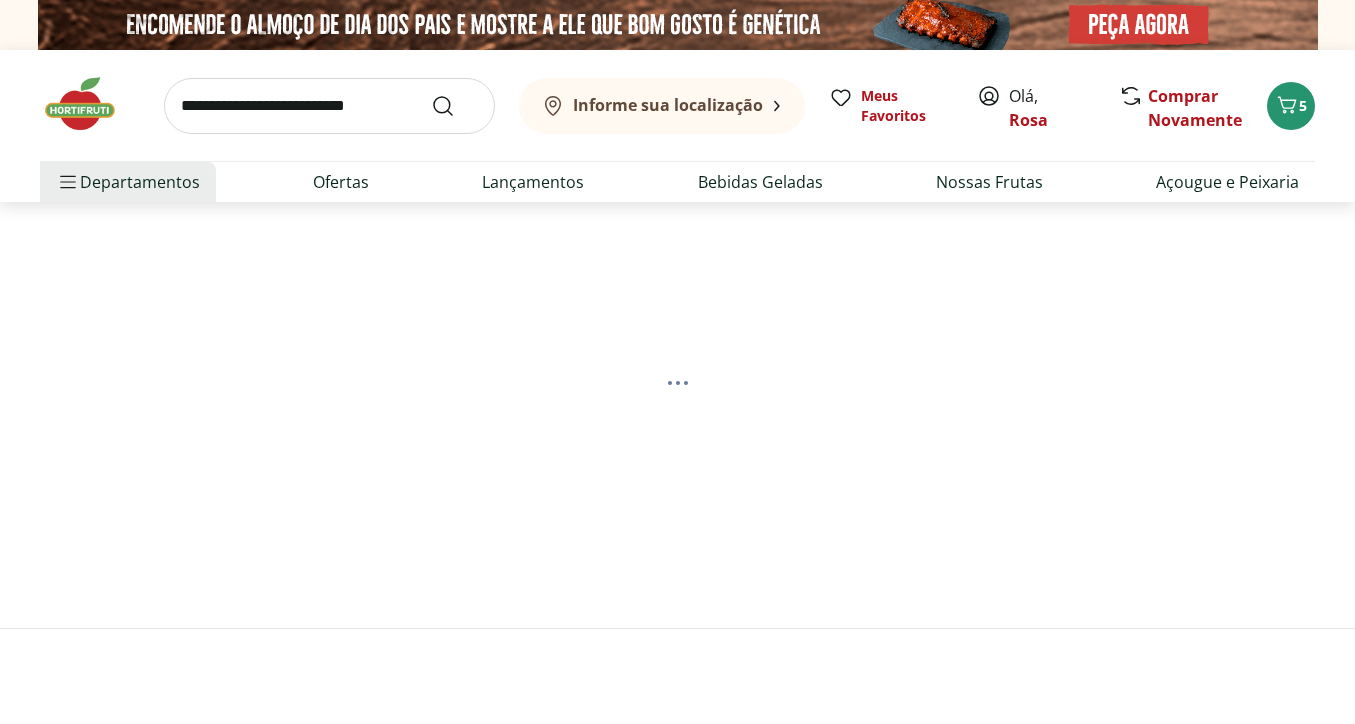 scroll, scrollTop: 0, scrollLeft: 0, axis: both 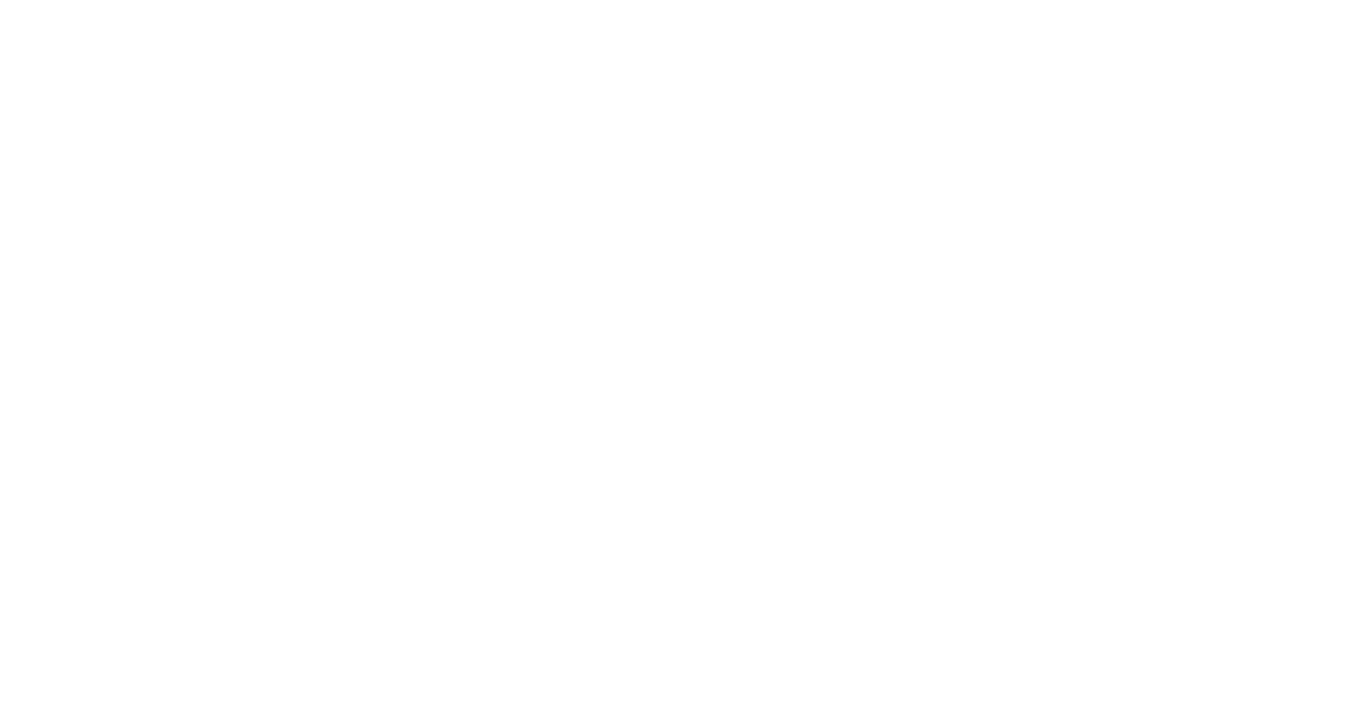 select on "**********" 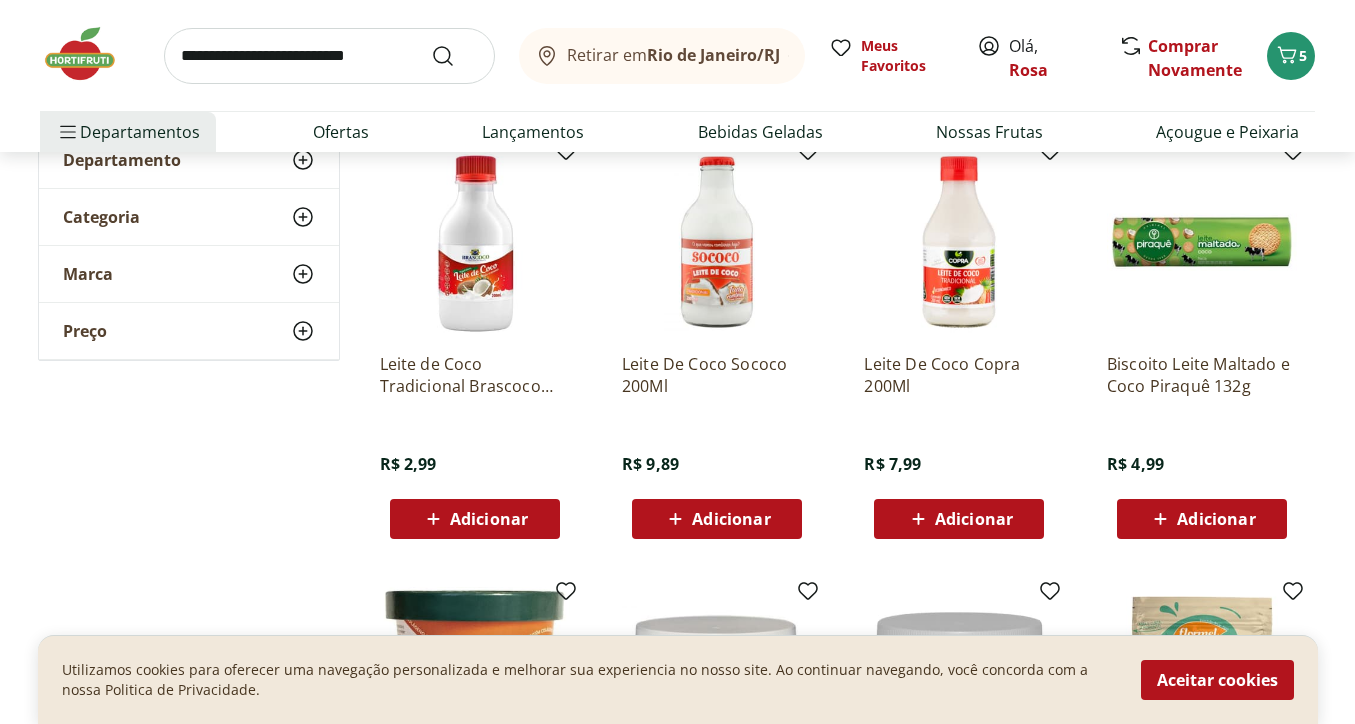 scroll, scrollTop: 285, scrollLeft: 0, axis: vertical 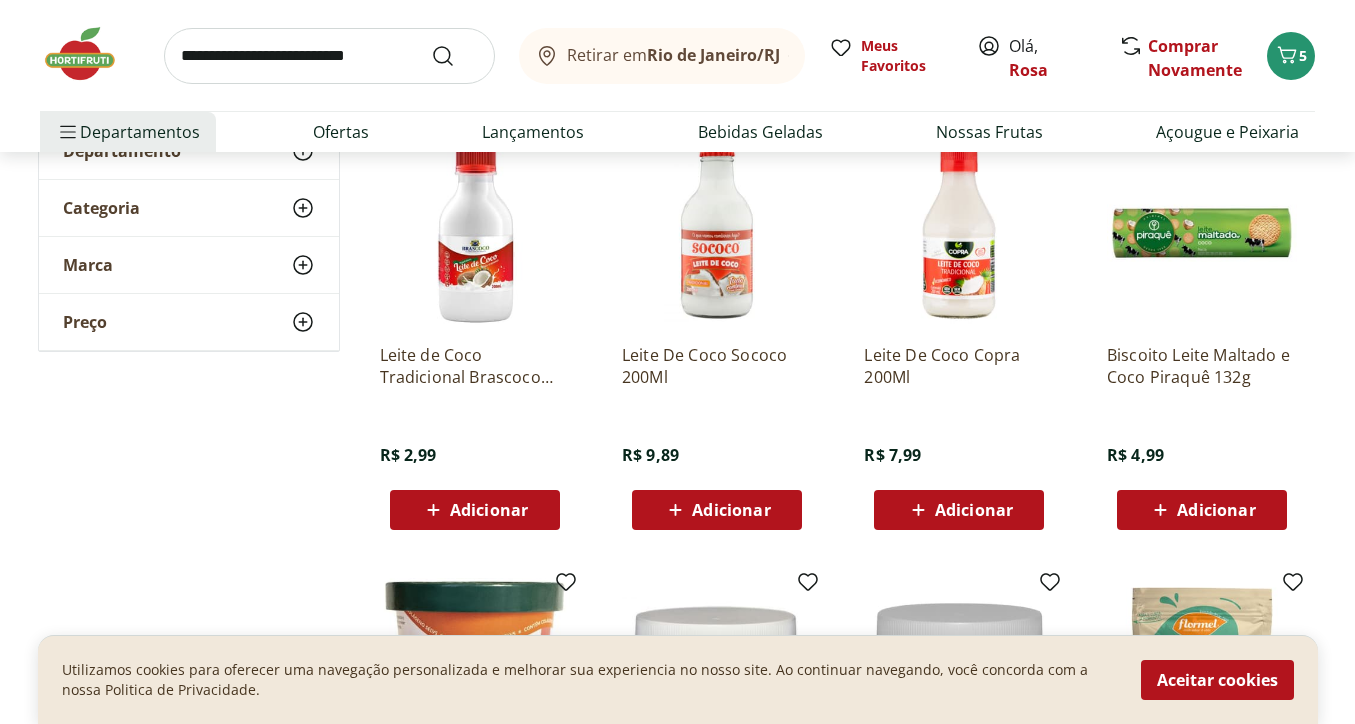 click on "Adicionar" at bounding box center (731, 510) 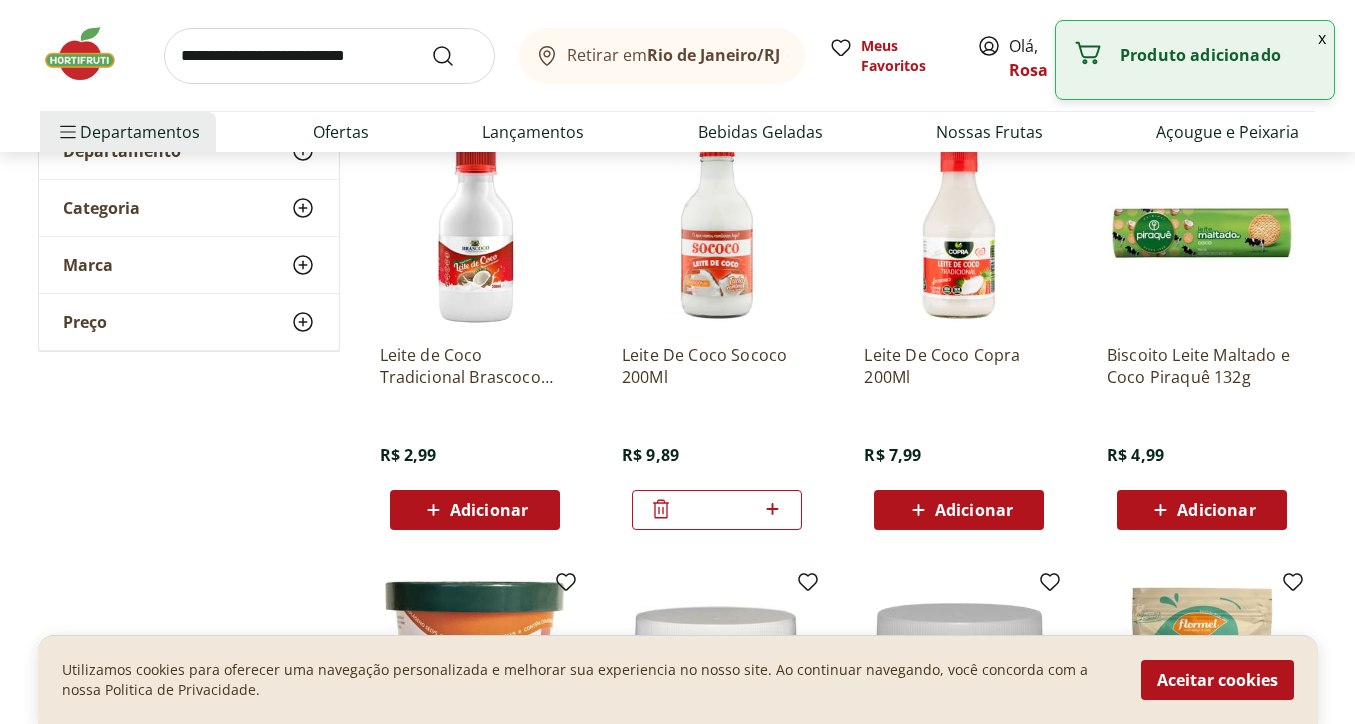 click 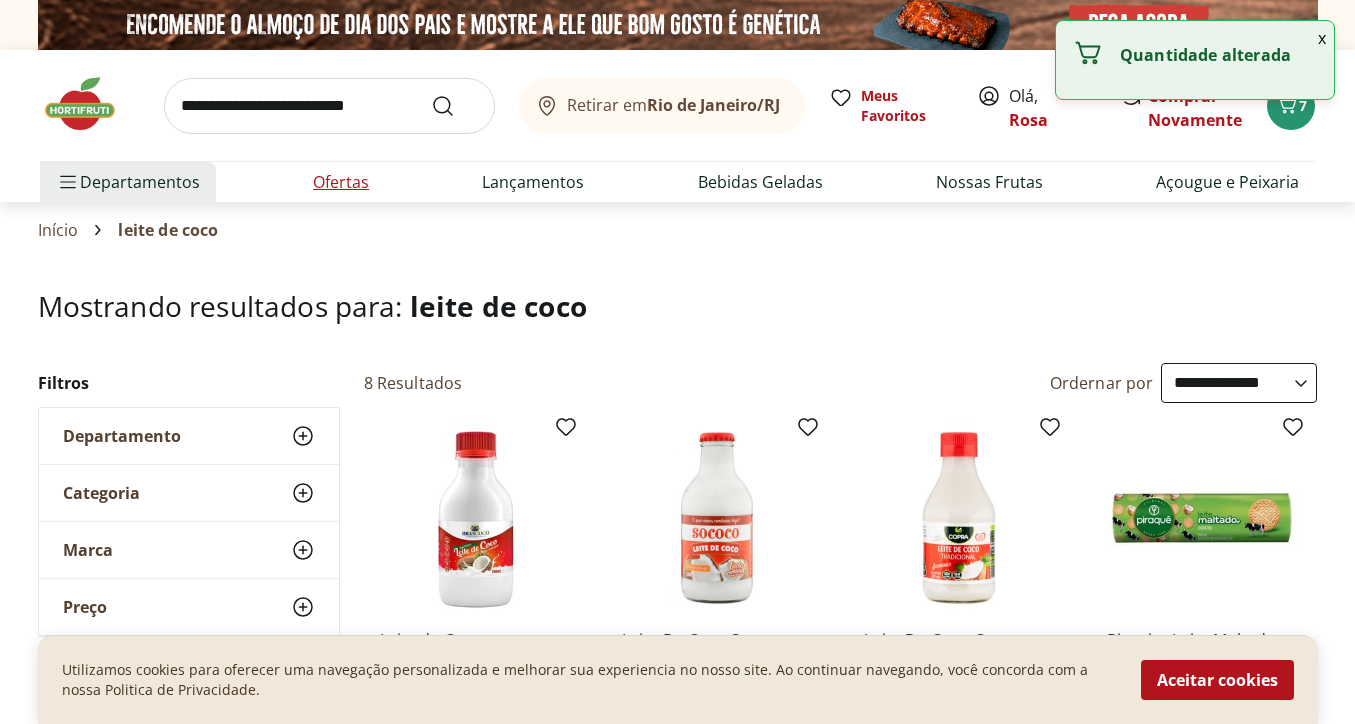 type on "*" 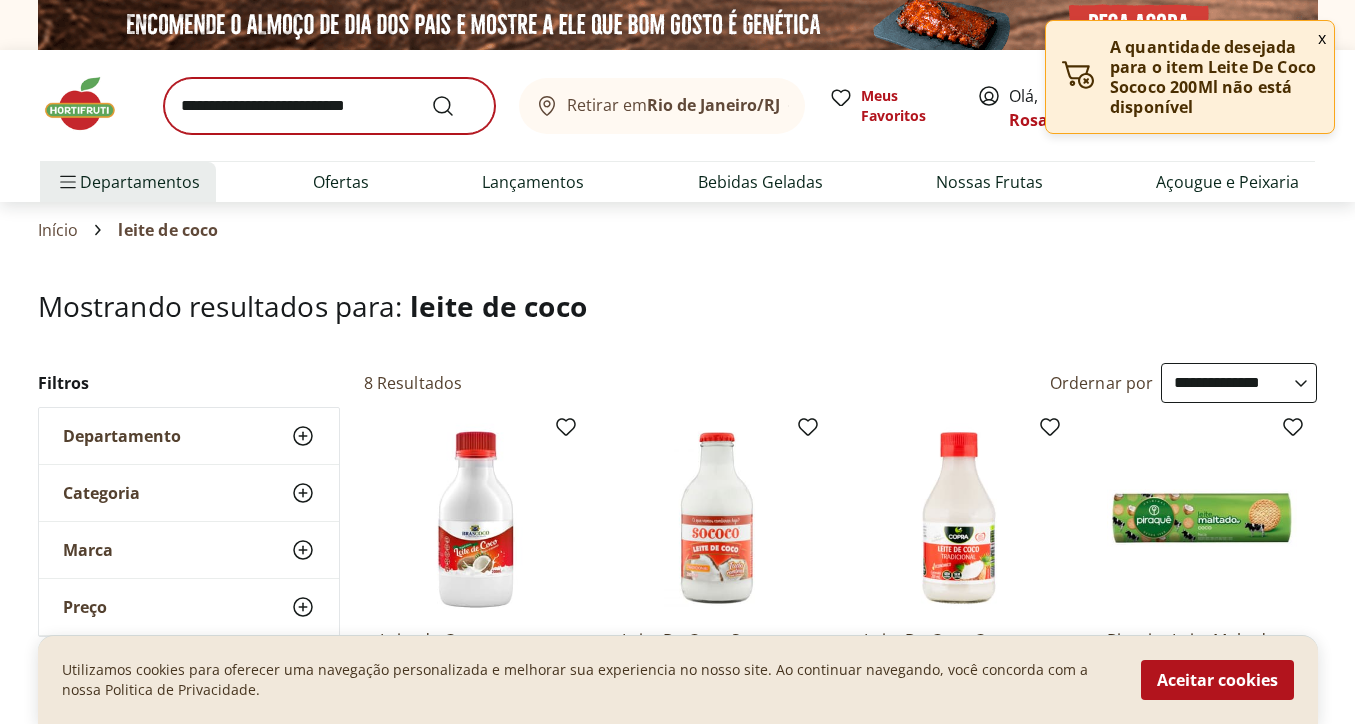 scroll, scrollTop: 0, scrollLeft: 0, axis: both 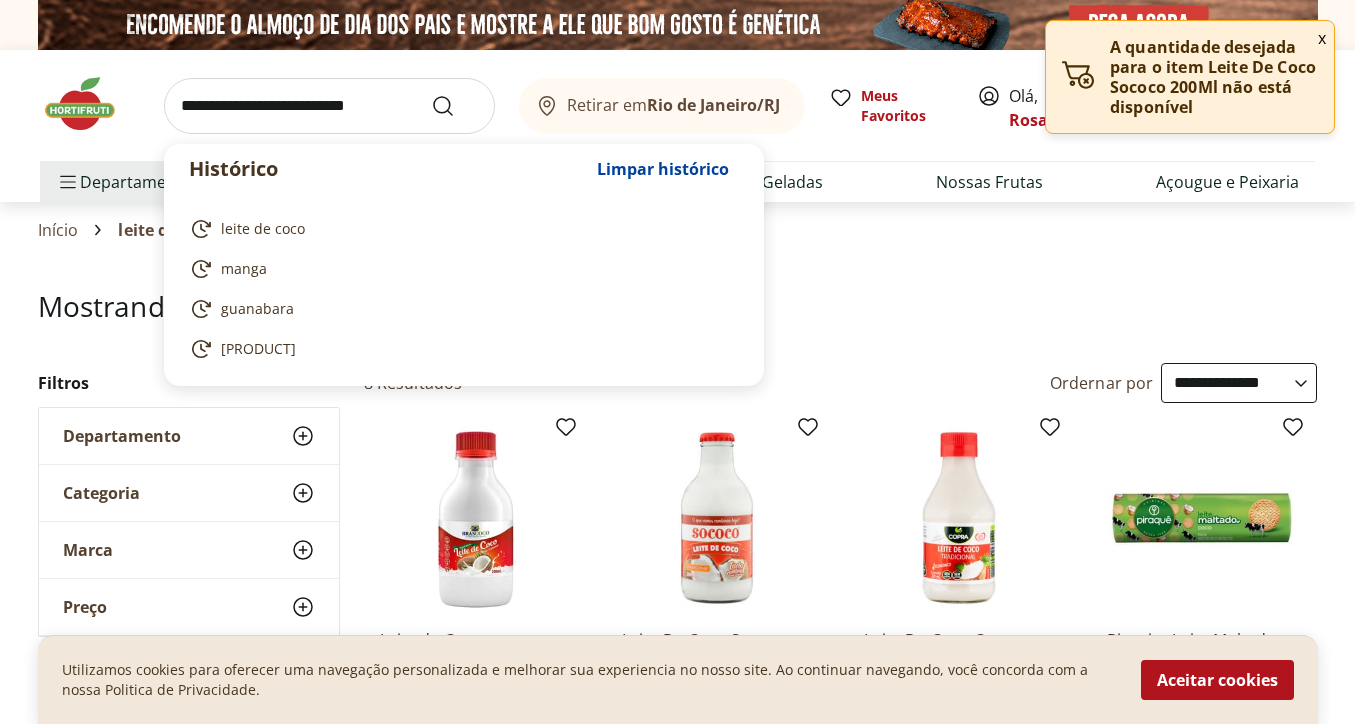 click at bounding box center (329, 106) 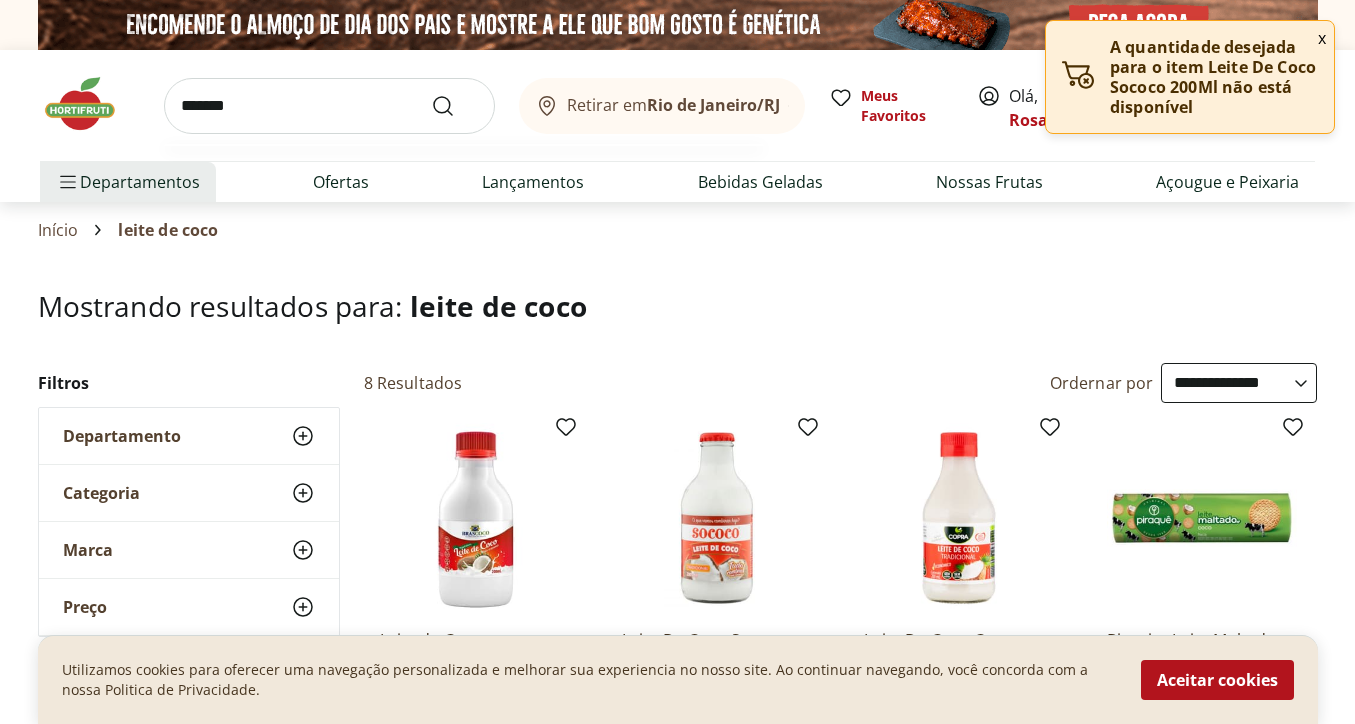 type on "*******" 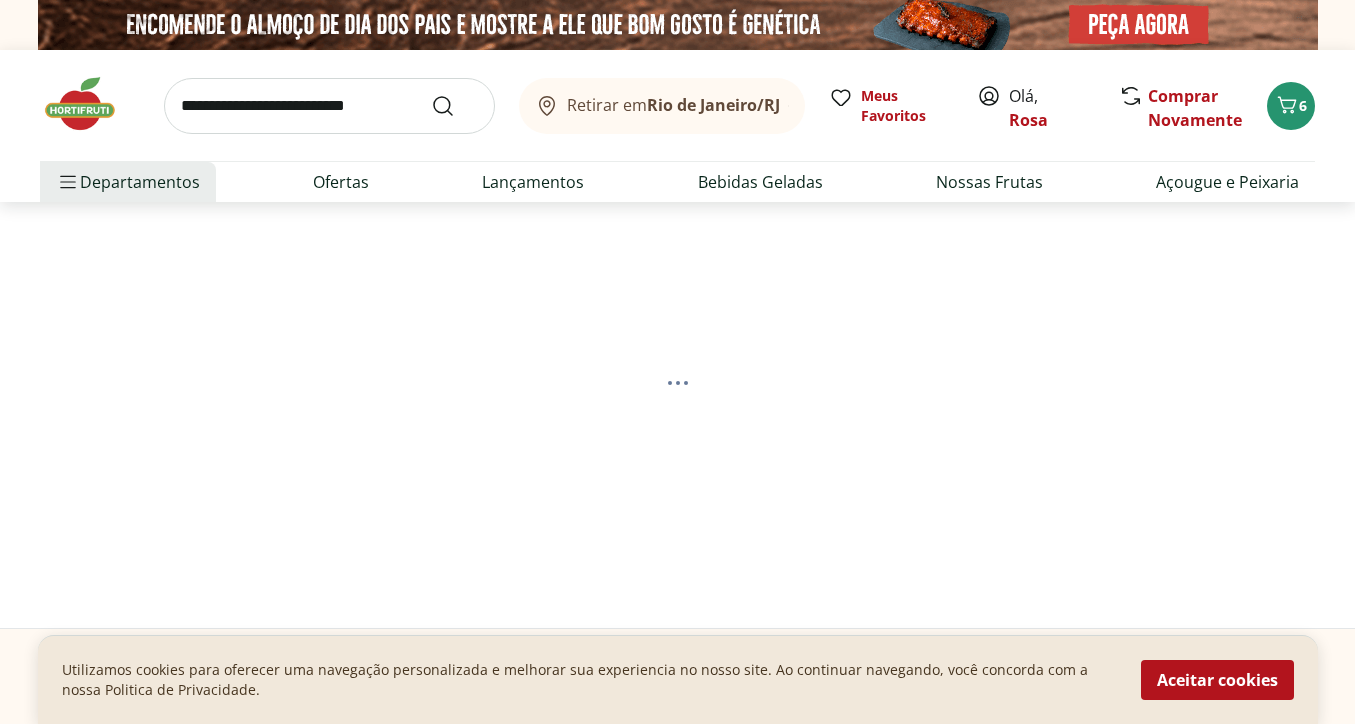 select on "**********" 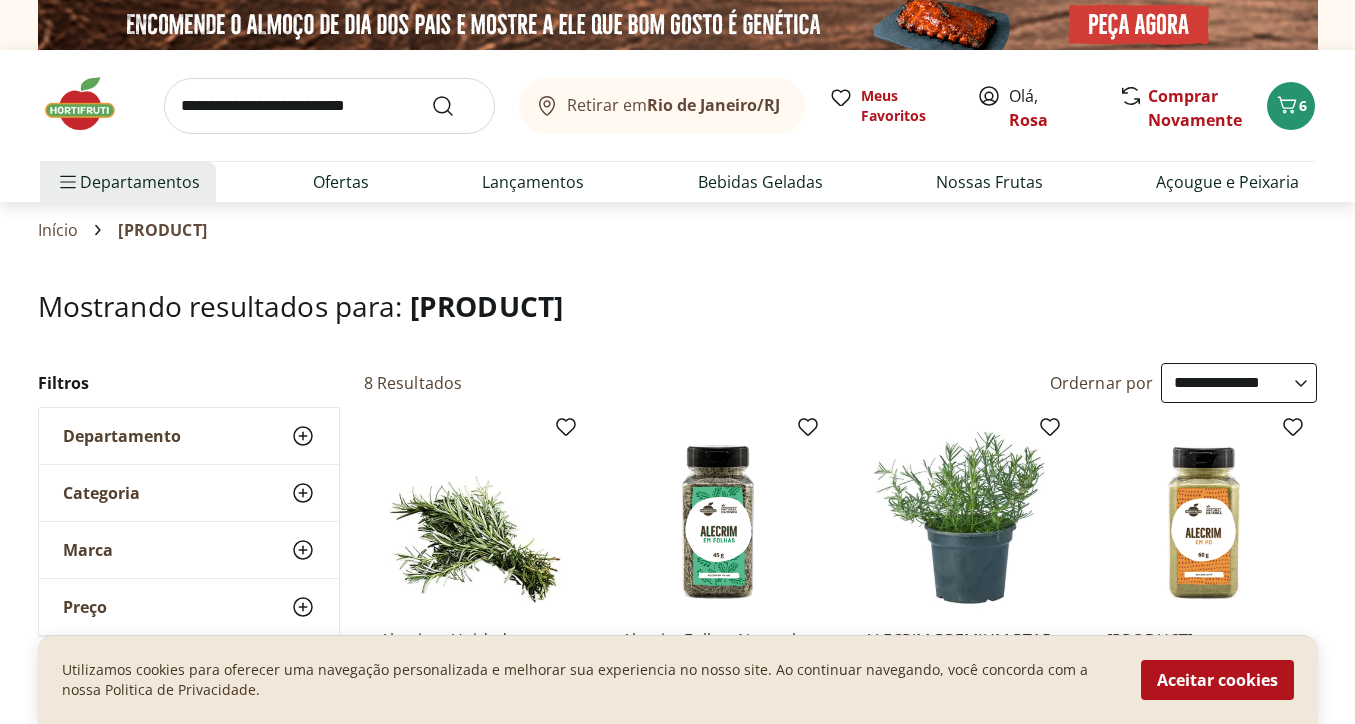 scroll, scrollTop: 0, scrollLeft: 0, axis: both 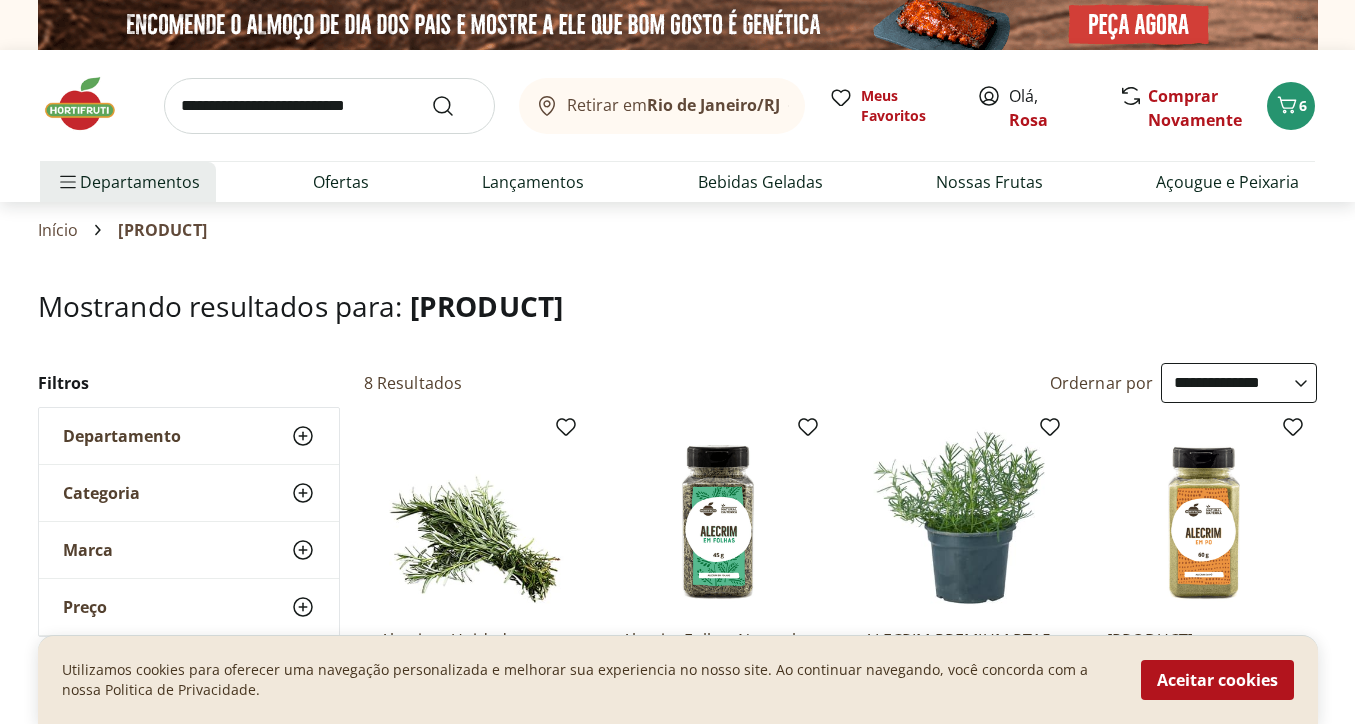 click on "Mostrando resultados para:   aletria" at bounding box center (678, 306) 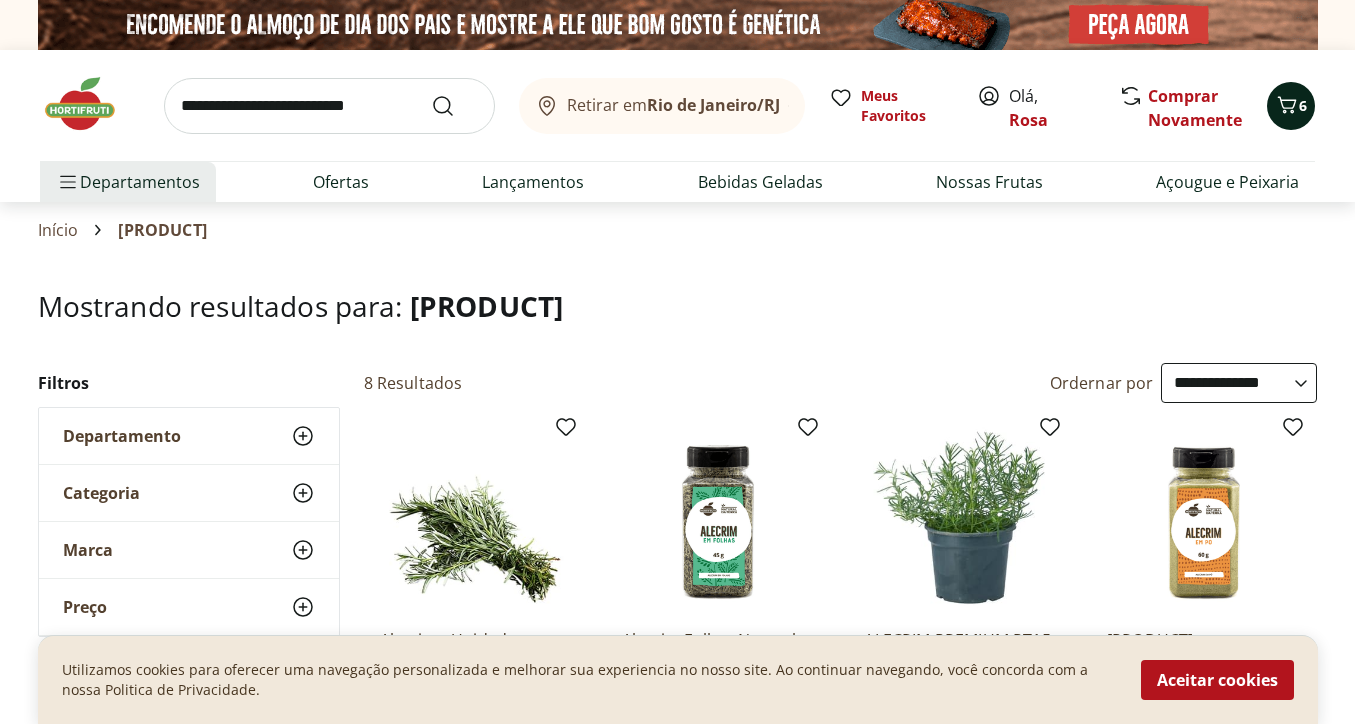 click 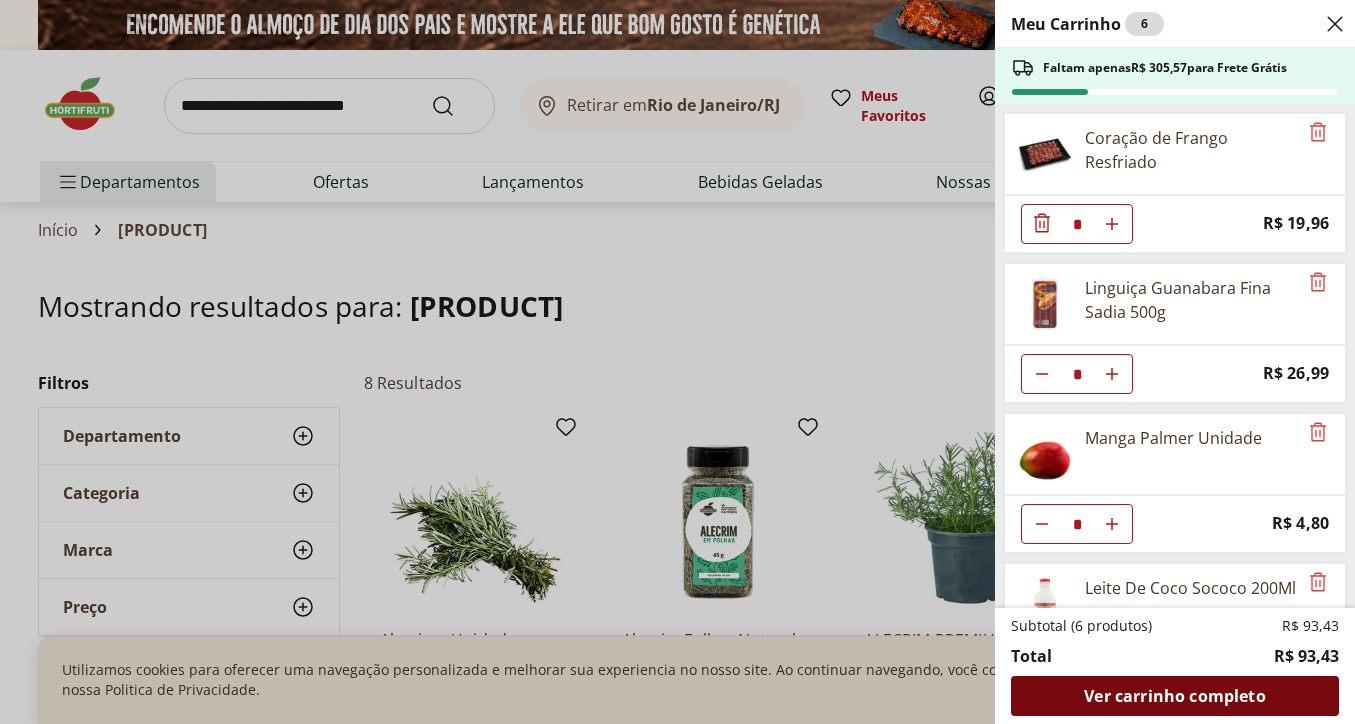 click on "Ver carrinho completo" at bounding box center (1174, 696) 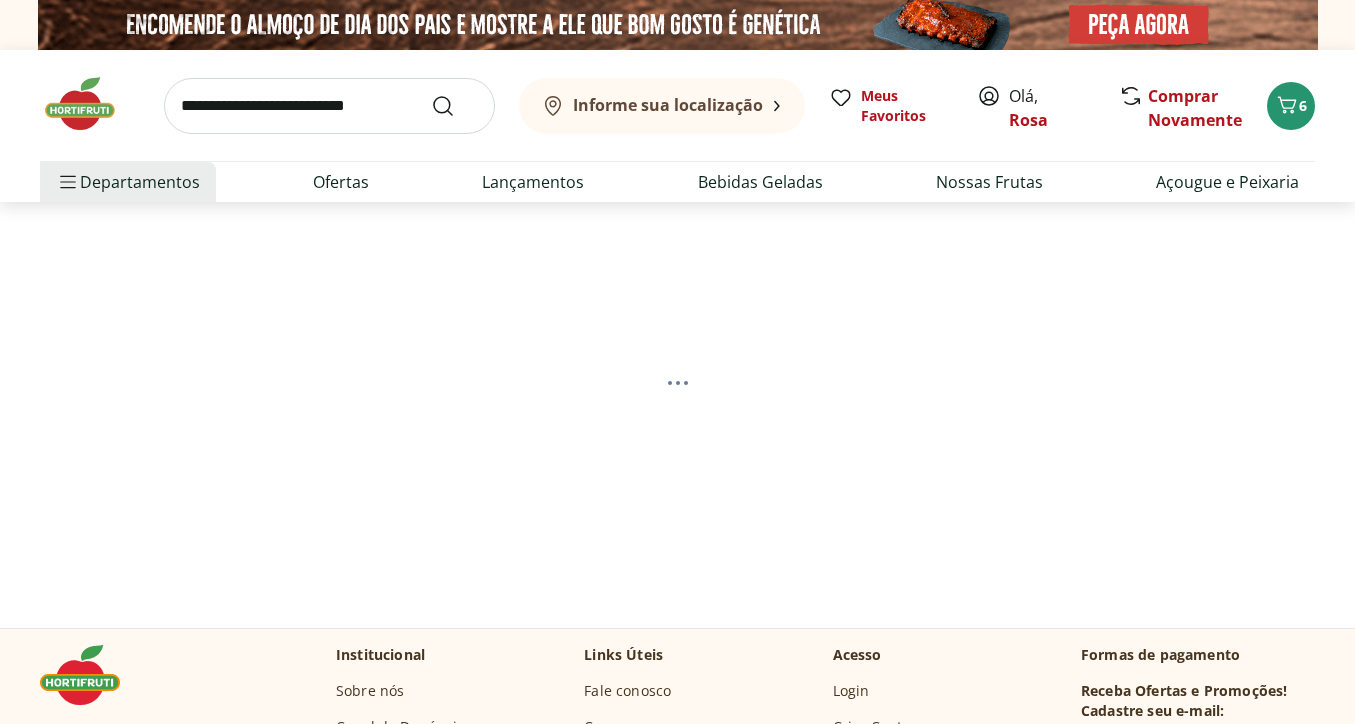 scroll, scrollTop: 0, scrollLeft: 0, axis: both 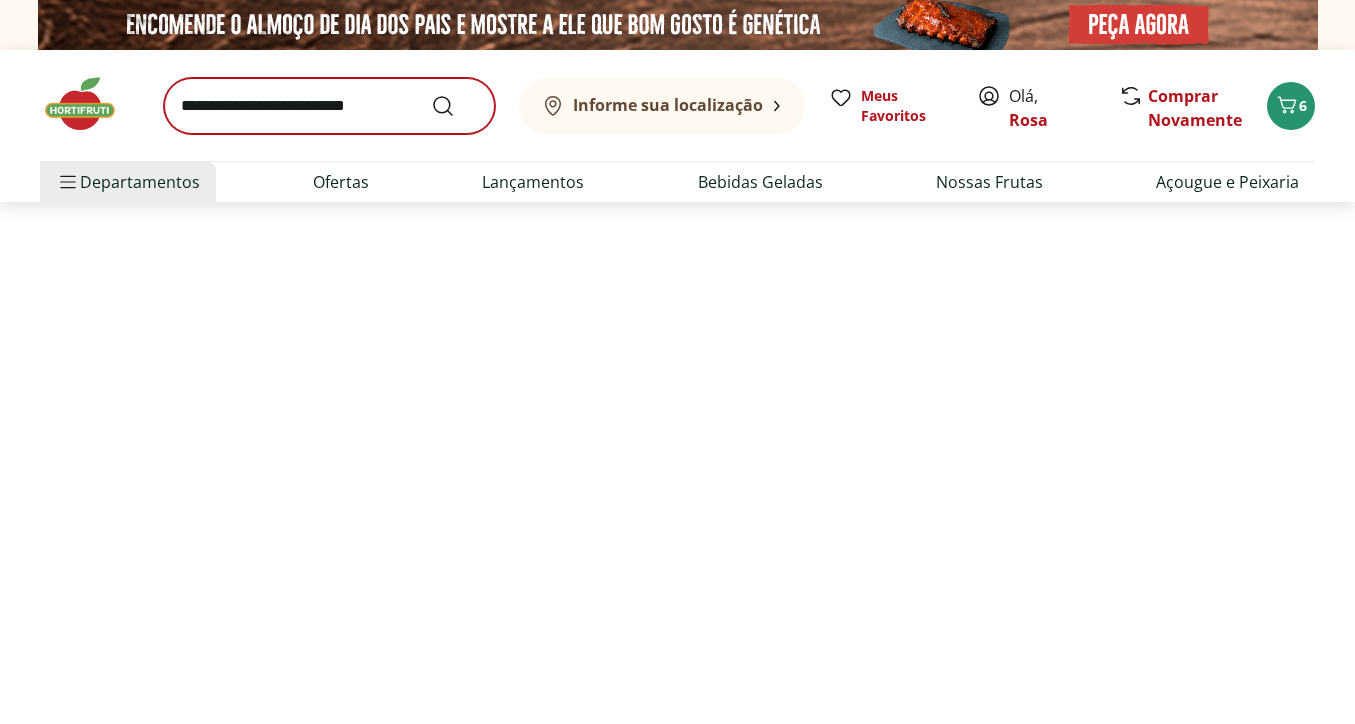 select on "**********" 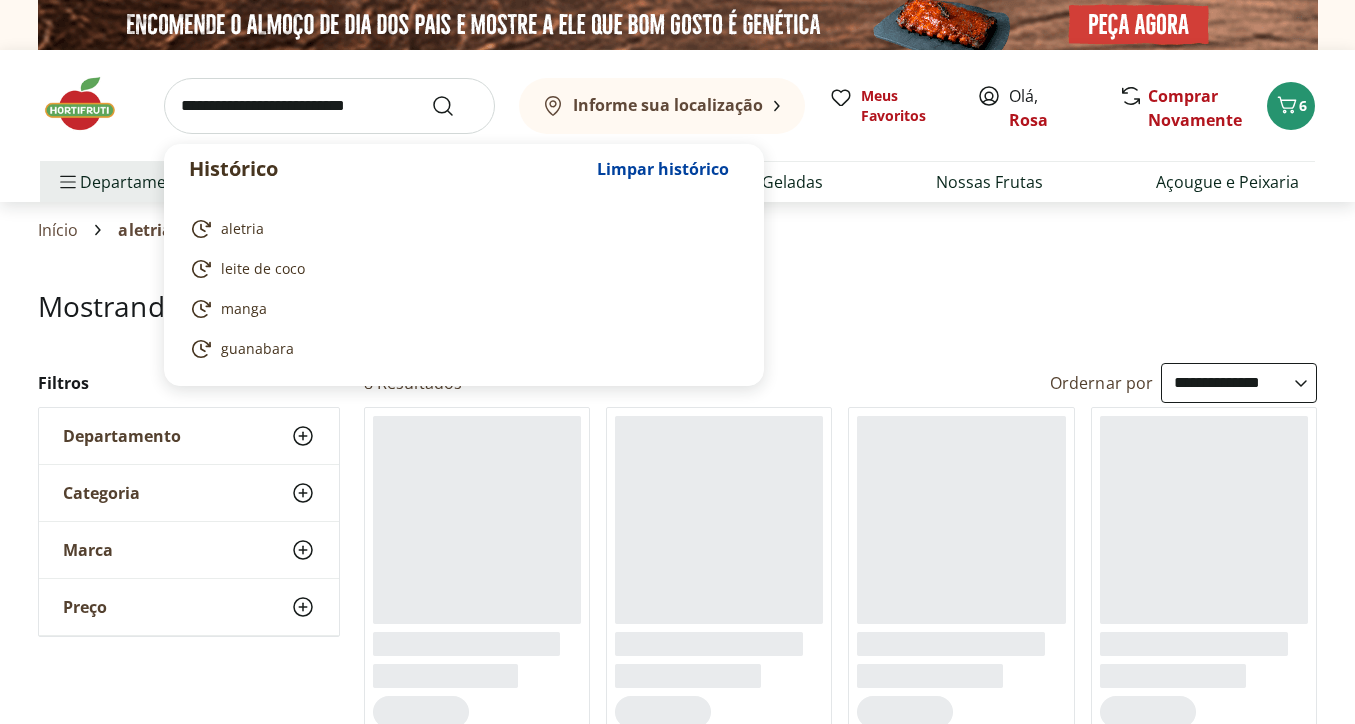 click at bounding box center (329, 106) 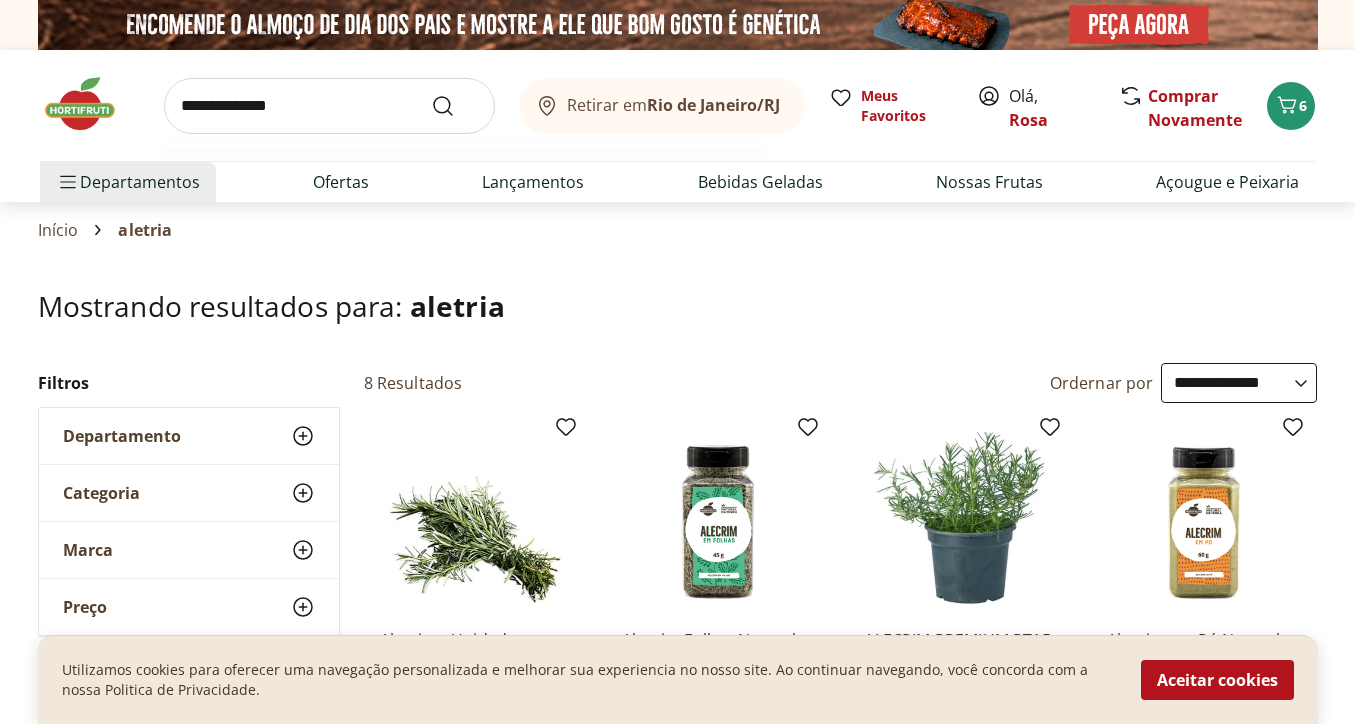 type on "**********" 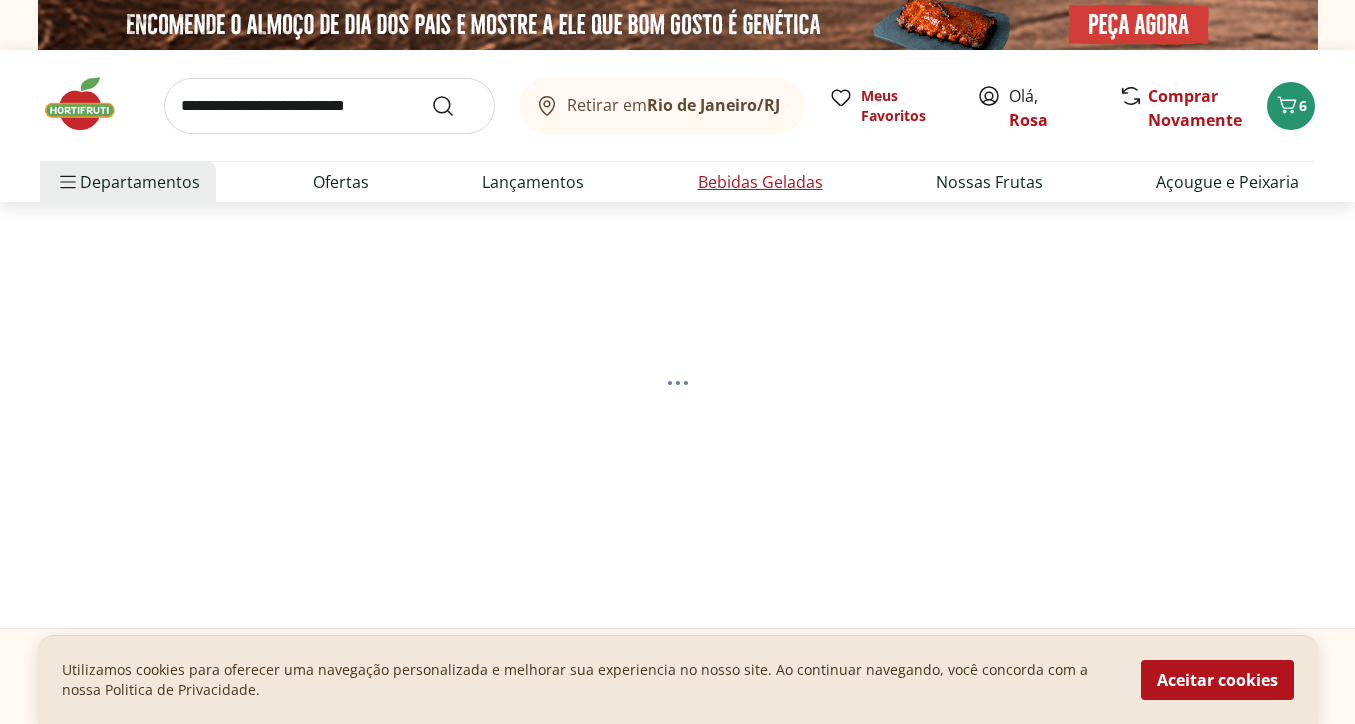 select on "**********" 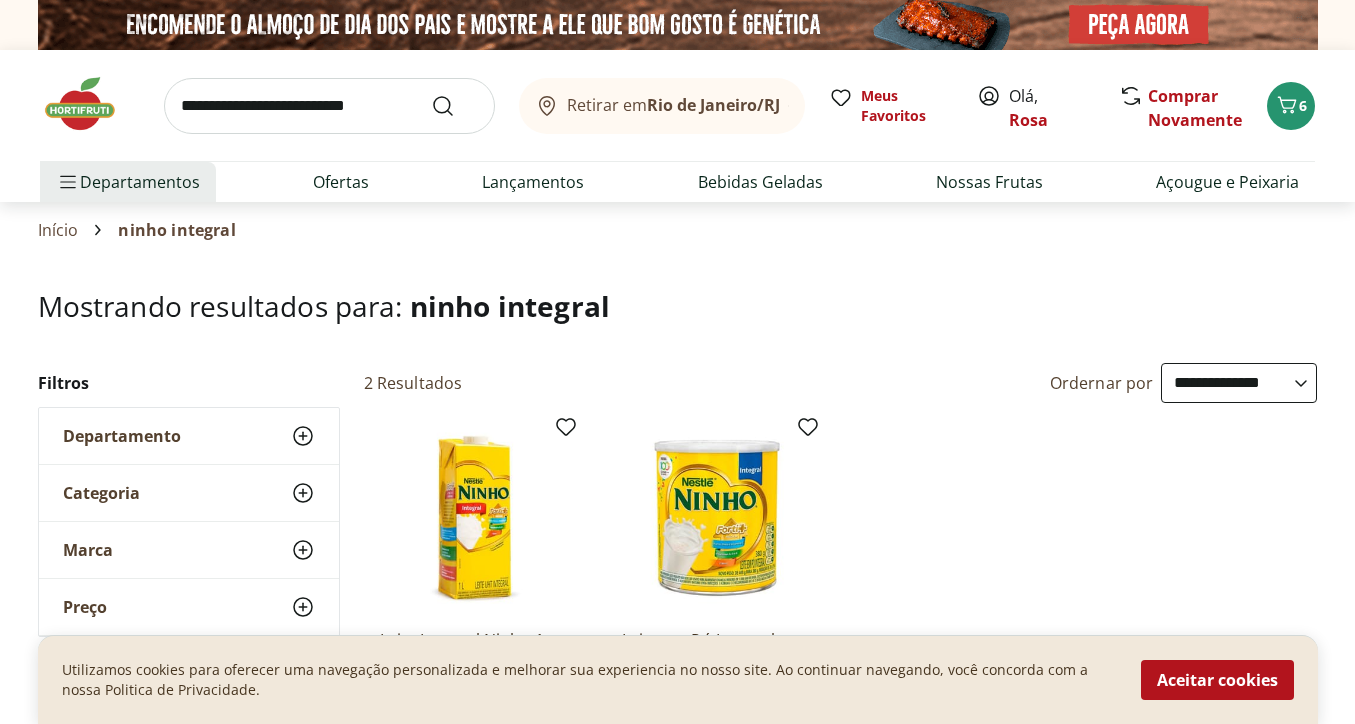 click at bounding box center (475, 518) 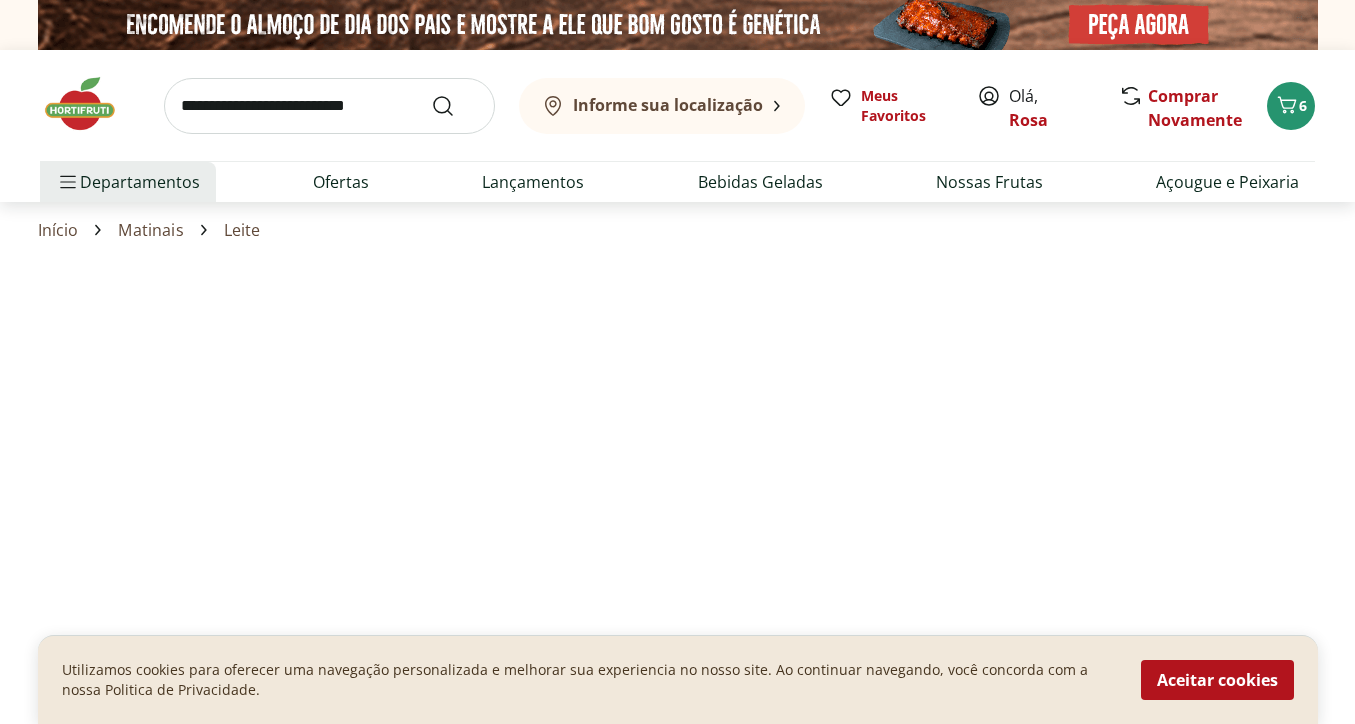 scroll, scrollTop: 130, scrollLeft: 0, axis: vertical 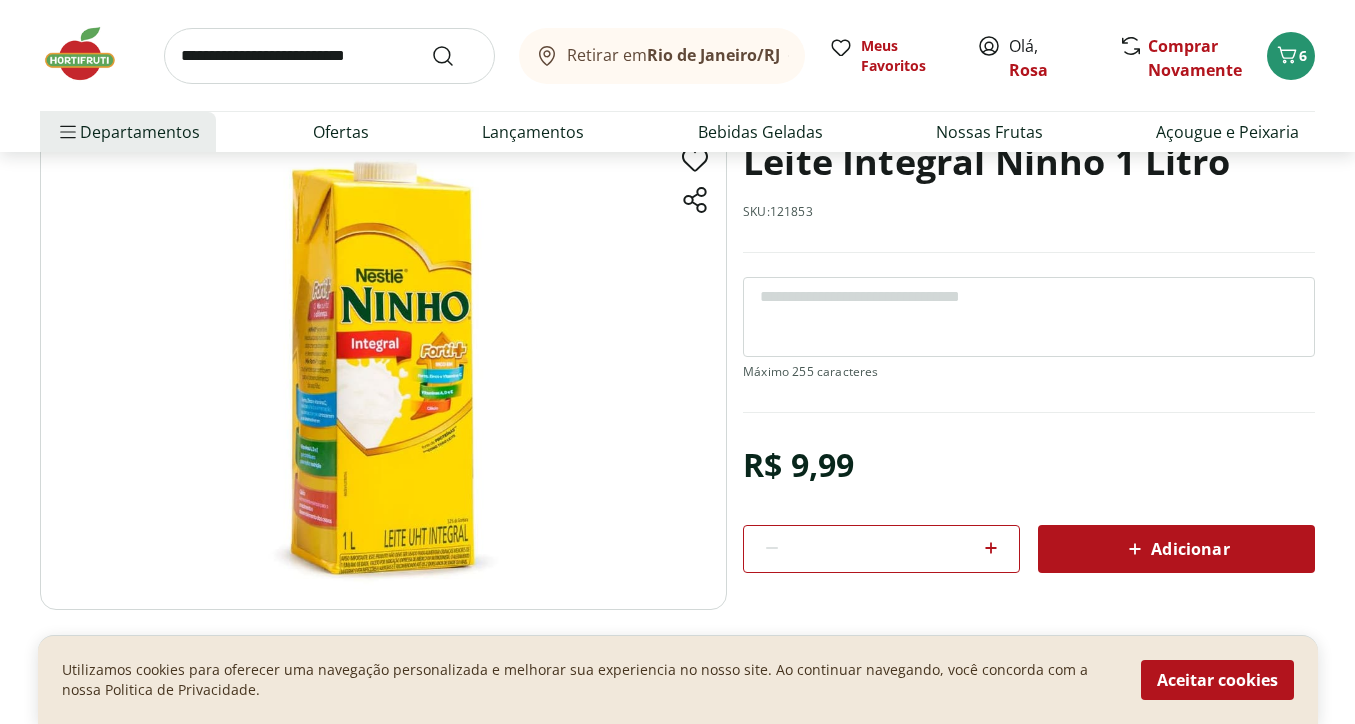 click on "Adicionar" at bounding box center (1176, 549) 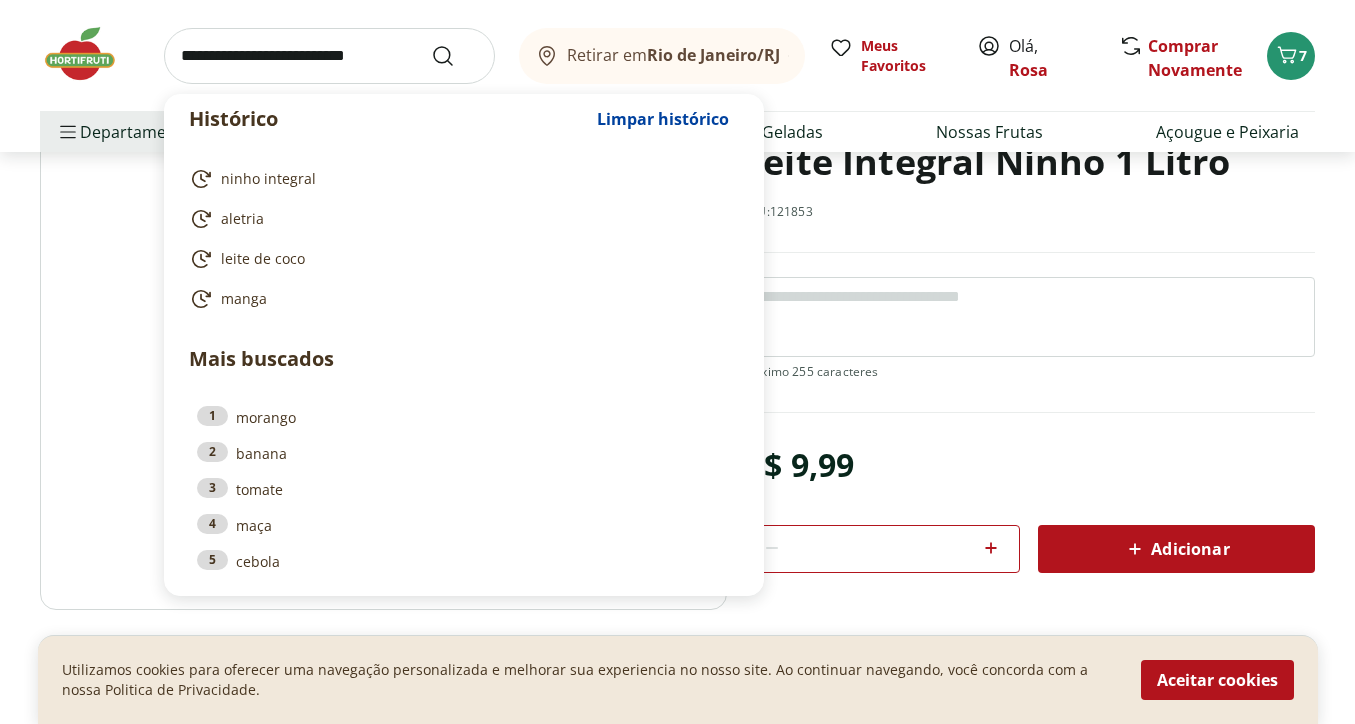 click at bounding box center (329, 56) 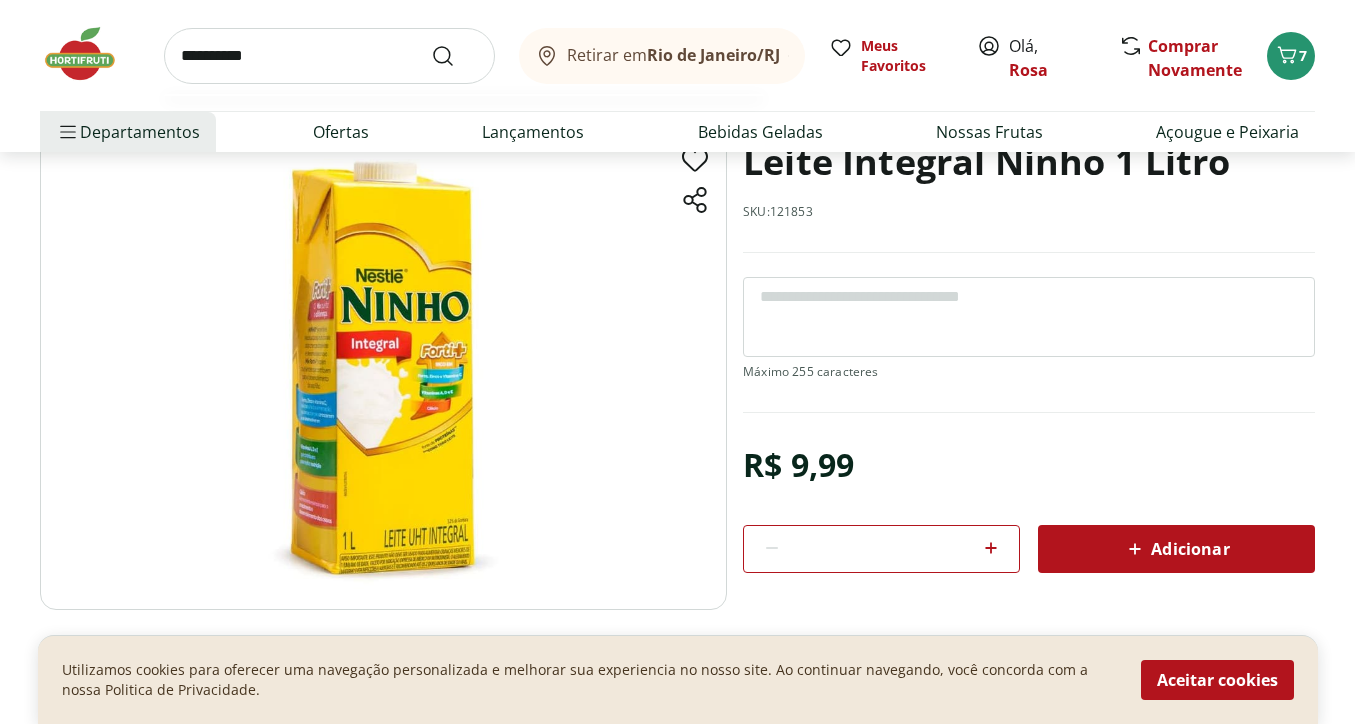 type on "**********" 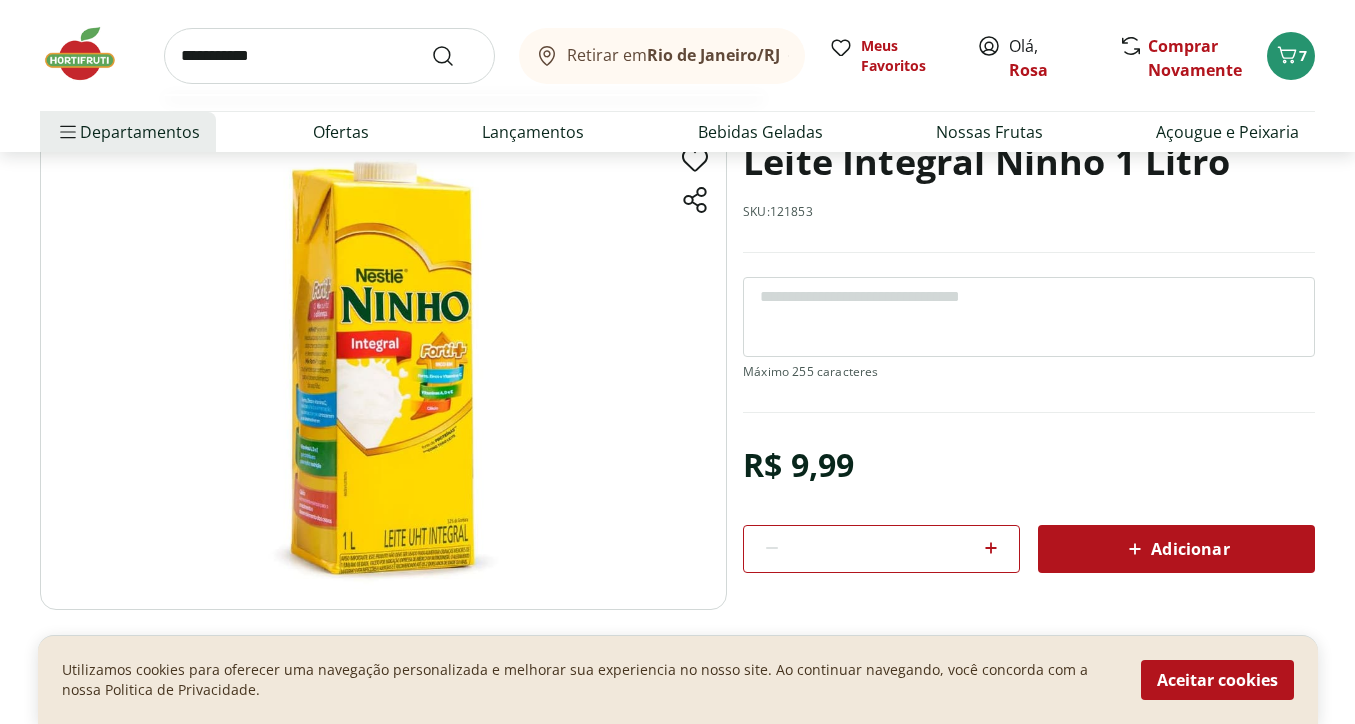 click at bounding box center (455, 56) 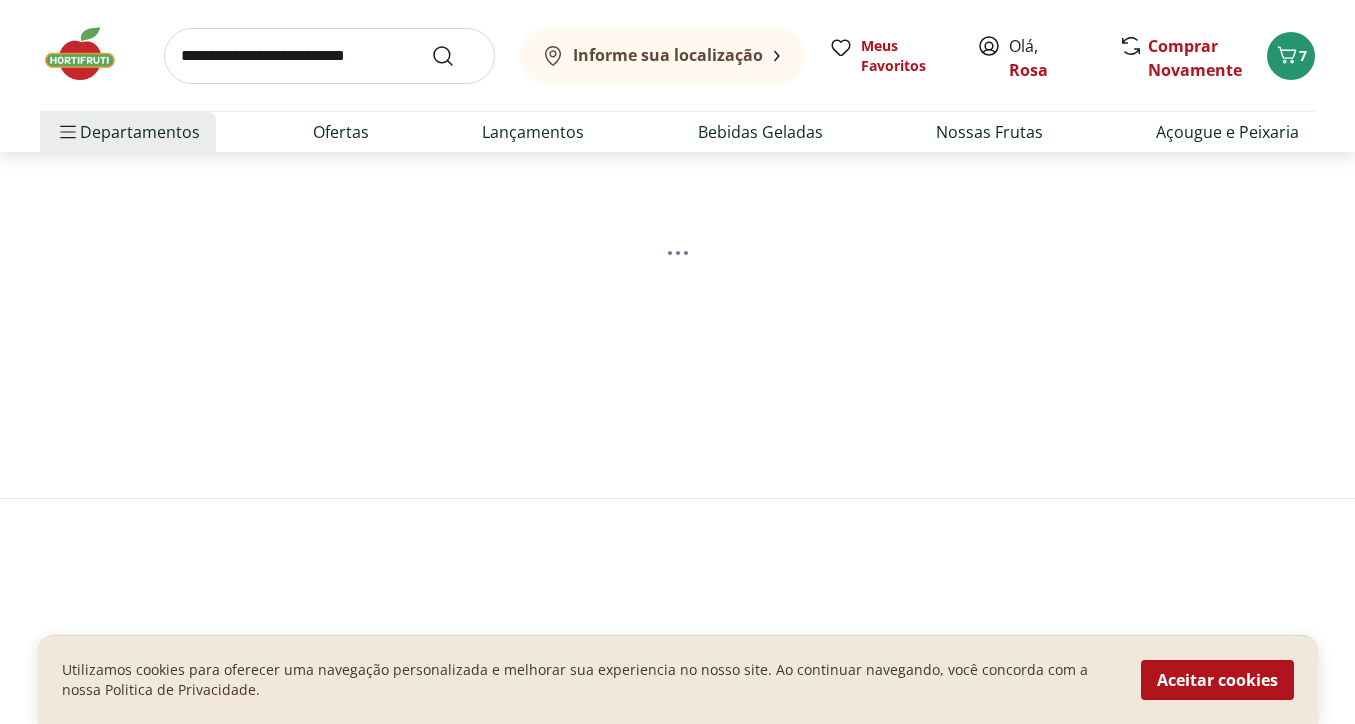 scroll, scrollTop: 0, scrollLeft: 0, axis: both 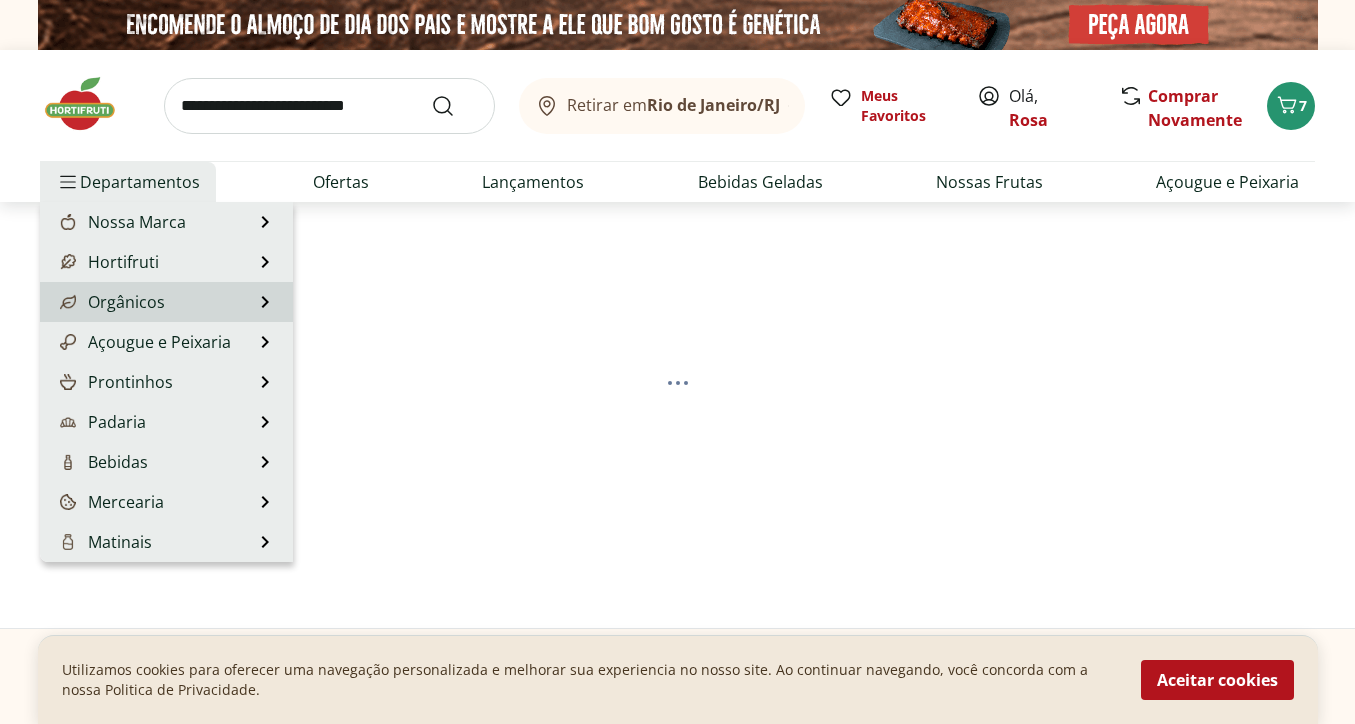 select on "**********" 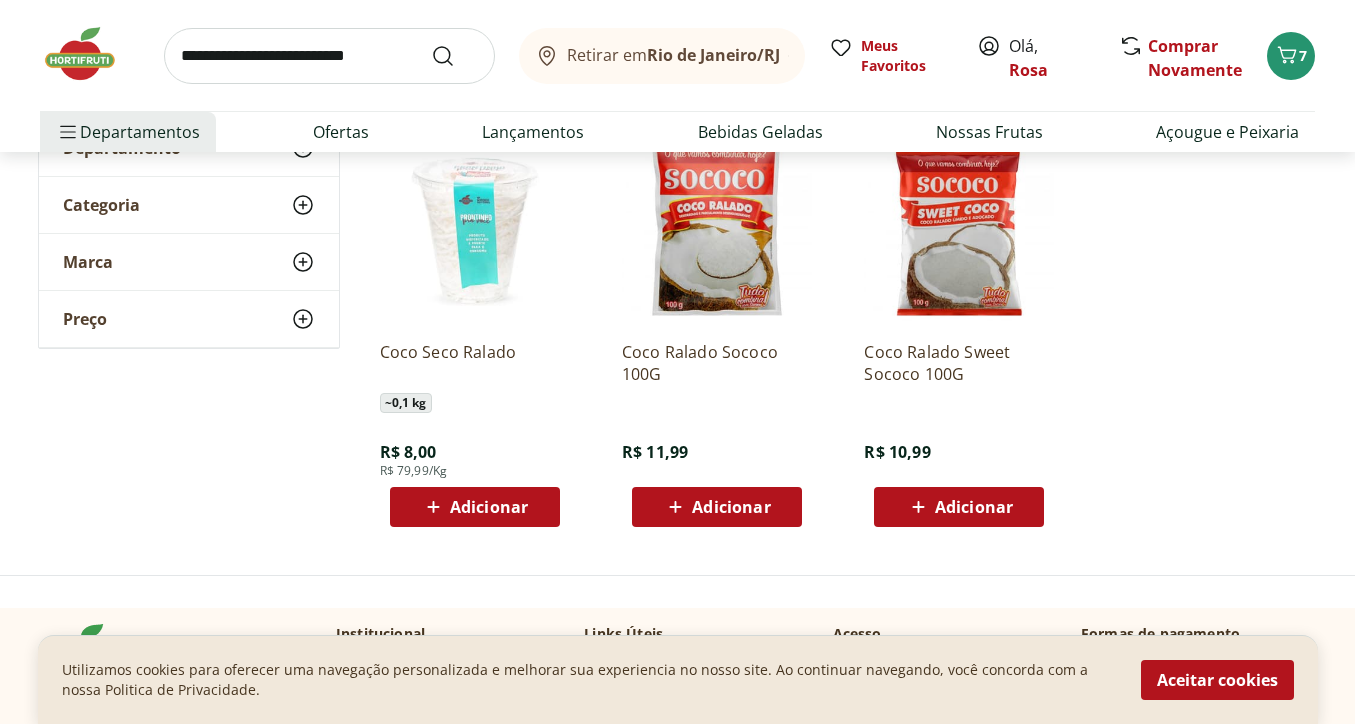 scroll, scrollTop: 292, scrollLeft: 0, axis: vertical 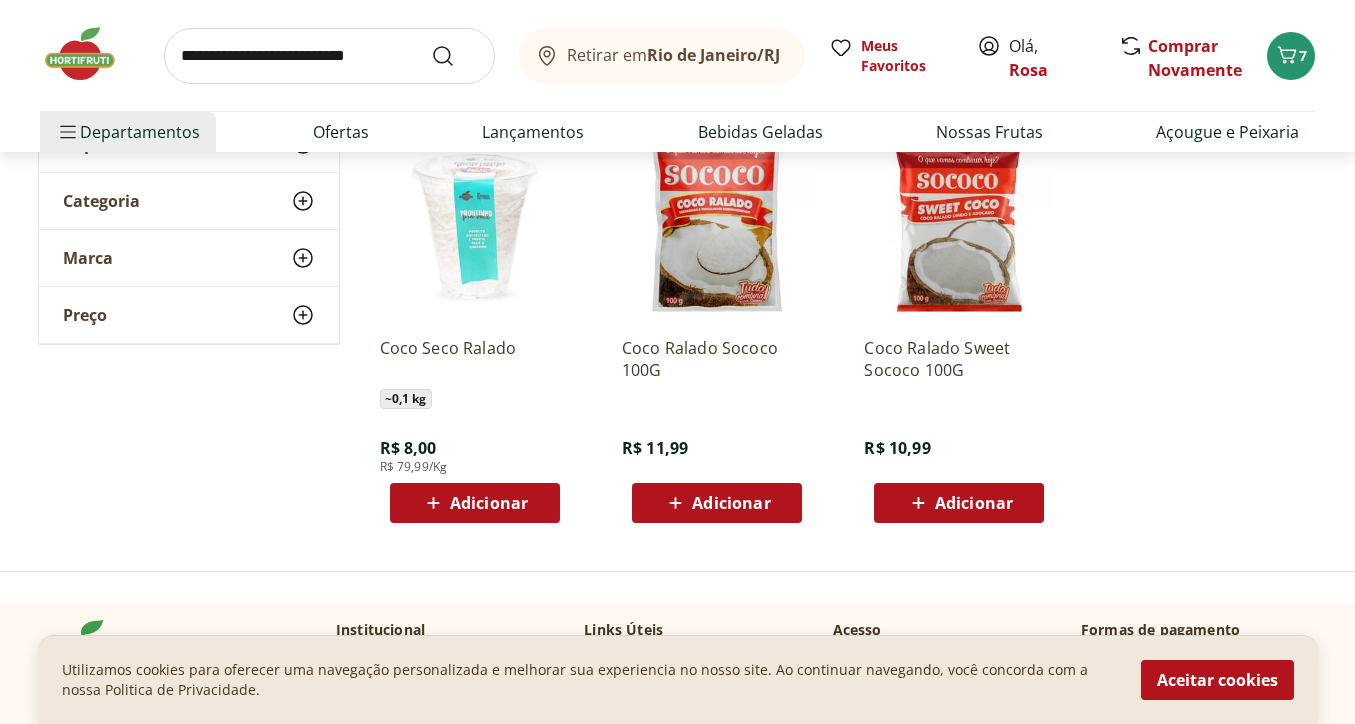 click on "Adicionar" at bounding box center [974, 503] 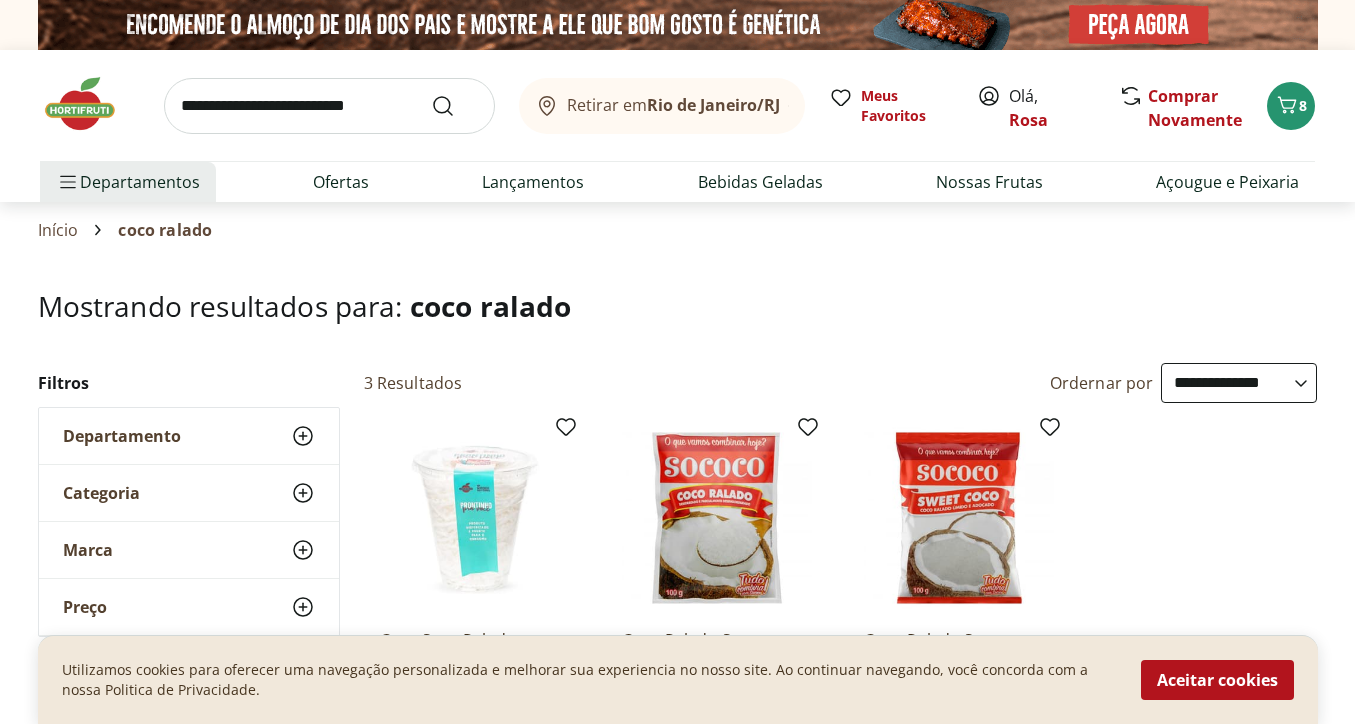 scroll, scrollTop: 0, scrollLeft: 0, axis: both 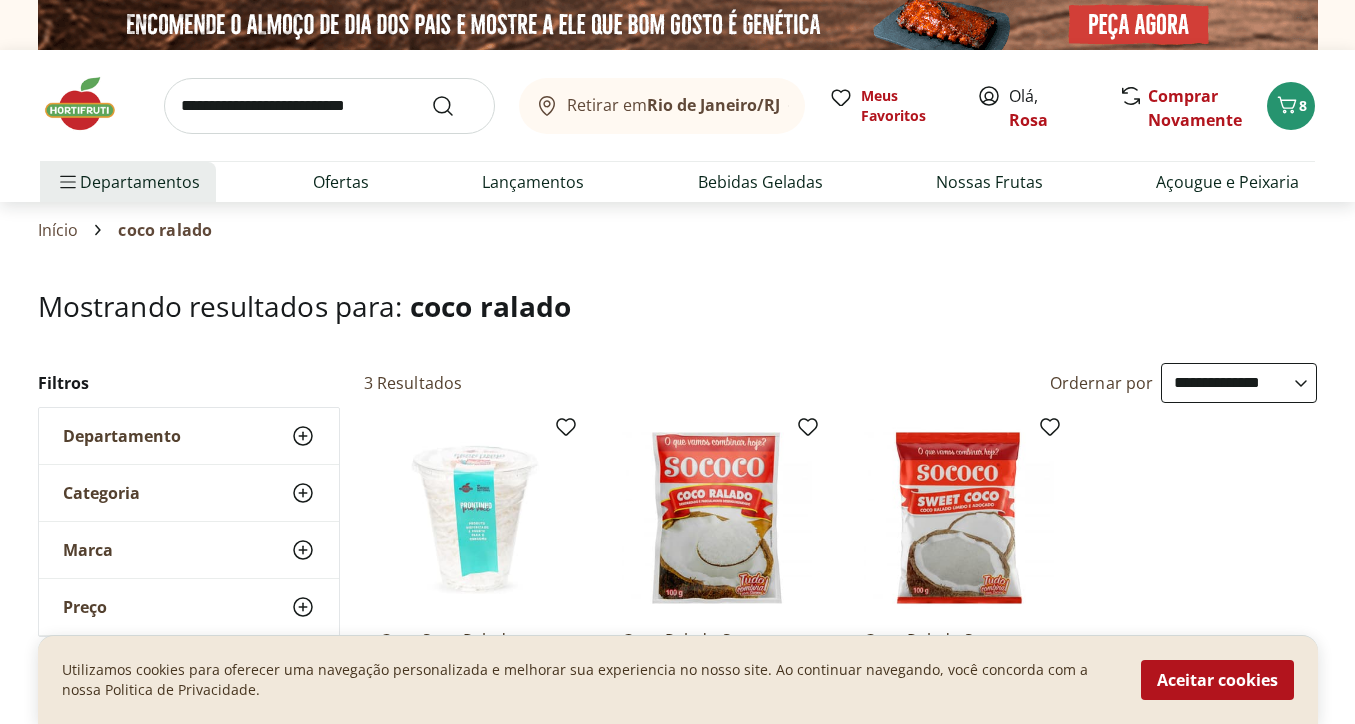click on "Retirar em  Rio de Janeiro/RJ" at bounding box center (673, 105) 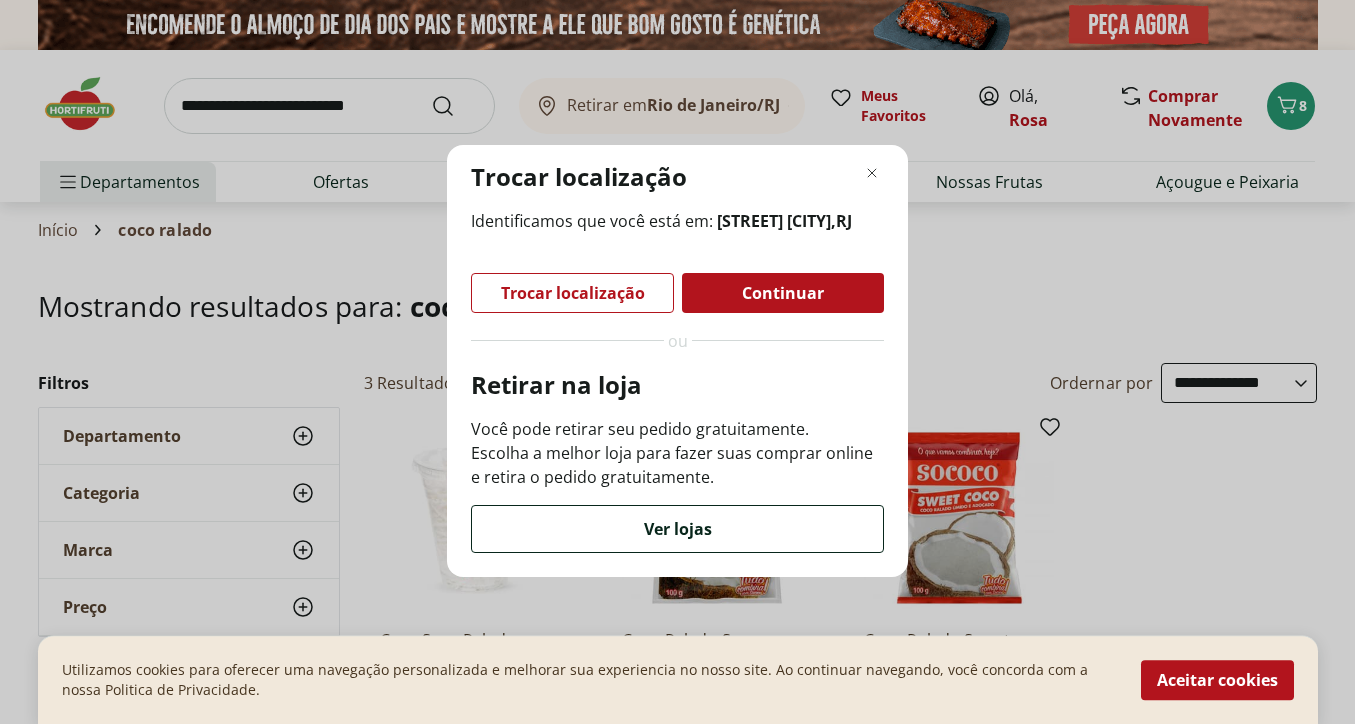 click on "Ver lojas" at bounding box center (678, 529) 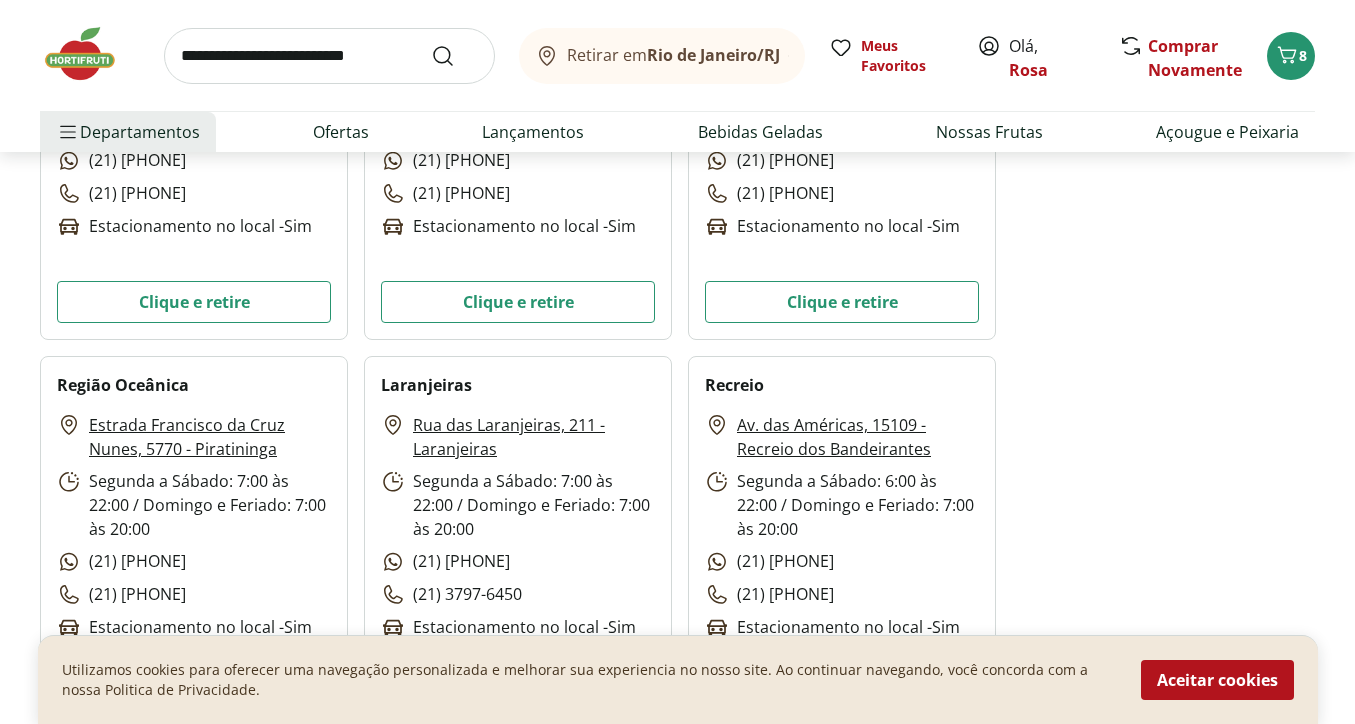 scroll, scrollTop: 2273, scrollLeft: 0, axis: vertical 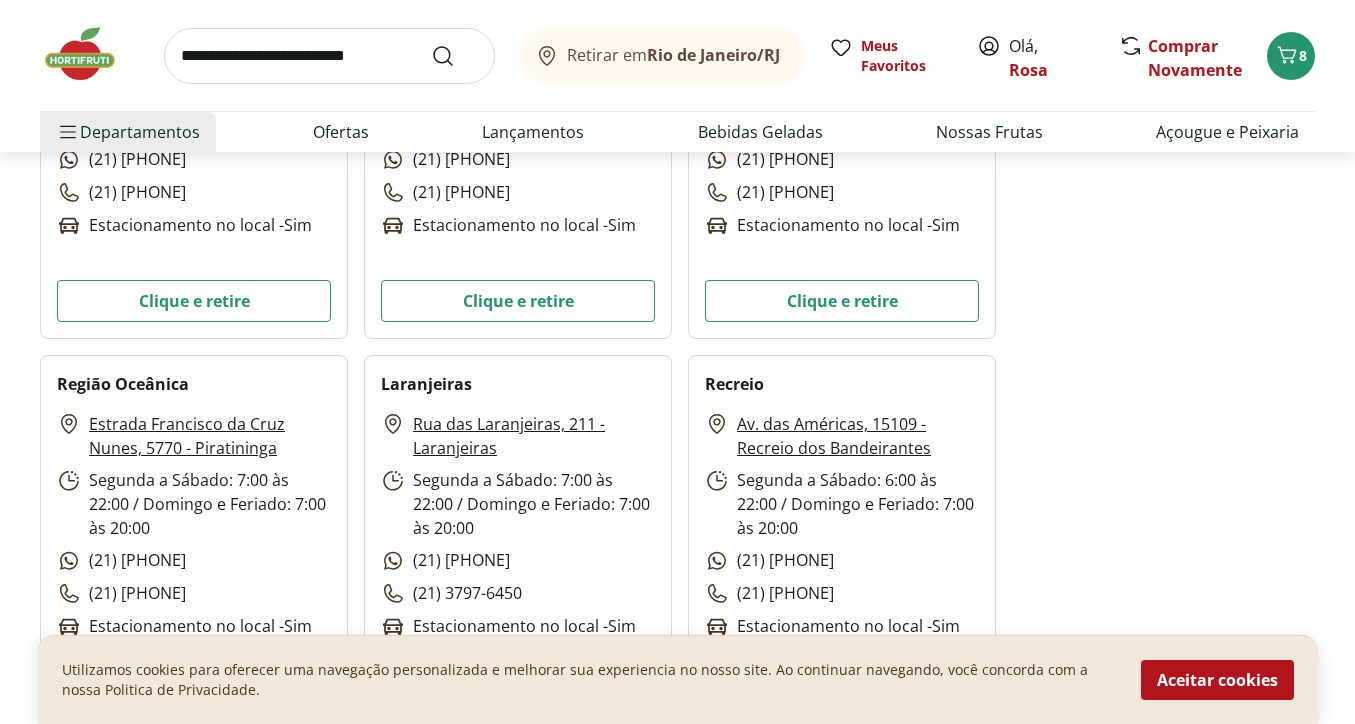 click on "Av. das Américas, 15109 - Recreio dos Bandeirantes" at bounding box center [858, 436] 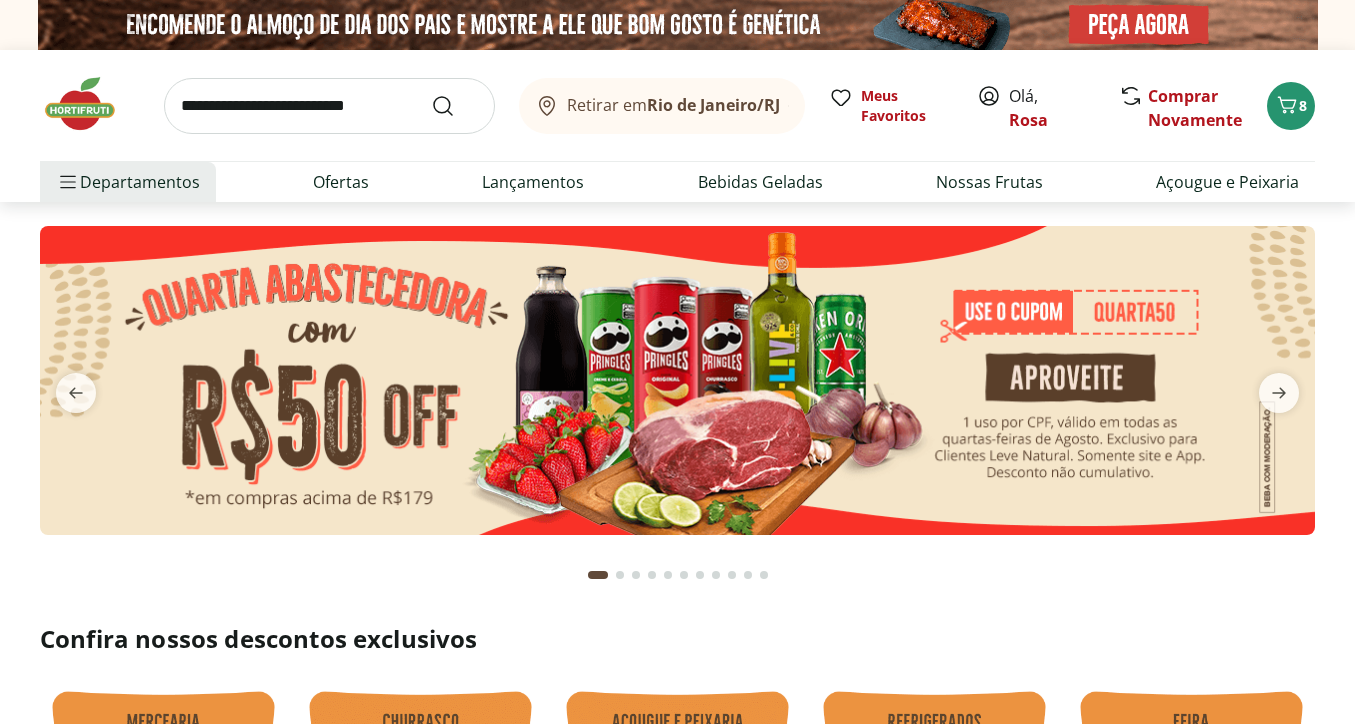 scroll, scrollTop: 0, scrollLeft: 0, axis: both 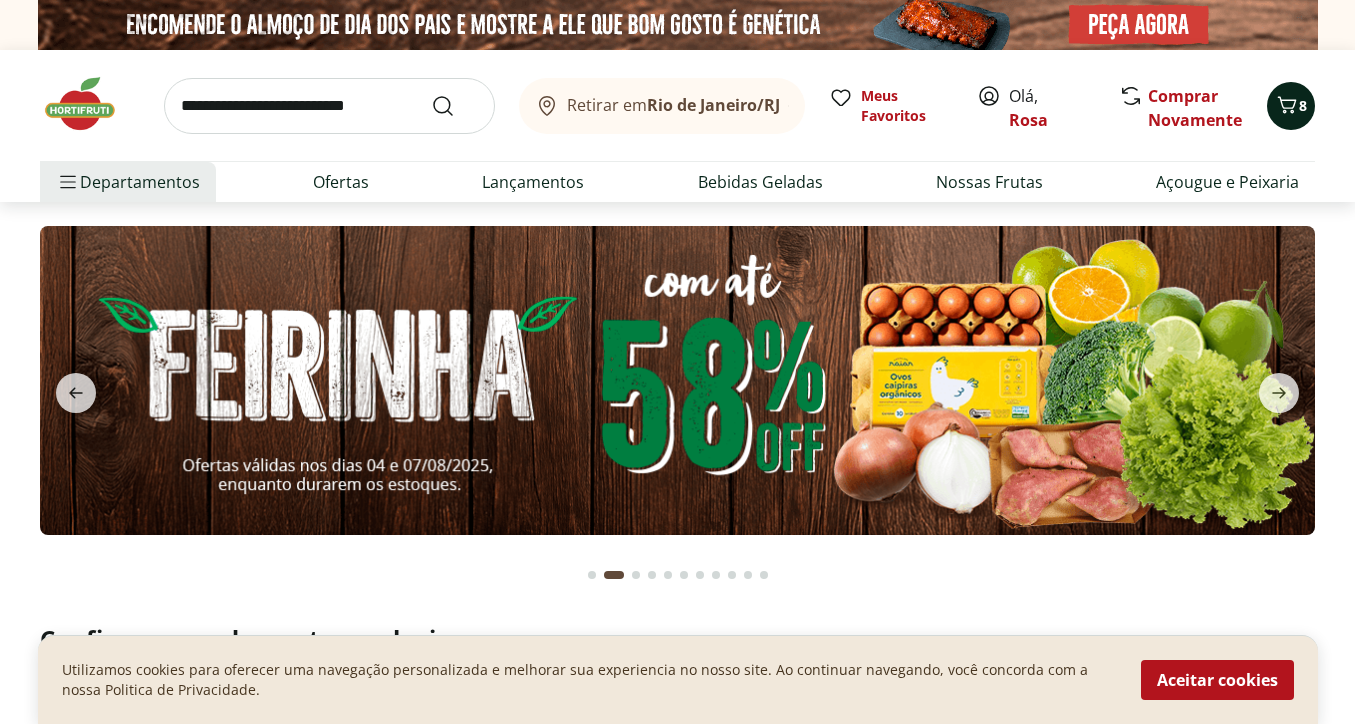 click on "8" at bounding box center [1291, 106] 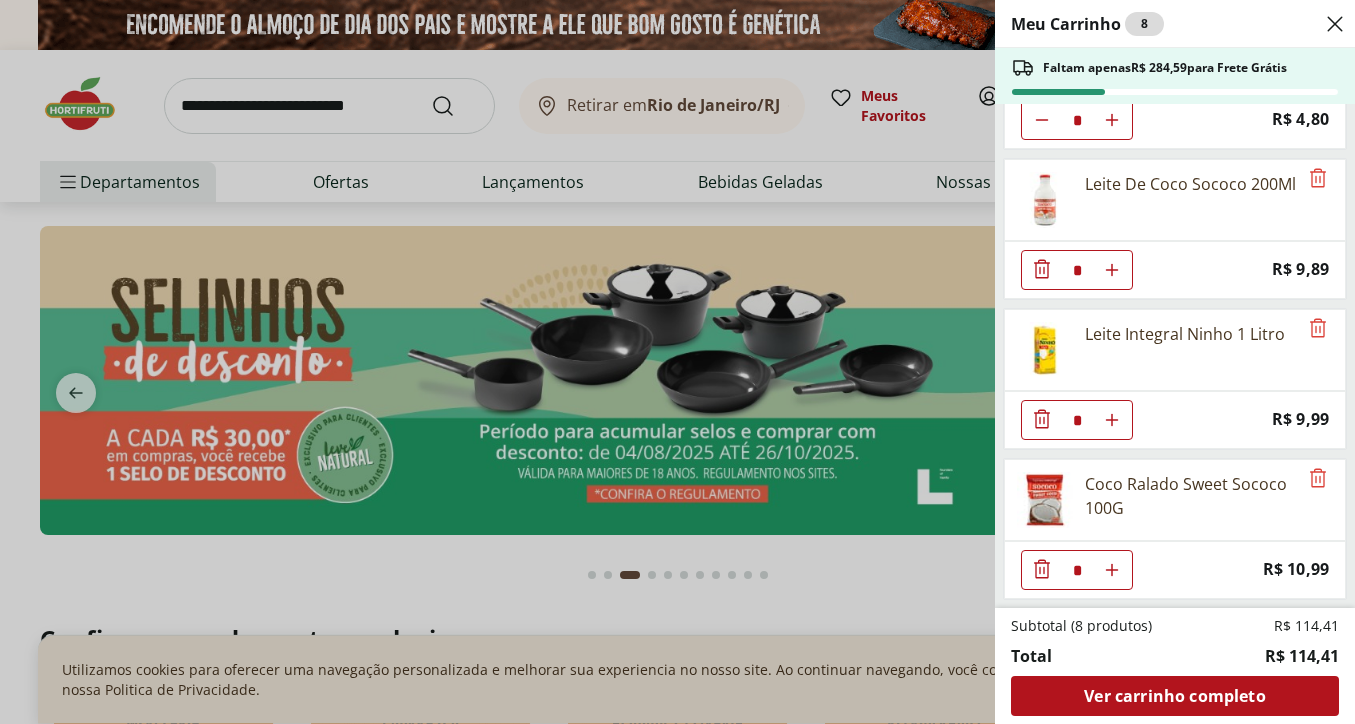 scroll, scrollTop: 404, scrollLeft: 0, axis: vertical 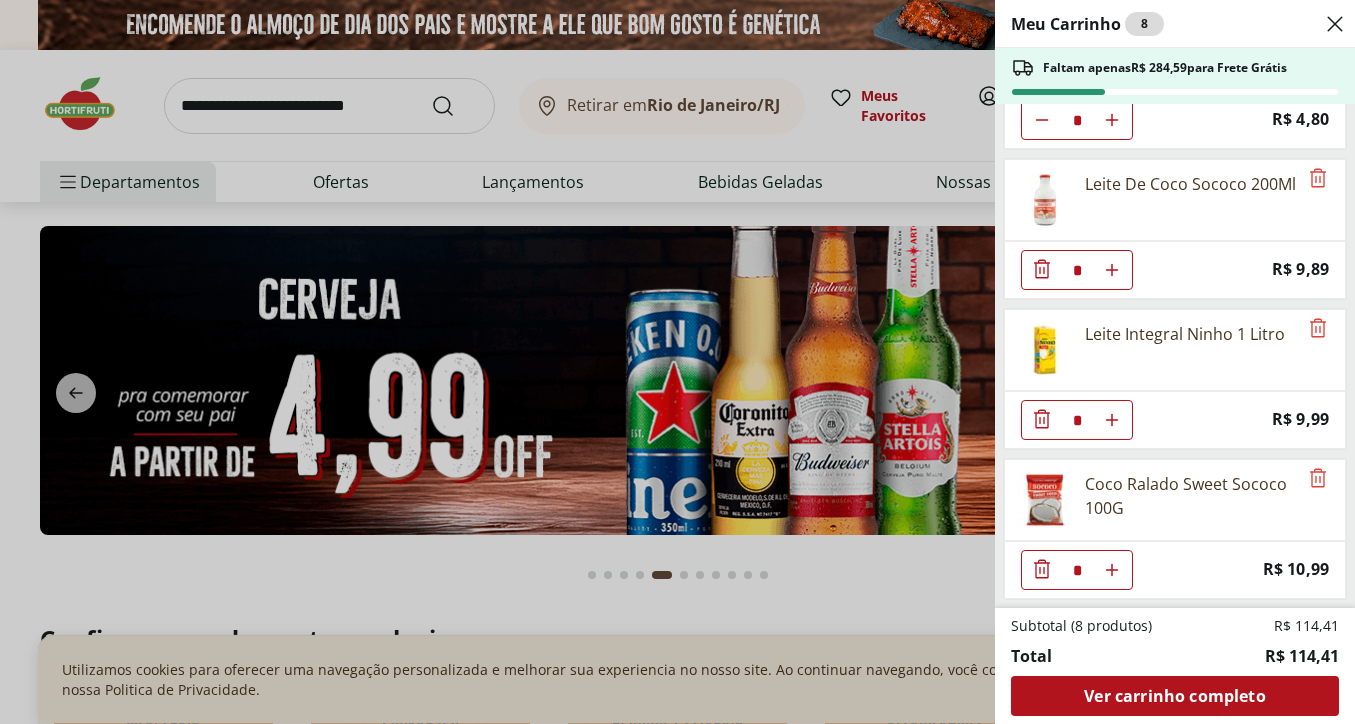click on "Meu Carrinho 8 Faltam apenas R$ 284,59 para Frete Grátis Coração de Frango Resfriado * Price: R$ 19,96 Linguiça Guanabara Fina Sadia 500g * Price: R$ 26,99 Manga Palmer Unidade * Price: R$ 4,80 Leite De Coco Sococo 200Ml * Price: R$ 9,89 Leite Integral Ninho 1 Litro * Price: R$ 9,99 Coco Ralado Sweet Sococo 100G * Price: R$ 10,99 Subtotal (8 produtos) R$ 114,41 Total R$ 114,41 Ver carrinho completo" at bounding box center (677, 362) 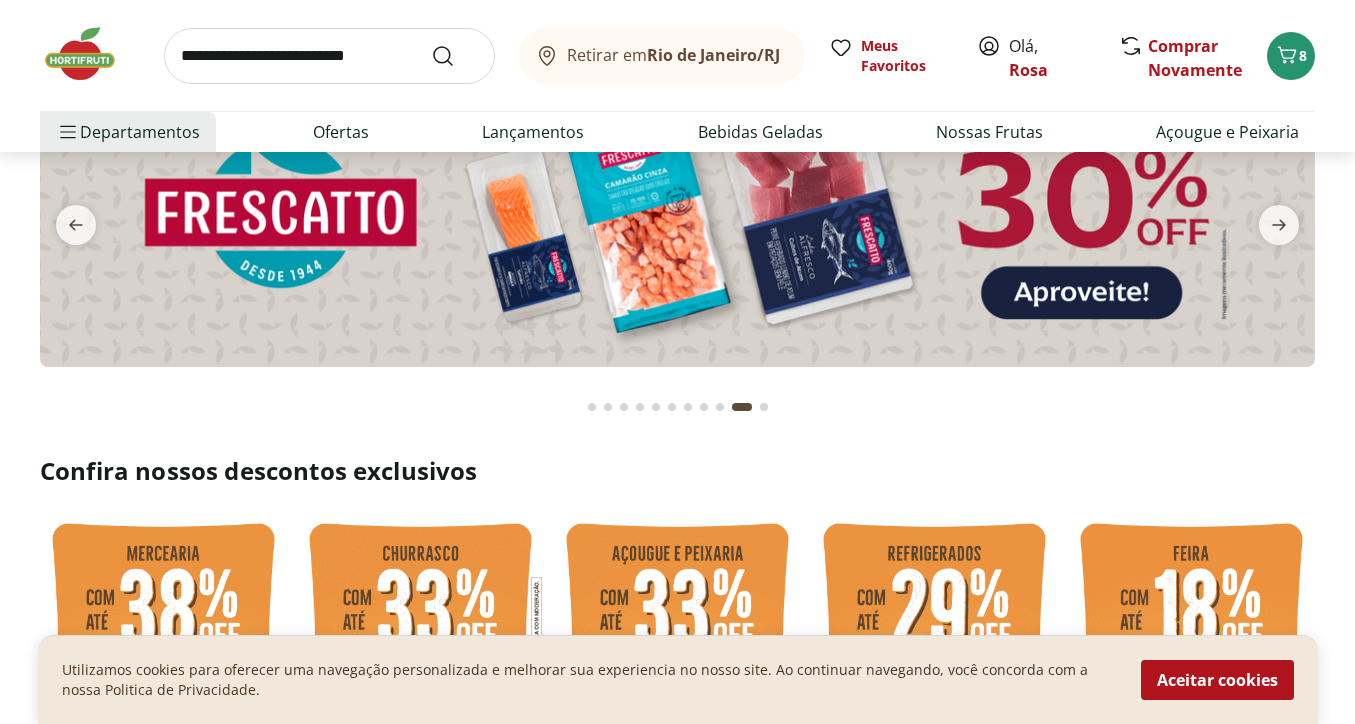 scroll, scrollTop: 0, scrollLeft: 0, axis: both 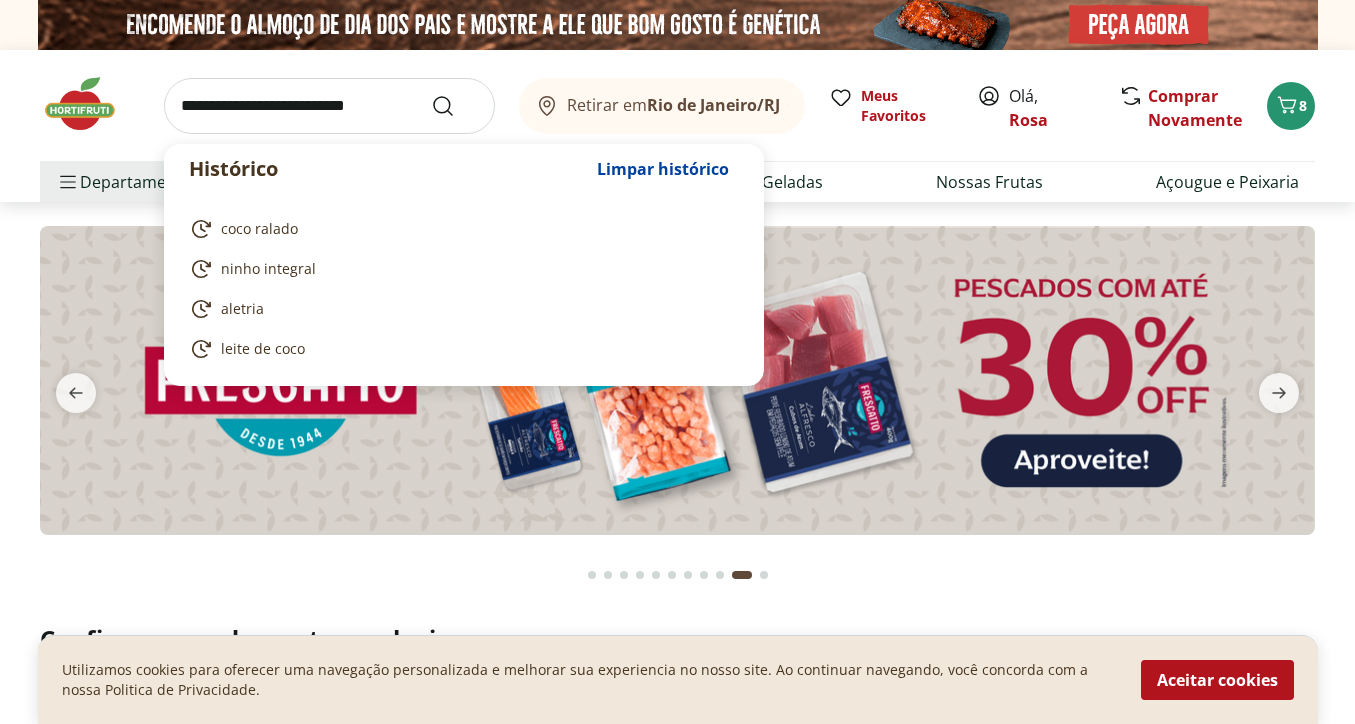 click at bounding box center (329, 106) 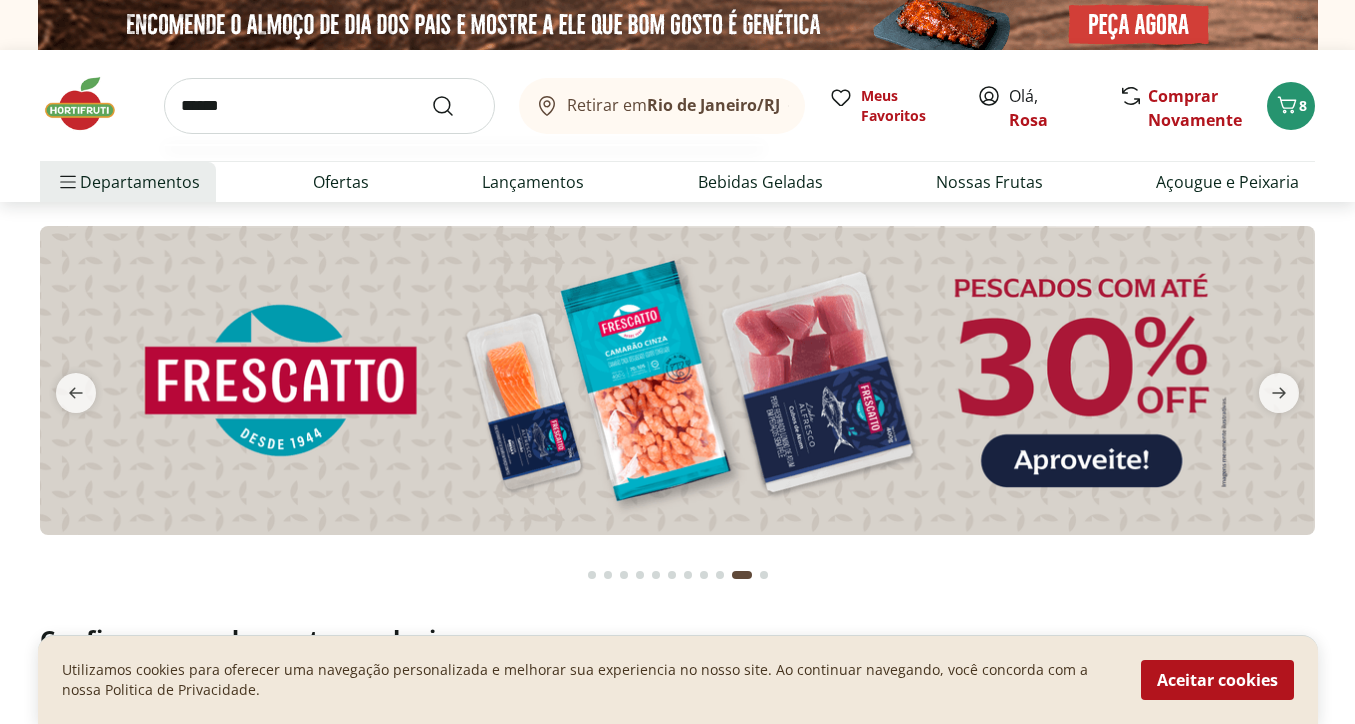 type on "******" 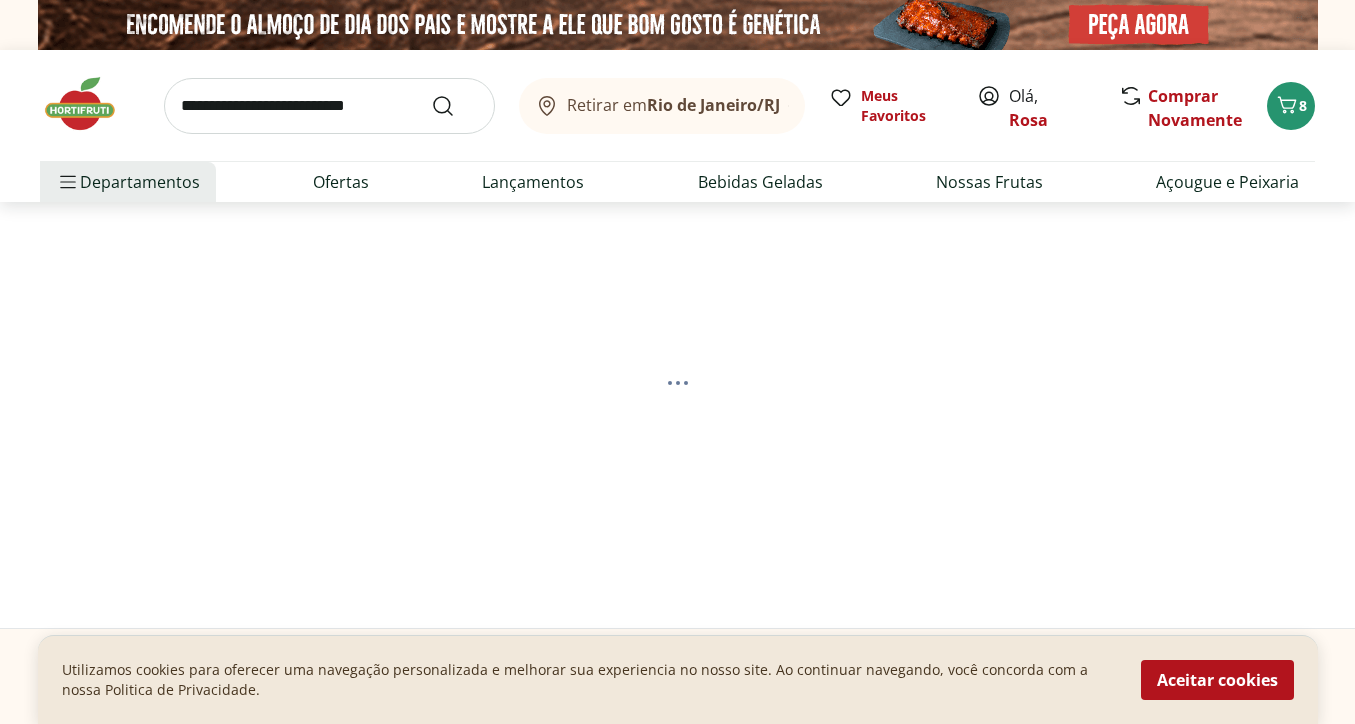 select on "**********" 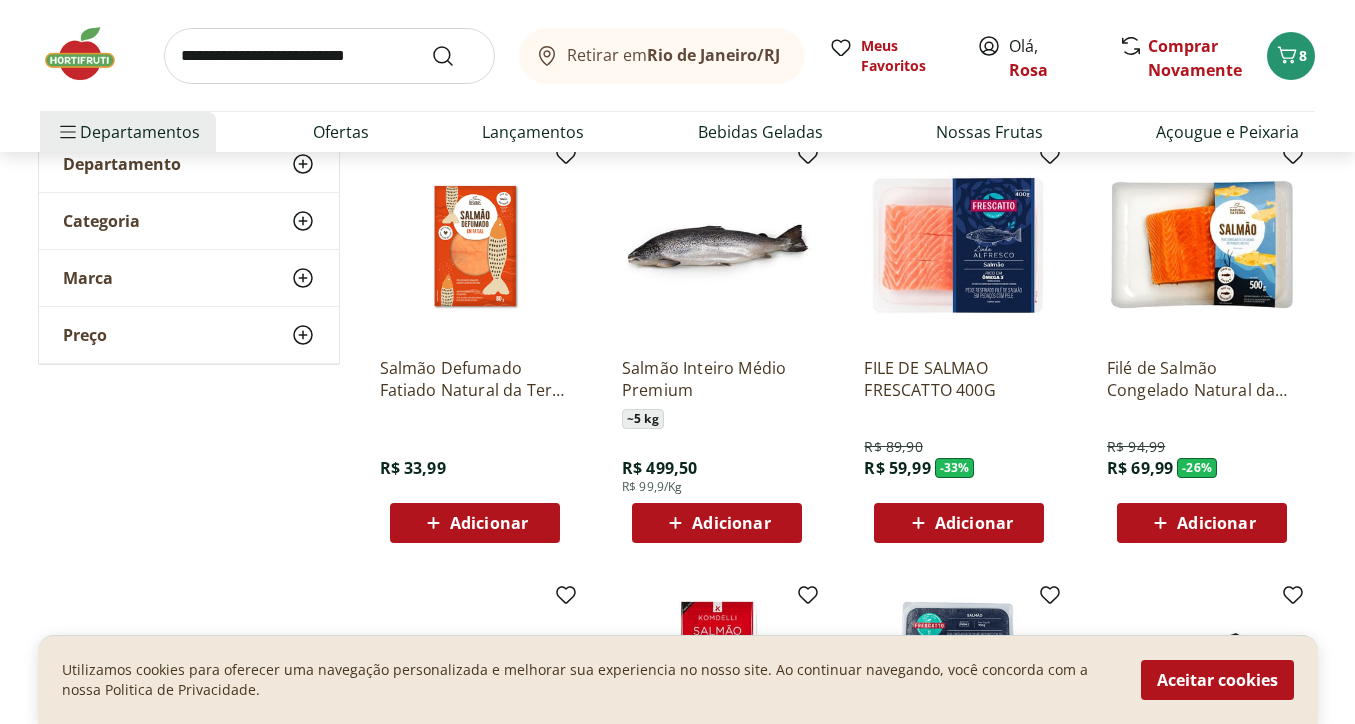 scroll, scrollTop: 274, scrollLeft: 0, axis: vertical 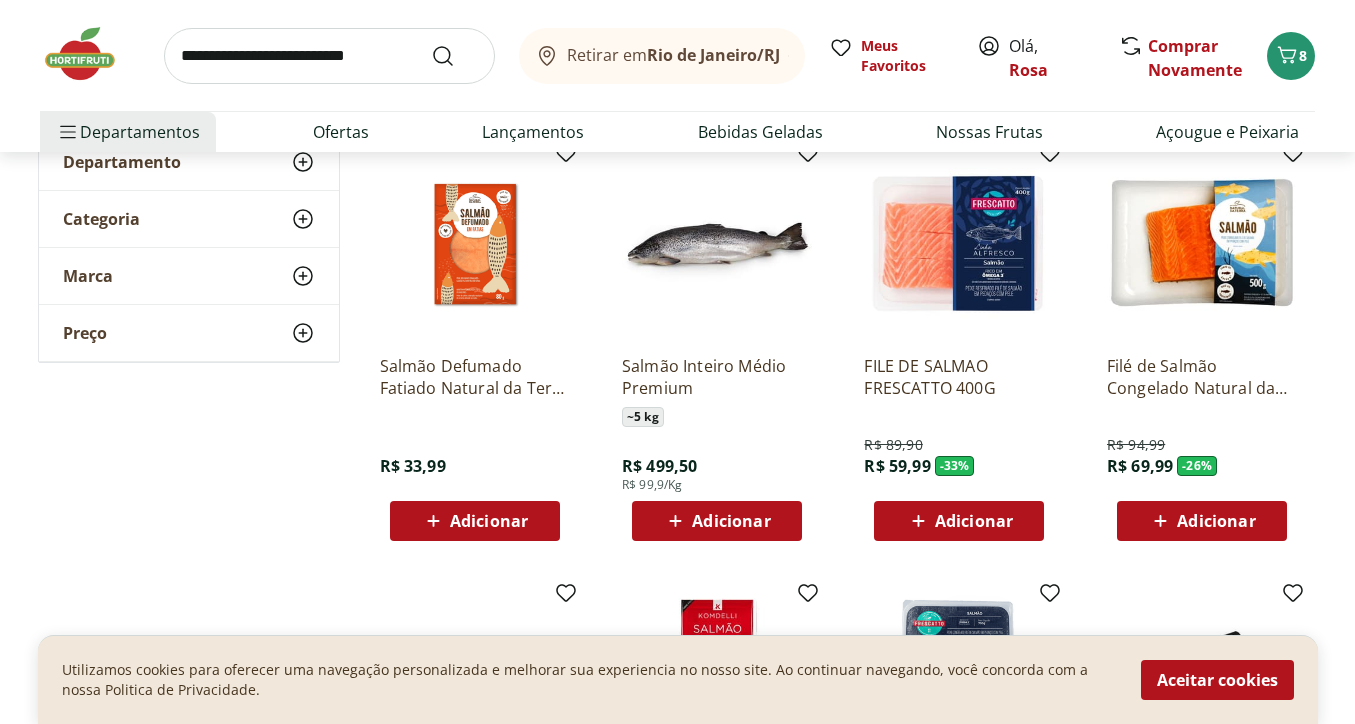 click on "Adicionar" at bounding box center (489, 521) 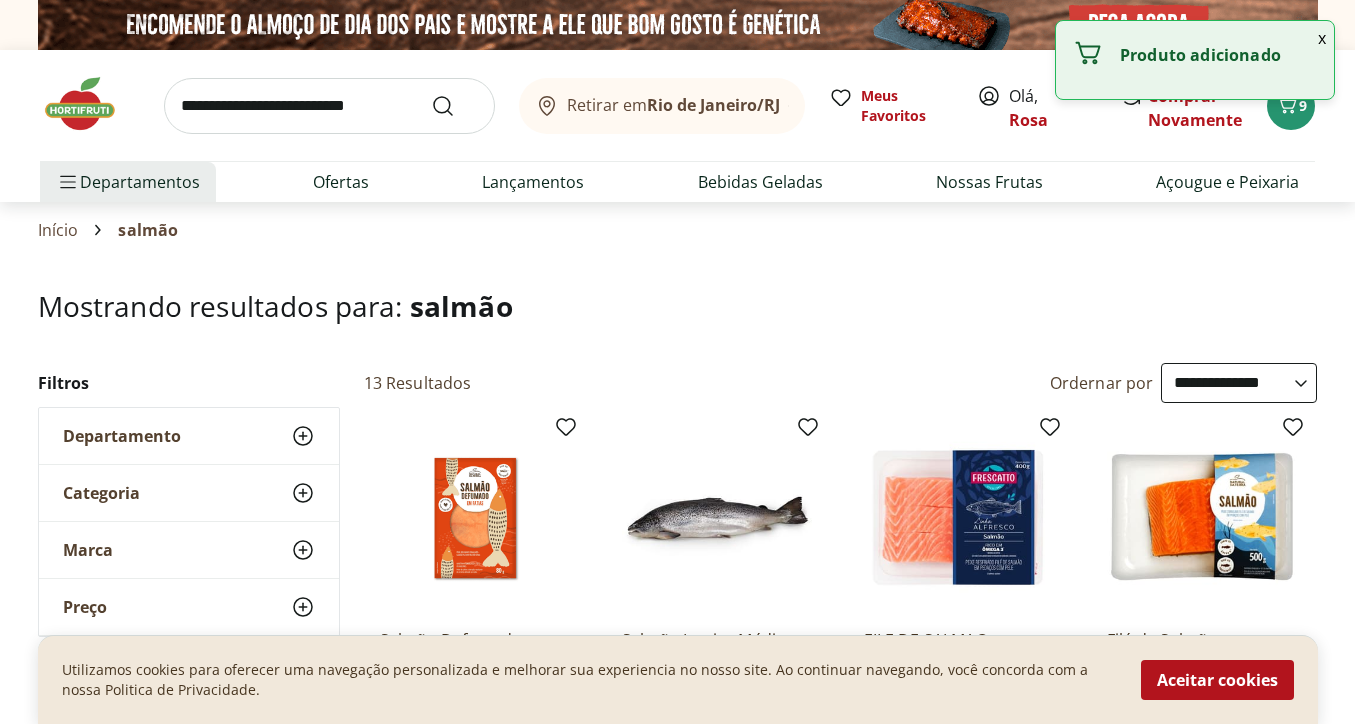 scroll, scrollTop: 0, scrollLeft: 0, axis: both 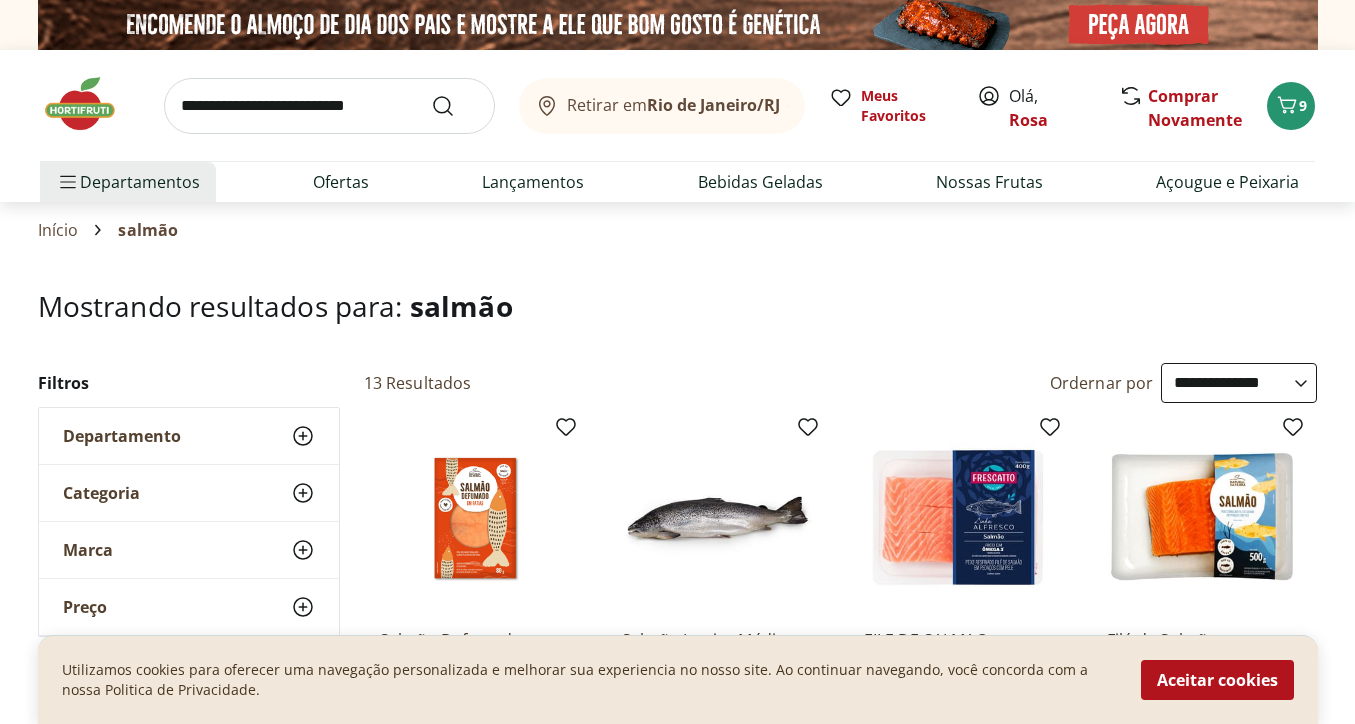 click at bounding box center (329, 106) 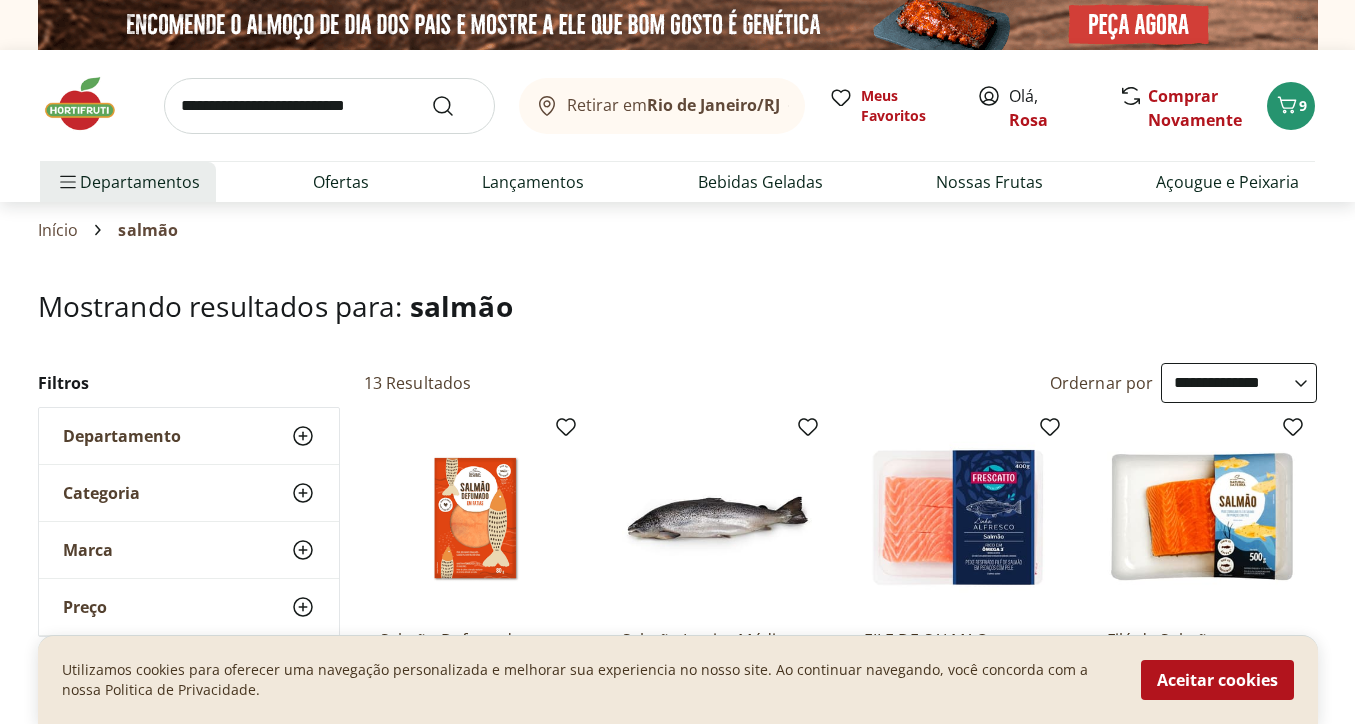 click on "Hortifruti Retirar em [CITY]/[STATE] Olá, [PERSON] 9 Retirar em [CITY]/[STATE] Meus Favoritos Olá, [PERSON] Comprar Novamente 9 Departamentos Nossa Marca Nossa Marca Ver tudo do departamento Açougue & Peixaria Congelados e Refrigerados Frutas, Legumes e Verduras Orgânicos Mercearia Sorvetes Hortifruti Hortifruti Ver tudo do departamento Cogumelos Frutas Legumes Ovos Temperos Frescos Verduras Orgânicos Orgânicos Ver tudo do departamento Bebidas Orgânicas Frutas Orgânicas Legumes Orgânicos Ovos Orgânicos Perecíveis Orgânicos Verduras Orgânicas Temperos Frescos Açougue e Peixaria Açougue e Peixaria Ver tudo do departamento Aves Bovinos Exóticos Frutos do Mar Linguiça e Salsicha Peixes Salgados e Defumados Suínos Prontinhos Prontinhos Ver tudo do departamento Frutas Cortadinhas Pré Preparados Prontos para Consumo Saladas Sucos e Água de Coco Padaria Padaria Ver tudo do departamento Bolos e Mini Bolos Doces Pão Padaria Própria Salgados Torradas Bebidas Bebidas Ver tudo do departamento Gelo" at bounding box center (677, 1781) 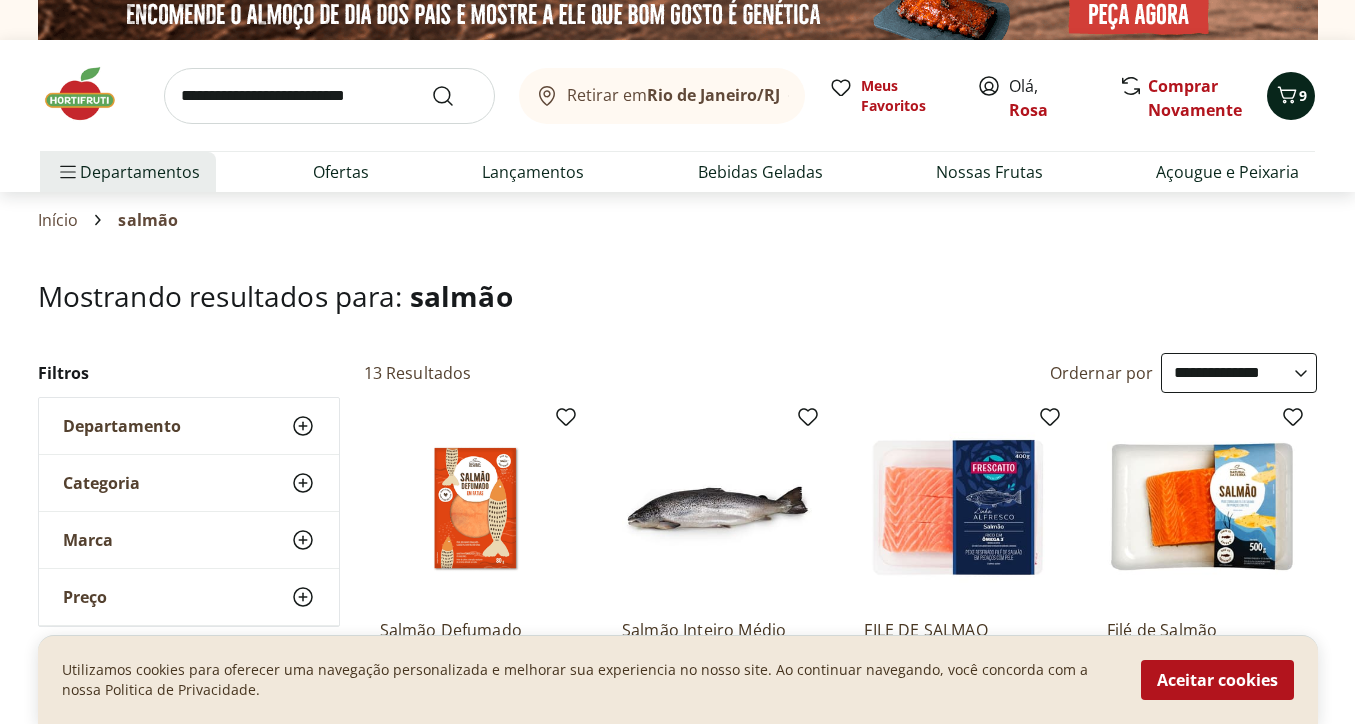 click at bounding box center (1287, 96) 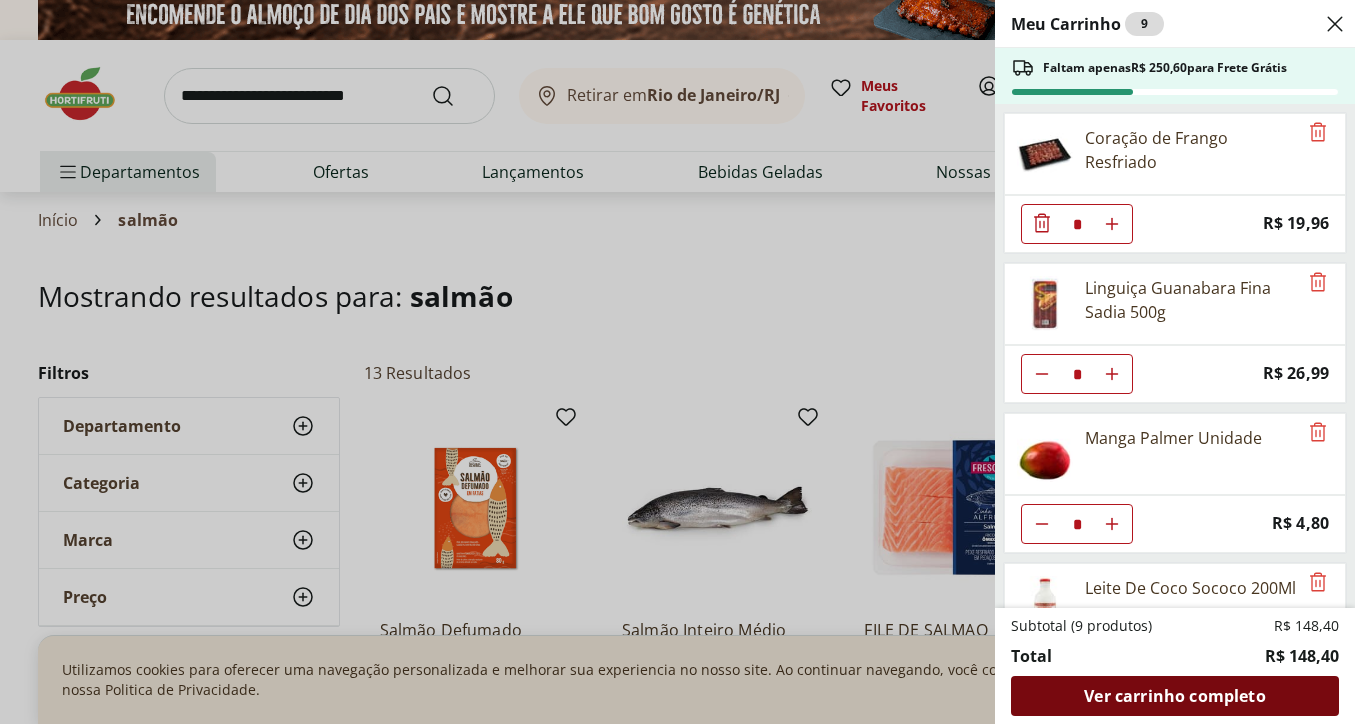 click on "Ver carrinho completo" at bounding box center [1175, 696] 